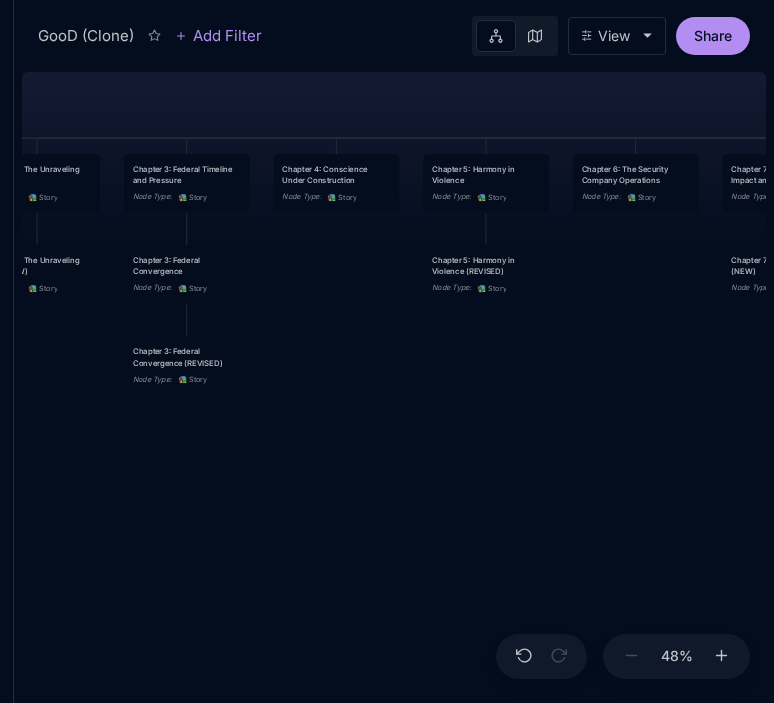 scroll, scrollTop: 0, scrollLeft: 0, axis: both 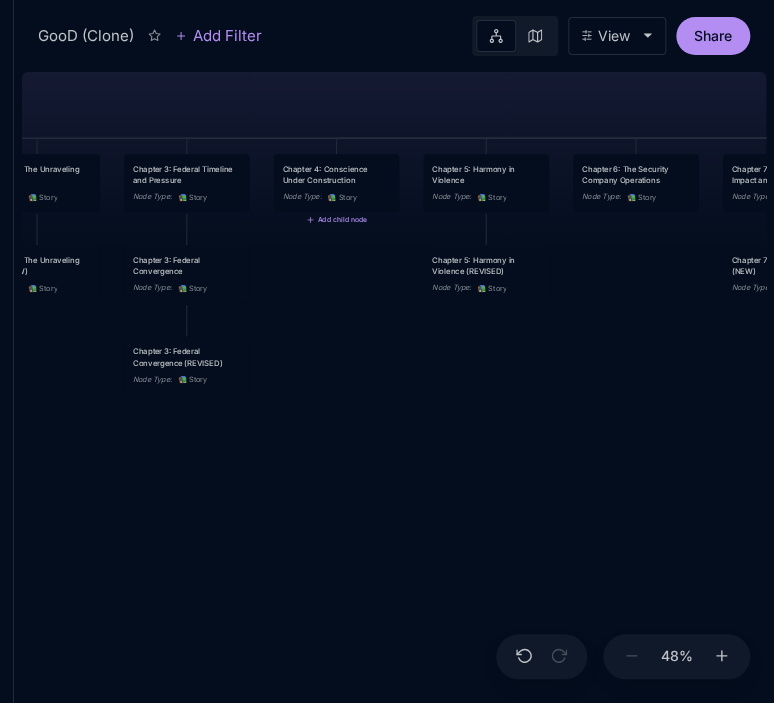 click on "Chapter 4: Conscience Under Construction" at bounding box center [336, 174] 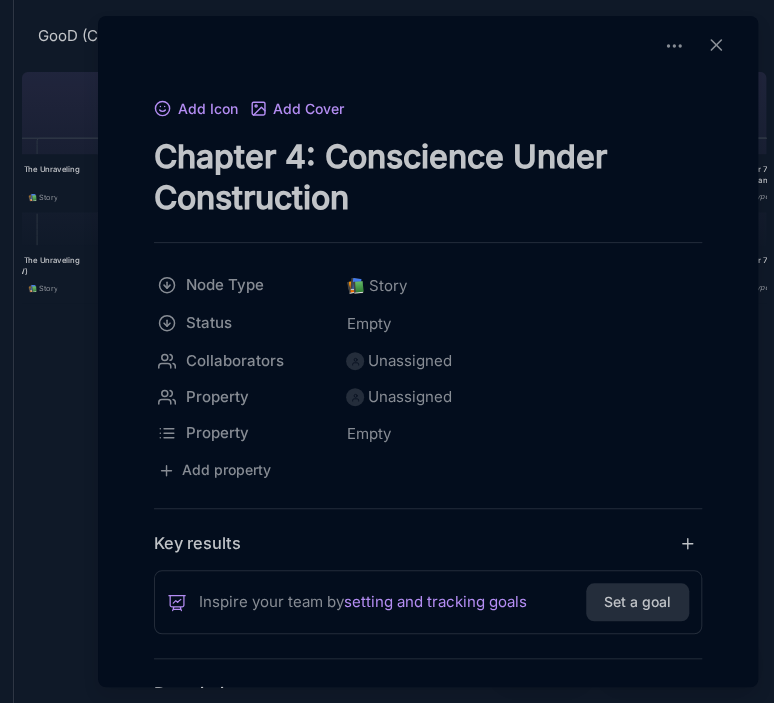 click at bounding box center (387, 351) 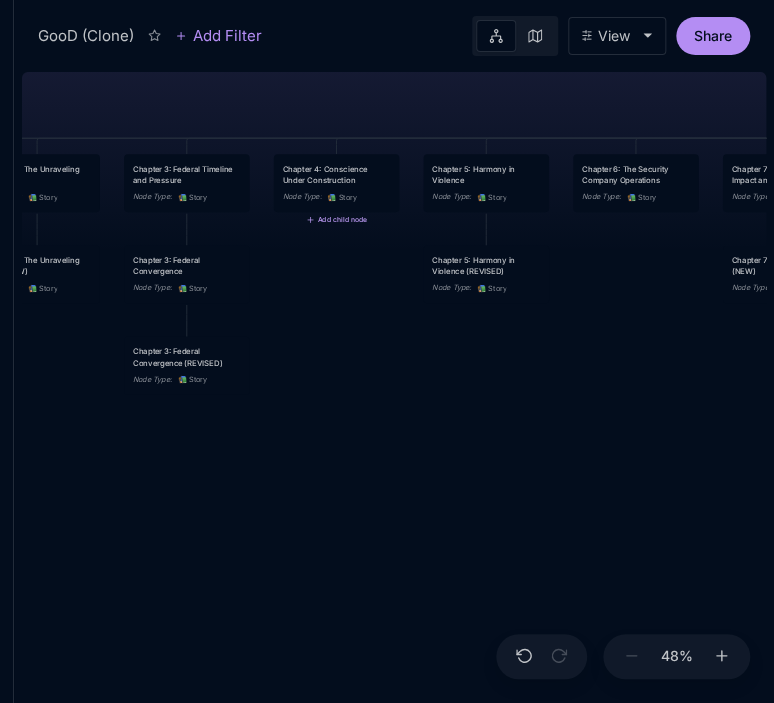 click on "Add child node" at bounding box center (336, 220) 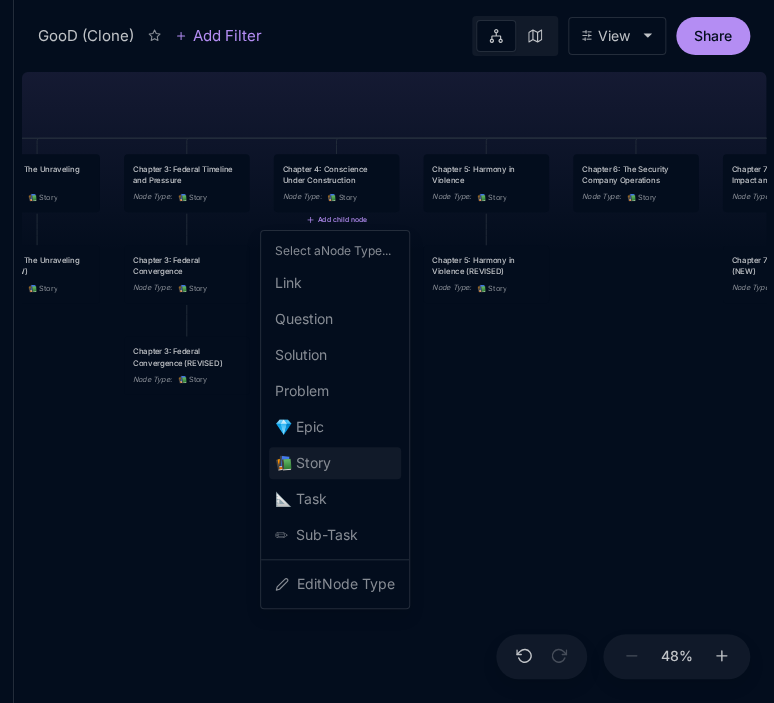 click on "📚   Story" at bounding box center [335, 463] 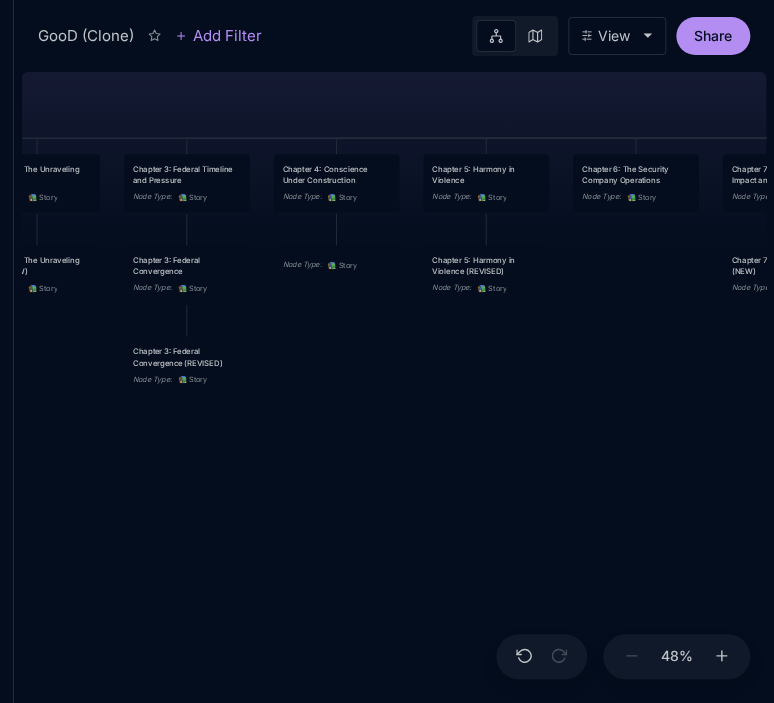 click on "GooD (Clone) PLOT Node Type : 💎   Epic Status : Done Plot Revised Node Type : 📚   Story Outlines Node Type : 💎   Epic Crime Family Structure
Node Type : ✏ ️  Sub-Task Status : Later Characters and sub plot outlines Node Type : ✏ ️  Sub-Task Status : Next Setting Node Type : ✏ ️  Sub-Task WIP Node Type : 📐   Task Status : Done Intro The Wedding Node Type : 📚   Story Status : Done Chapter 1  Node Type : 📚   Story Status : Done Chapter 2: The Unraveling Mind Node Type : 📚   Story Chapter 3: Federal Timeline and Pressure Node Type : 📚   Story Chapter 4: Conscience Under Construction Node Type : 📚   Story Chapter 5: Harmony in Violence Node Type : 📚   Story Chapter 6: The Security Company Operations Node Type : 📚   Story Chapter 7: Community Impact and Relationships Node Type : 📚   Story Chapter 8: The Federal Witness  Node Type : 📚   Story Chapter 9: [PERSON_NAME]'s Strategic Planning Node Type : 📚   Story Chapter 10: Brothers in Arms Node Type : 📚   Story Node Type" at bounding box center (394, 383) 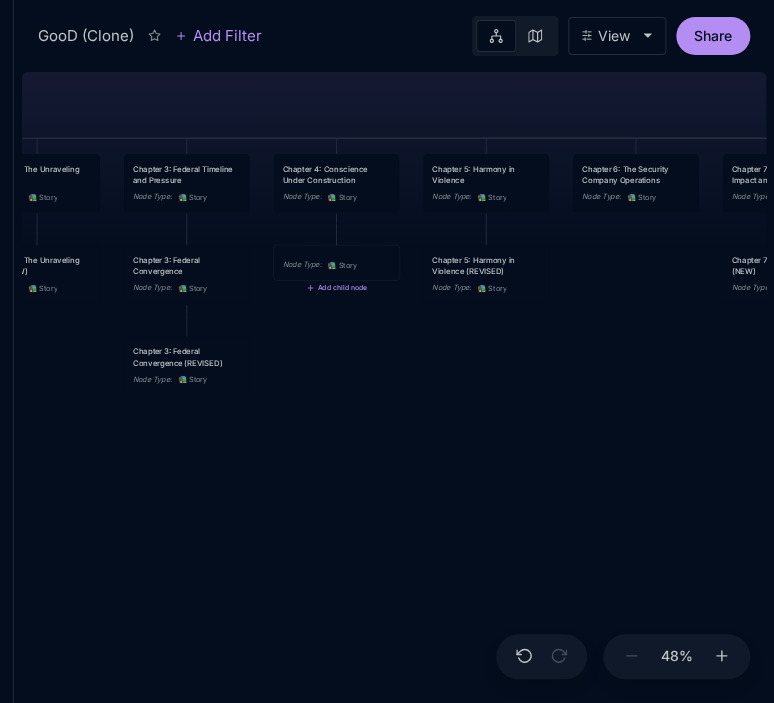 click on "📚   Story" at bounding box center [341, 265] 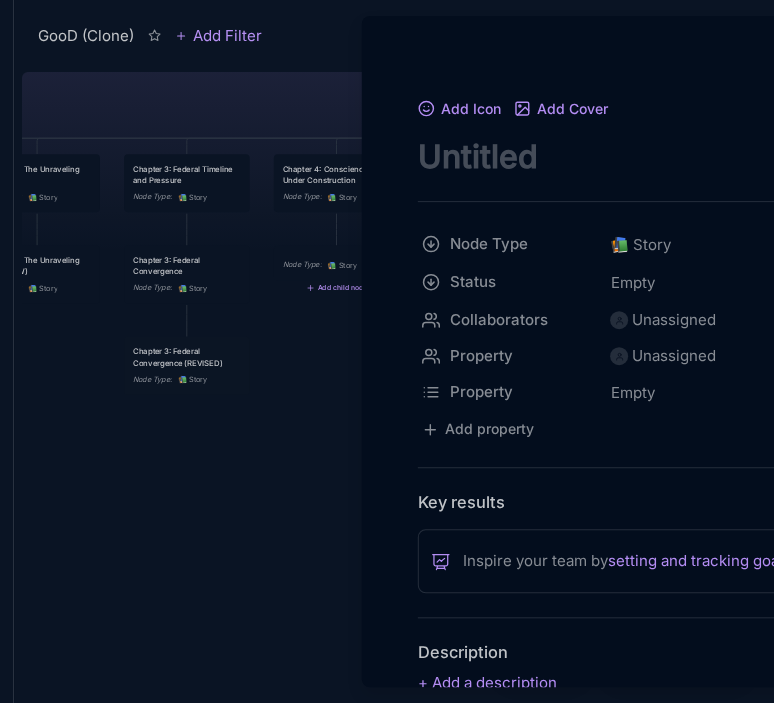 scroll, scrollTop: 0, scrollLeft: 0, axis: both 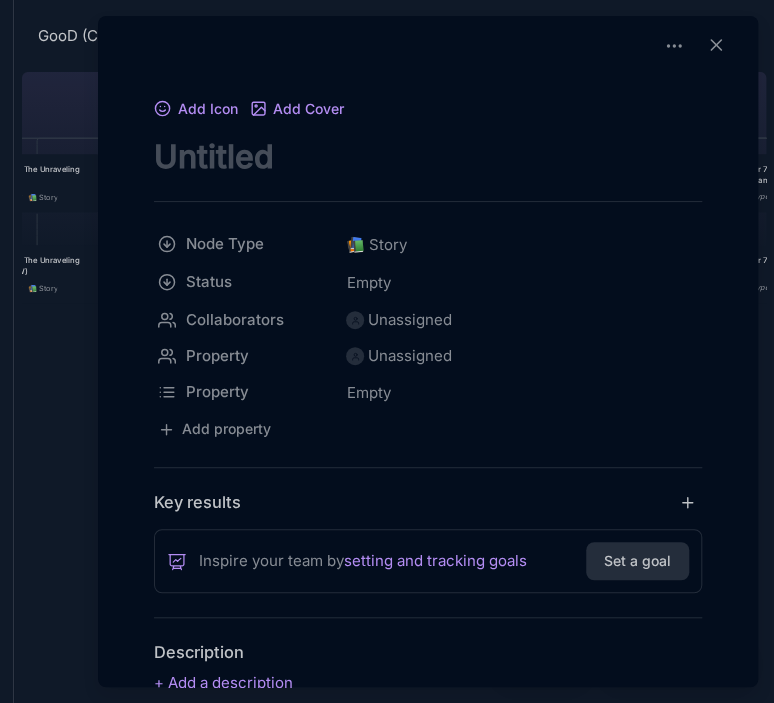 click at bounding box center (428, 156) 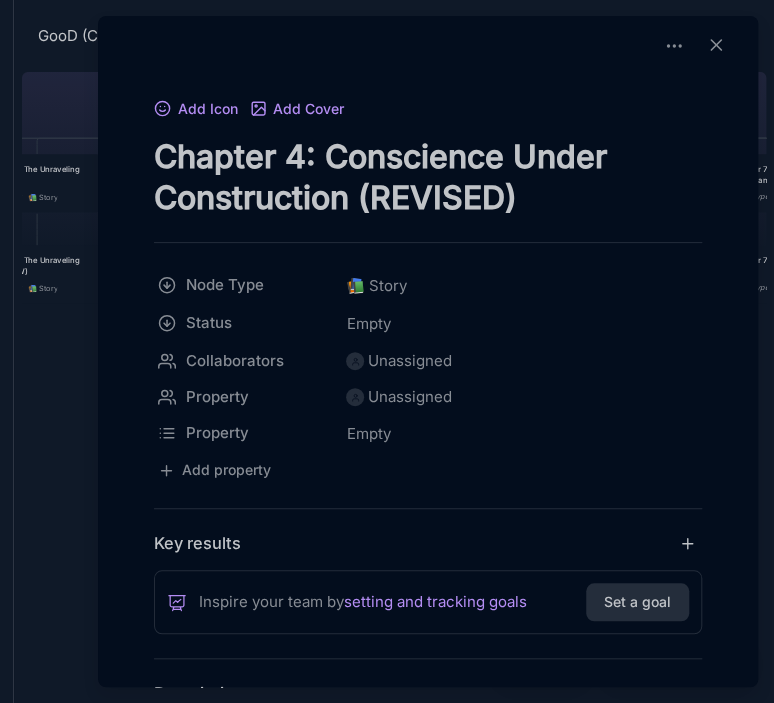 type on "Chapter 4: Conscience Under Construction (REVISED)" 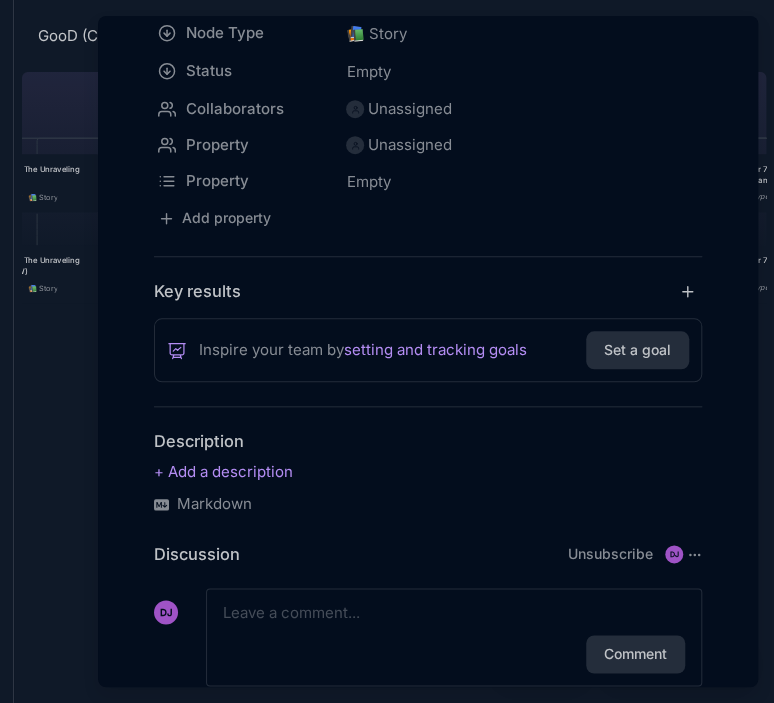 scroll, scrollTop: 252, scrollLeft: 0, axis: vertical 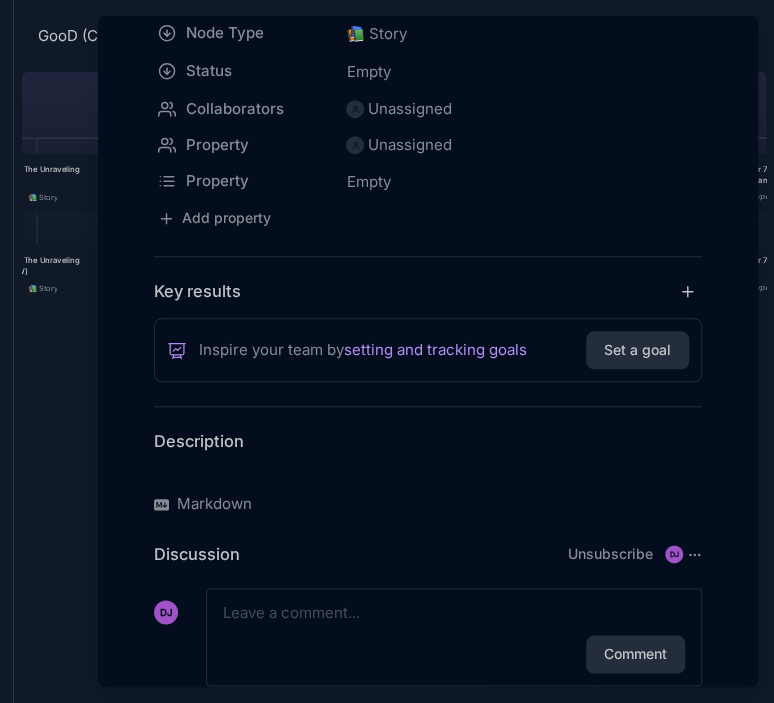 click at bounding box center (428, 472) 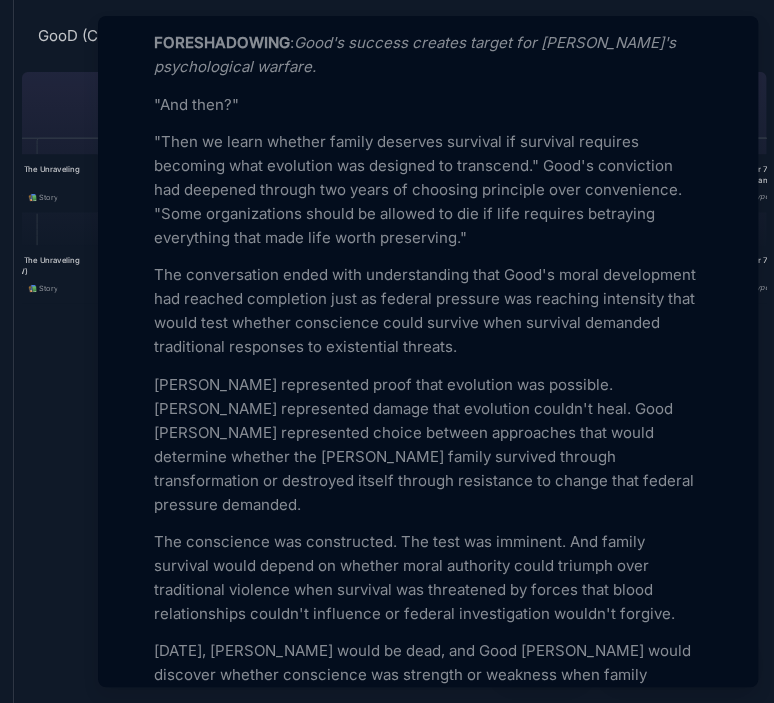 click at bounding box center (387, 351) 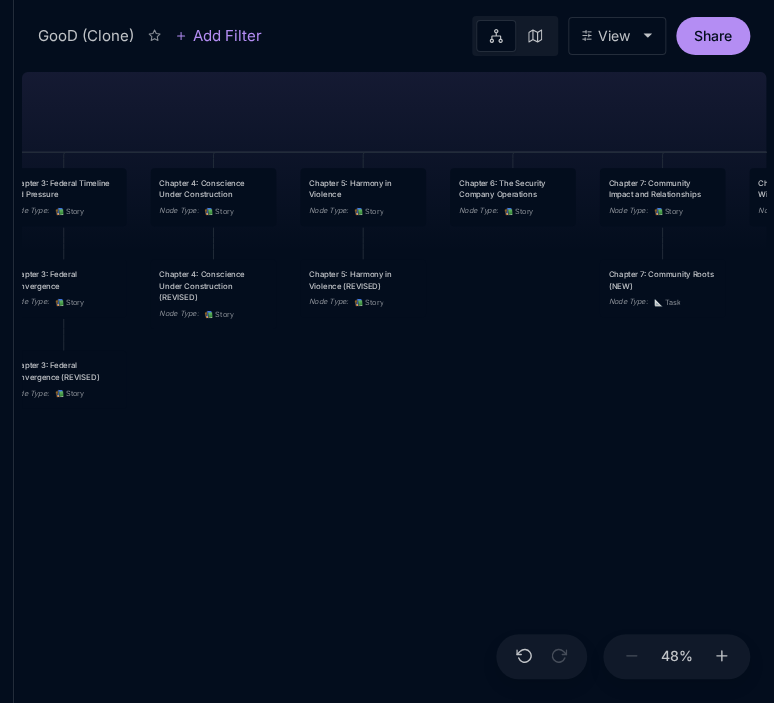 drag, startPoint x: 424, startPoint y: 433, endPoint x: 298, endPoint y: 447, distance: 126.77539 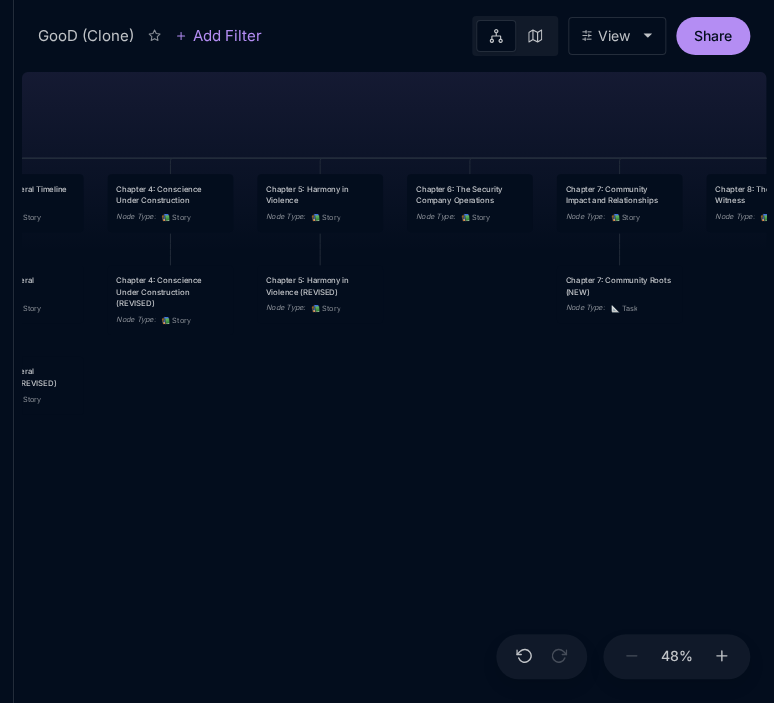 drag, startPoint x: 507, startPoint y: 386, endPoint x: 420, endPoint y: 394, distance: 87.36704 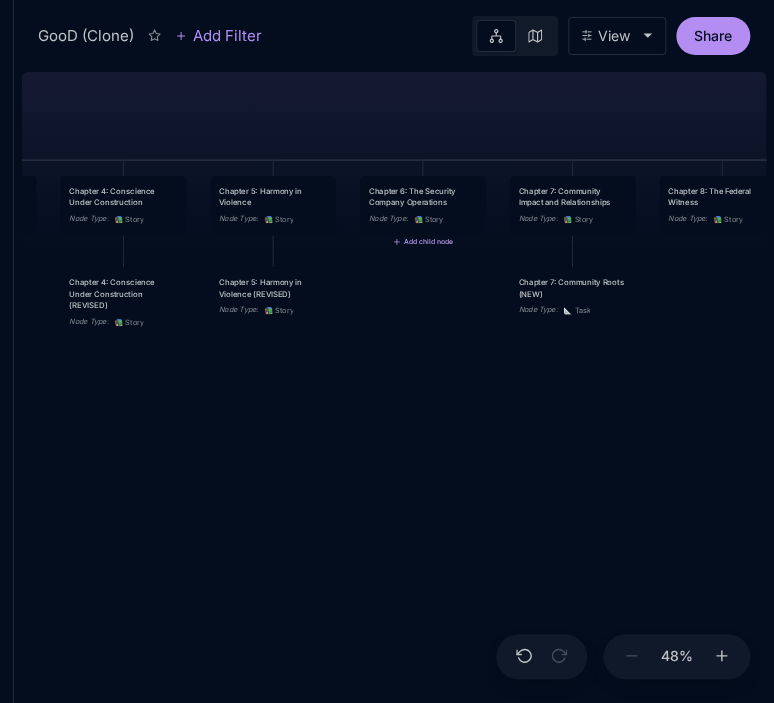 click on "Add child node" at bounding box center [422, 242] 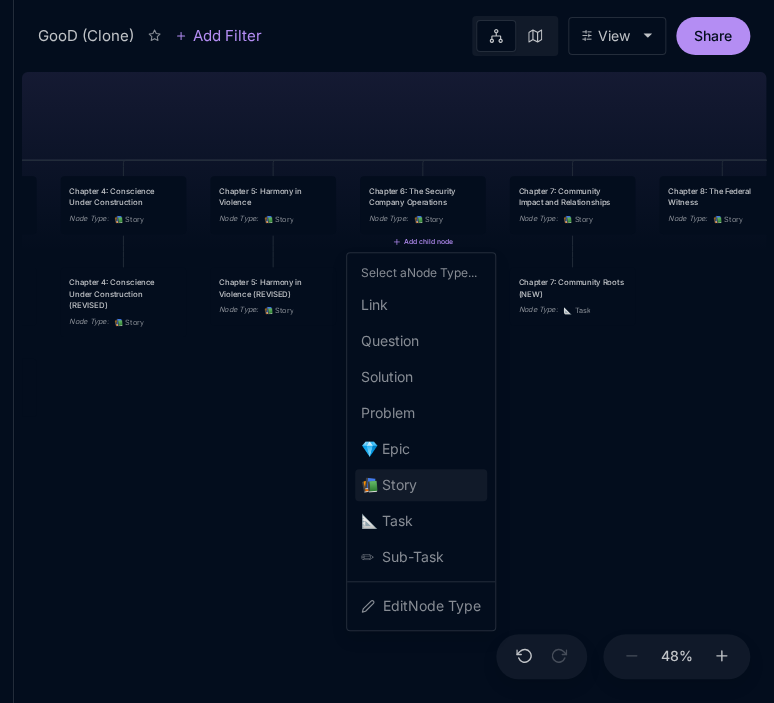 click on "📚   Story" at bounding box center [421, 485] 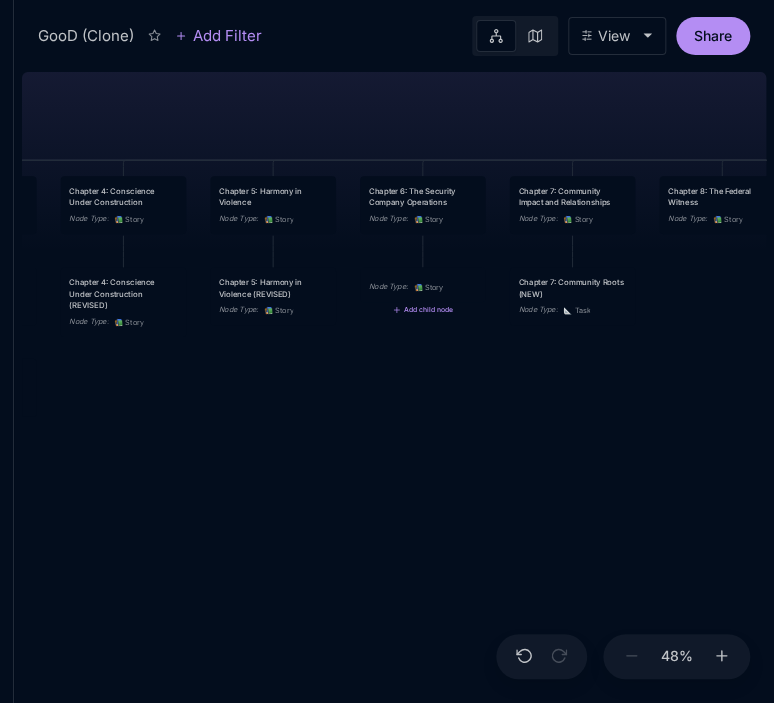 click on "Node Type : 📚   Story" at bounding box center (423, 284) 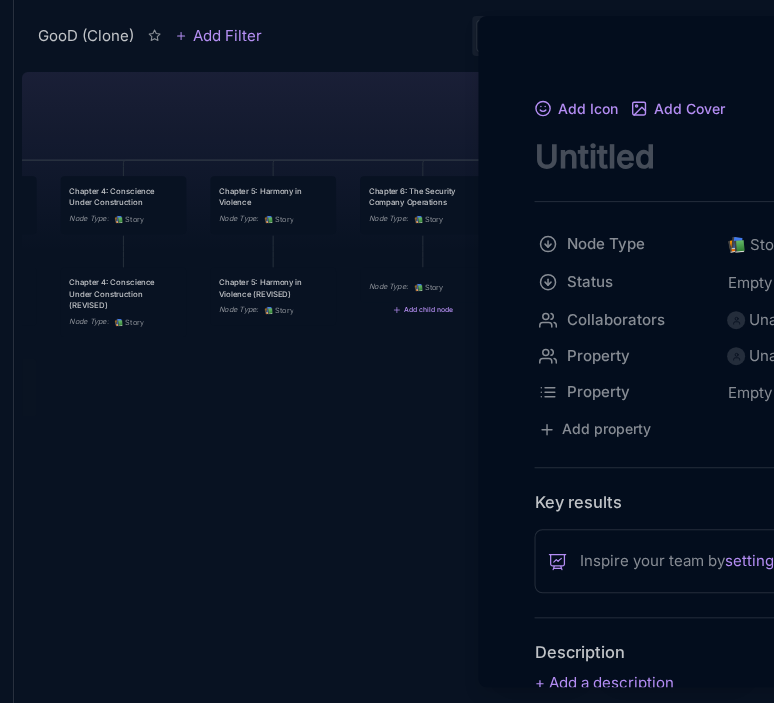 scroll, scrollTop: 0, scrollLeft: 0, axis: both 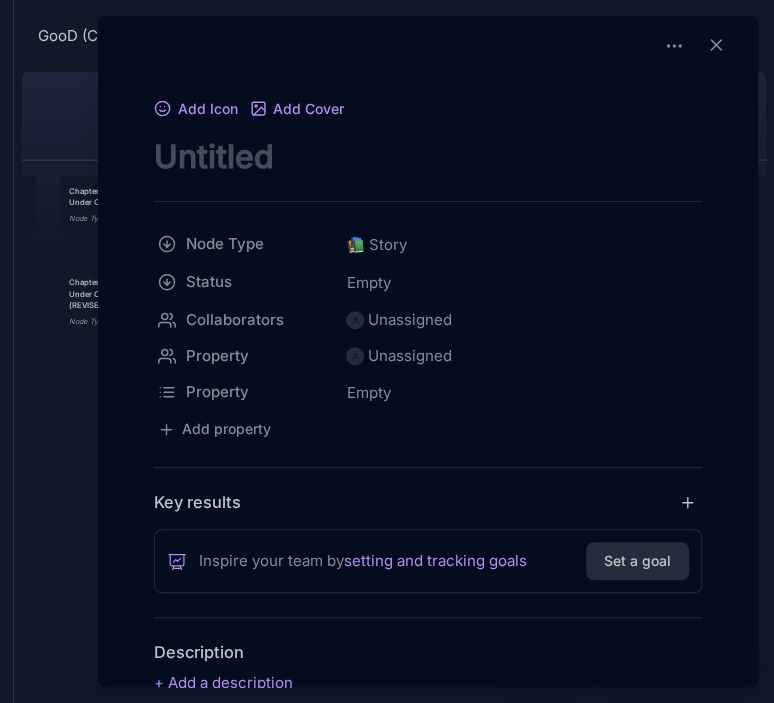 click at bounding box center (428, 156) 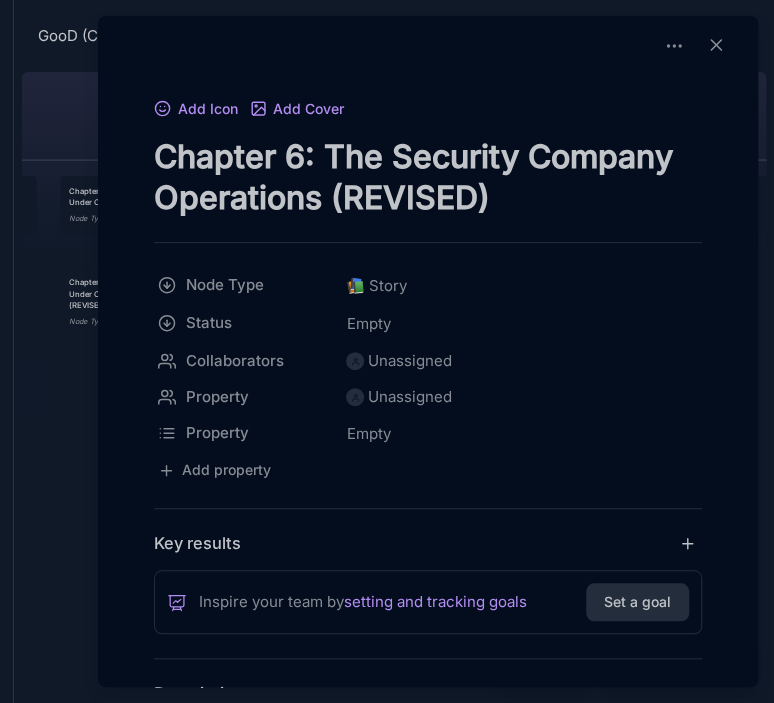 click on "Chapter 6: The Security Company Operations (REVISED)" at bounding box center [428, 177] 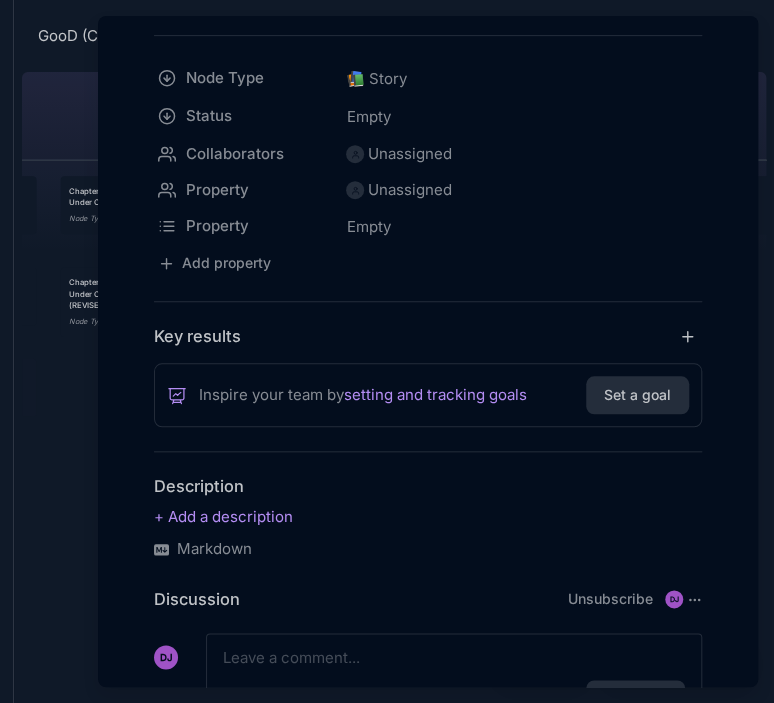 scroll, scrollTop: 218, scrollLeft: 0, axis: vertical 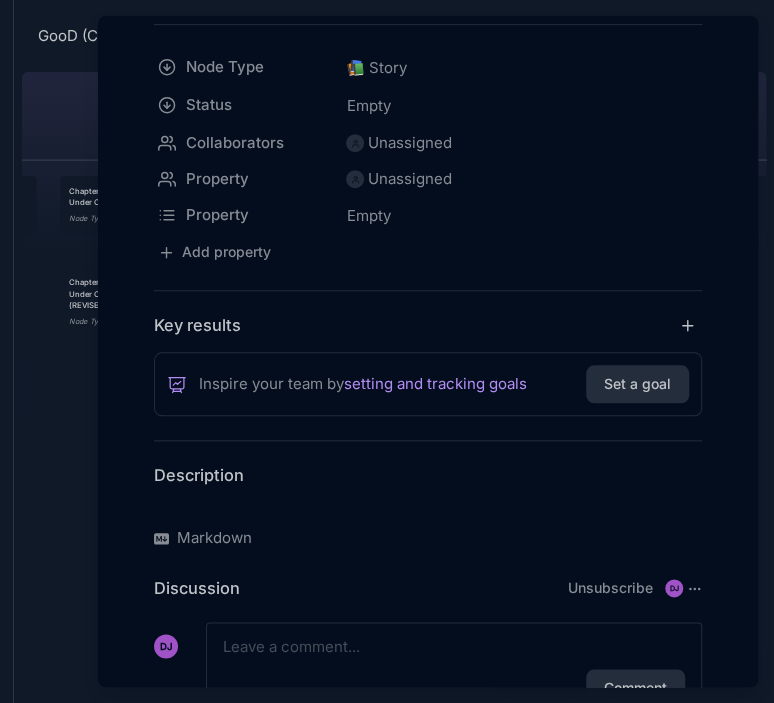 click at bounding box center (428, 506) 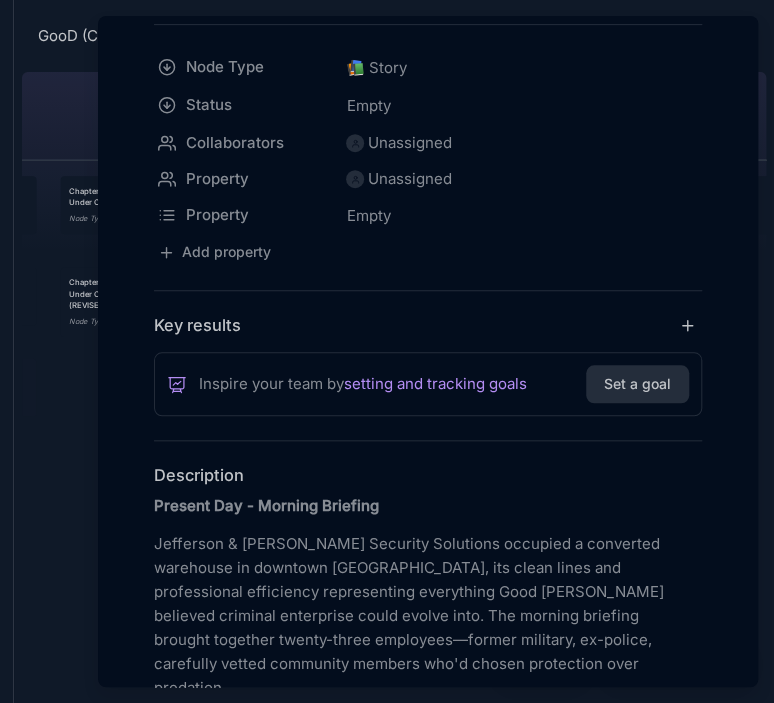 scroll, scrollTop: 5676, scrollLeft: 0, axis: vertical 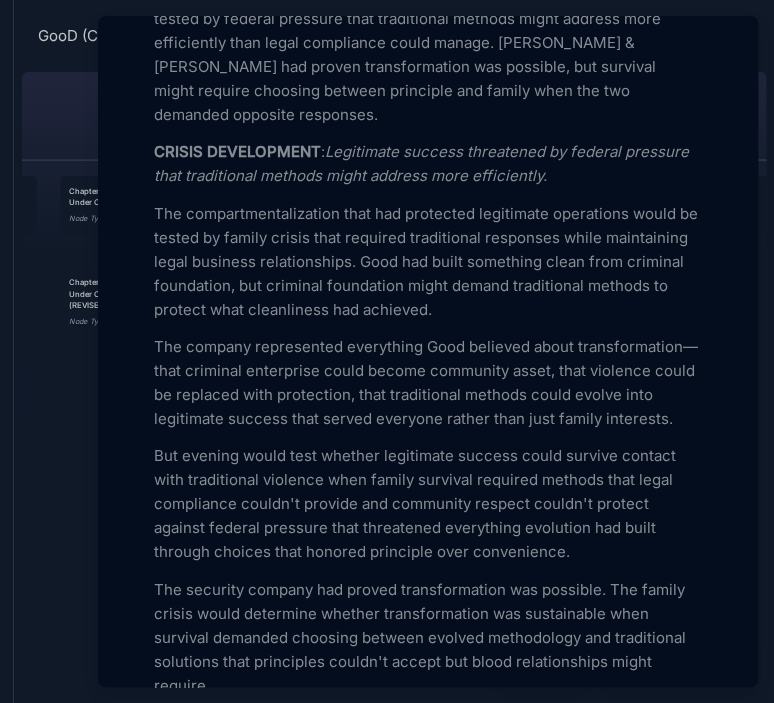 click at bounding box center (387, 351) 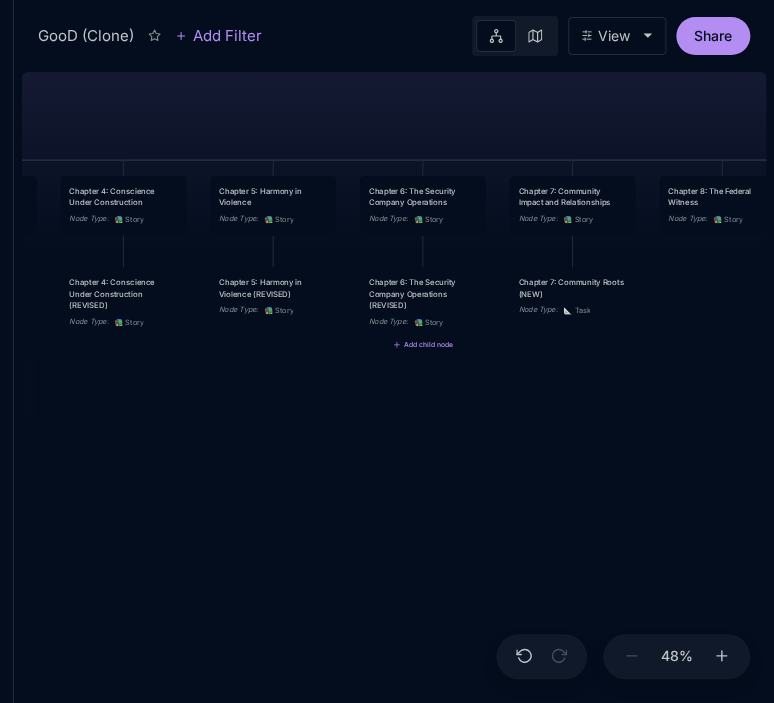 scroll, scrollTop: 5676, scrollLeft: 0, axis: vertical 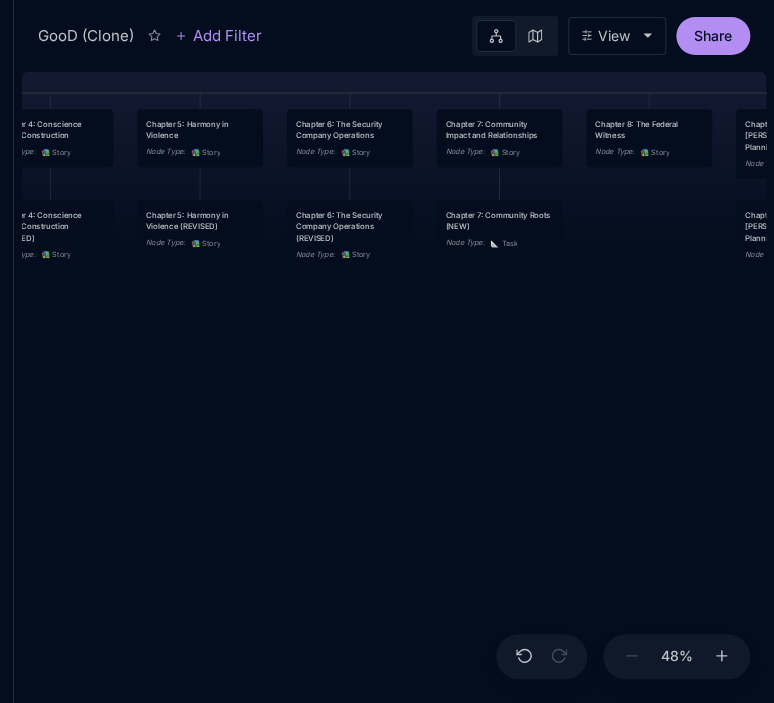 drag, startPoint x: 463, startPoint y: 495, endPoint x: 388, endPoint y: 428, distance: 100.56838 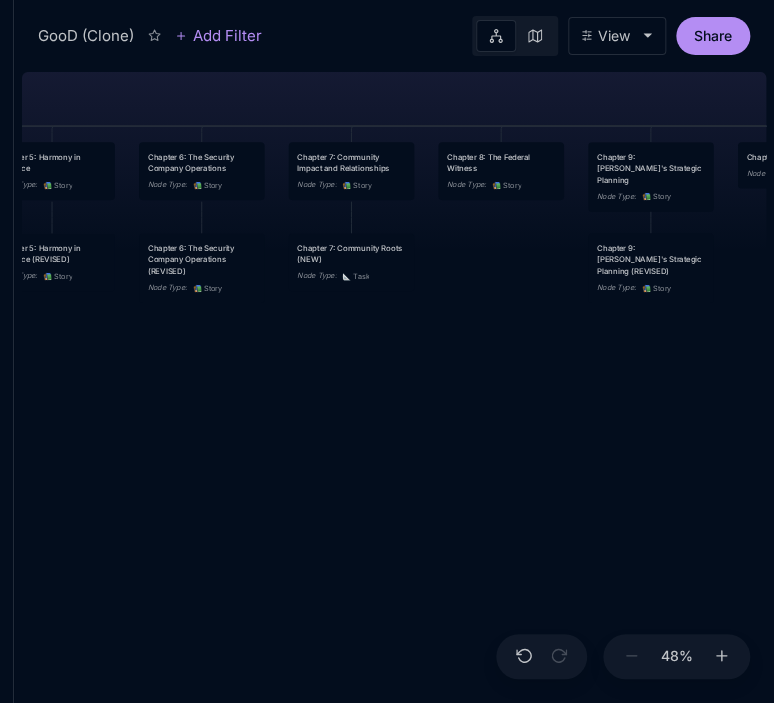 drag, startPoint x: 612, startPoint y: 395, endPoint x: 466, endPoint y: 428, distance: 149.683 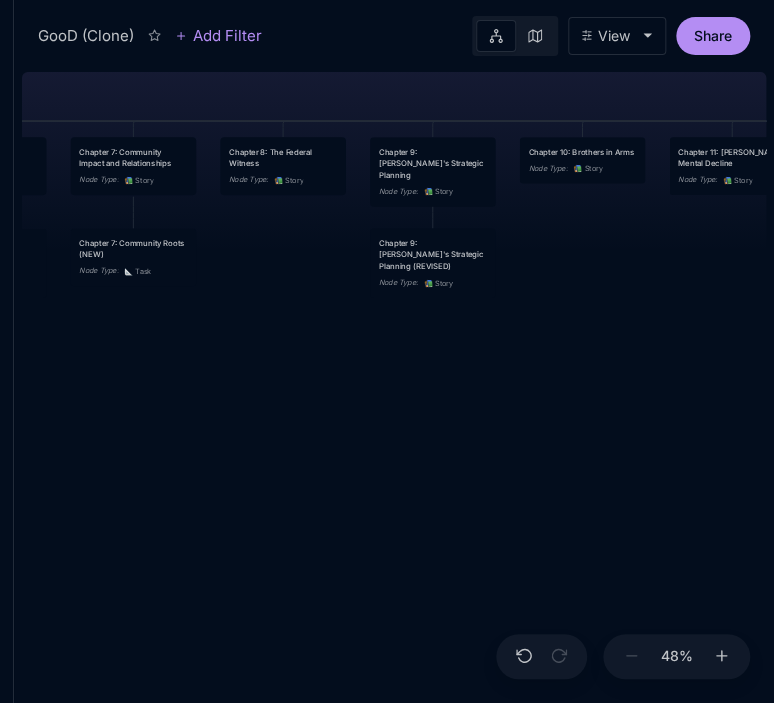 drag, startPoint x: 638, startPoint y: 412, endPoint x: 420, endPoint y: 407, distance: 218.05733 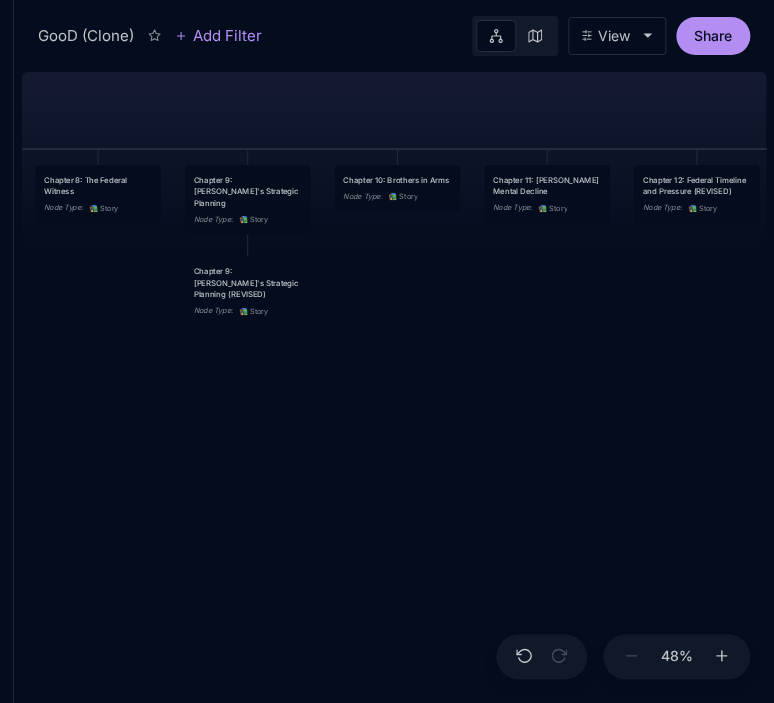 drag, startPoint x: 612, startPoint y: 371, endPoint x: 427, endPoint y: 399, distance: 187.10692 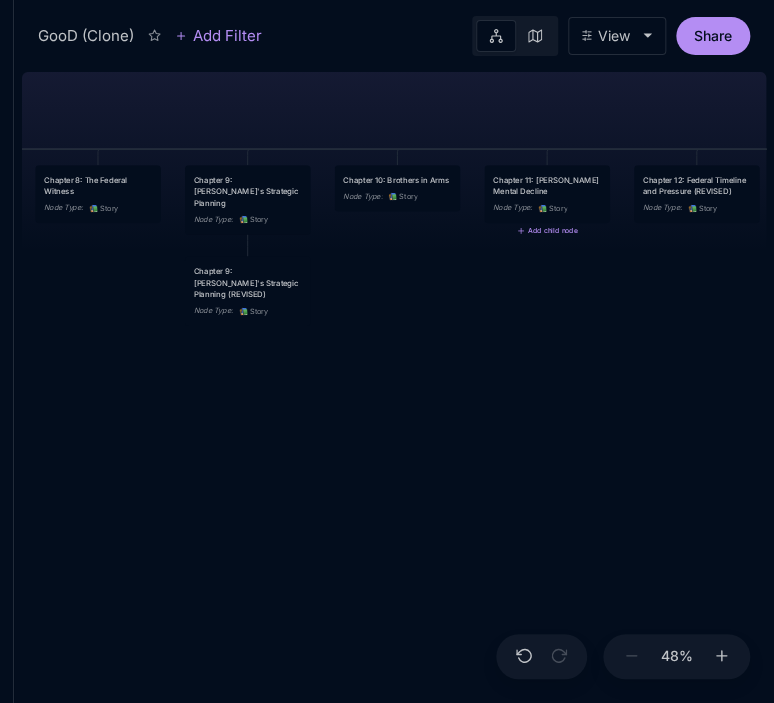 click on "Chapter 11: [PERSON_NAME] Mental Decline" at bounding box center (547, 185) 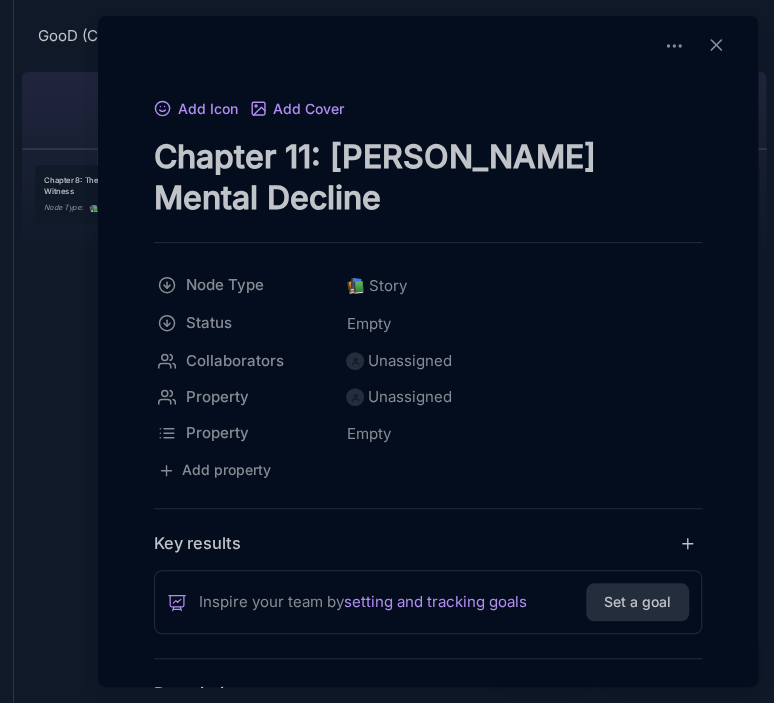 click at bounding box center (387, 351) 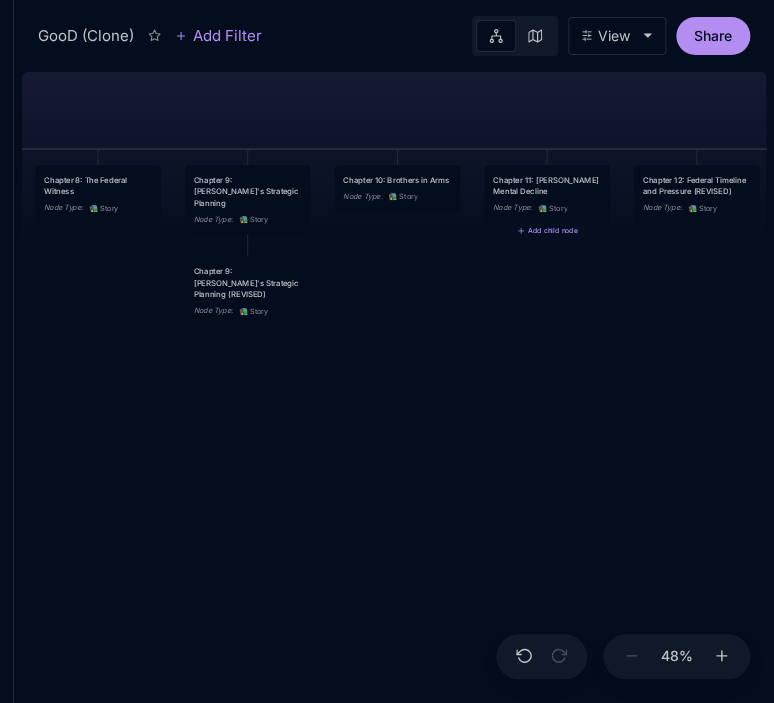 click on "GooD (Clone) PLOT Node Type : 💎   Epic Status : Done Plot Revised Node Type : 📚   Story Outlines Node Type : 💎   Epic Crime Family Structure
Node Type : ✏ ️  Sub-Task Status : Later Characters and sub plot outlines Node Type : ✏ ️  Sub-Task Status : Next Setting Node Type : ✏ ️  Sub-Task WIP Node Type : 📐   Task Status : Done Intro The Wedding Node Type : 📚   Story Status : Done Chapter 1  Node Type : 📚   Story Status : Done Chapter 2: The Unraveling Mind Node Type : 📚   Story Chapter 3: Federal Timeline and Pressure Node Type : 📚   Story Chapter 4: Conscience Under Construction Node Type : 📚   Story Chapter 5: Harmony in Violence Node Type : 📚   Story Chapter 6: The Security Company Operations Node Type : 📚   Story Chapter 7: Community Impact and Relationships Node Type : 📚   Story Chapter 8: The Federal Witness  Node Type : 📚   Story Chapter 9: [PERSON_NAME]'s Strategic Planning Node Type : 📚   Story Chapter 10: Brothers in Arms Node Type : 📚   Story Node Type" at bounding box center [394, 383] 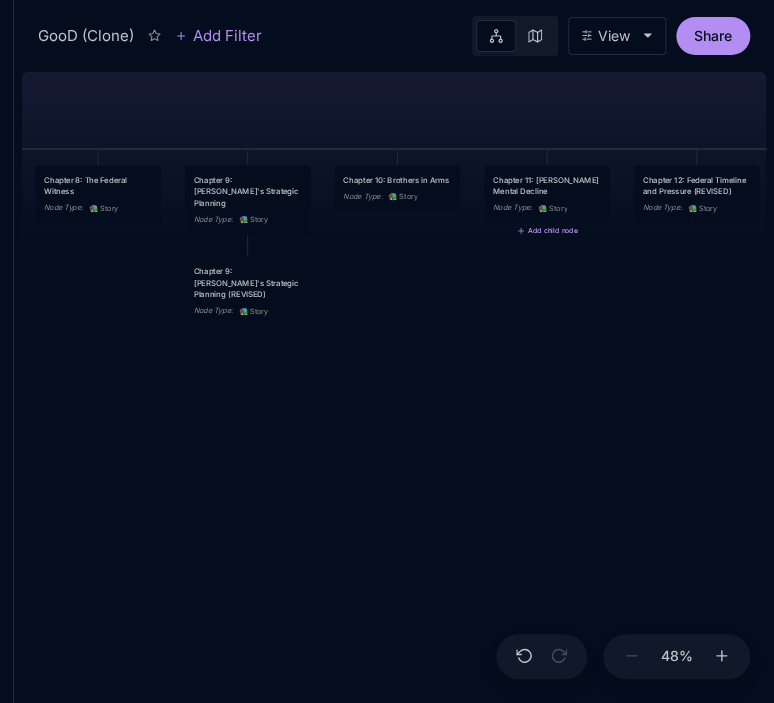 click on "Add child node" at bounding box center (547, 231) 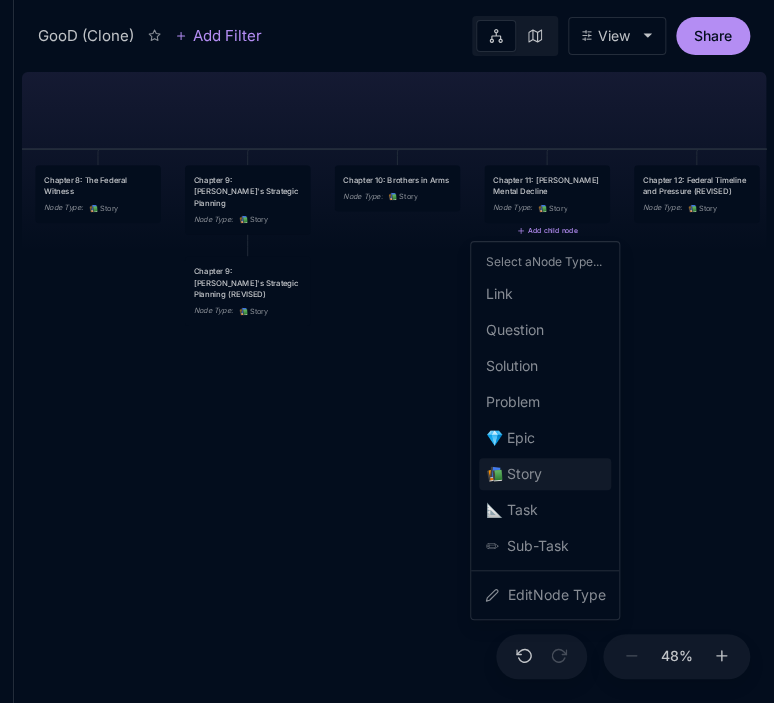 click on "📚   Story" at bounding box center (513, 474) 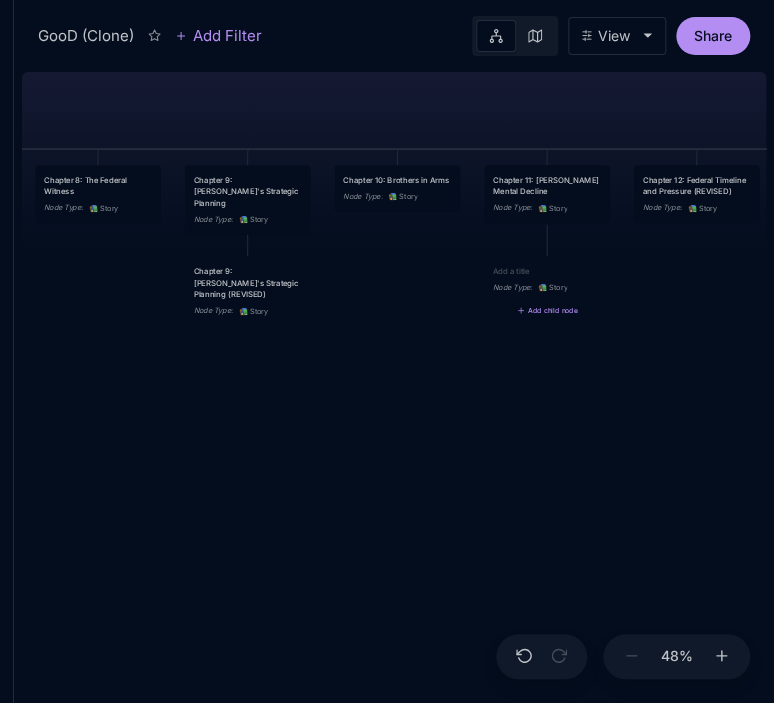 click on "Node Type : 📚   Story" at bounding box center [547, 279] 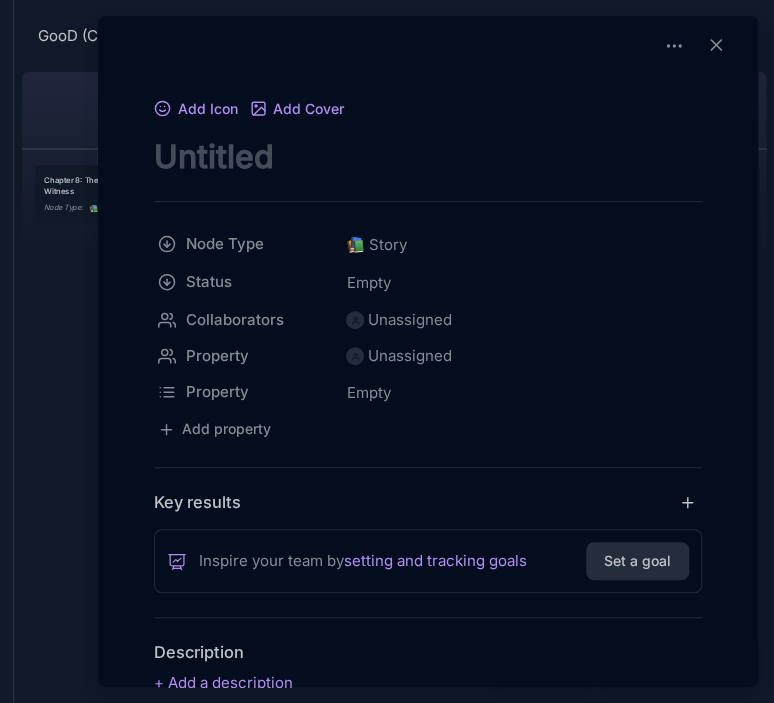 scroll, scrollTop: 0, scrollLeft: 0, axis: both 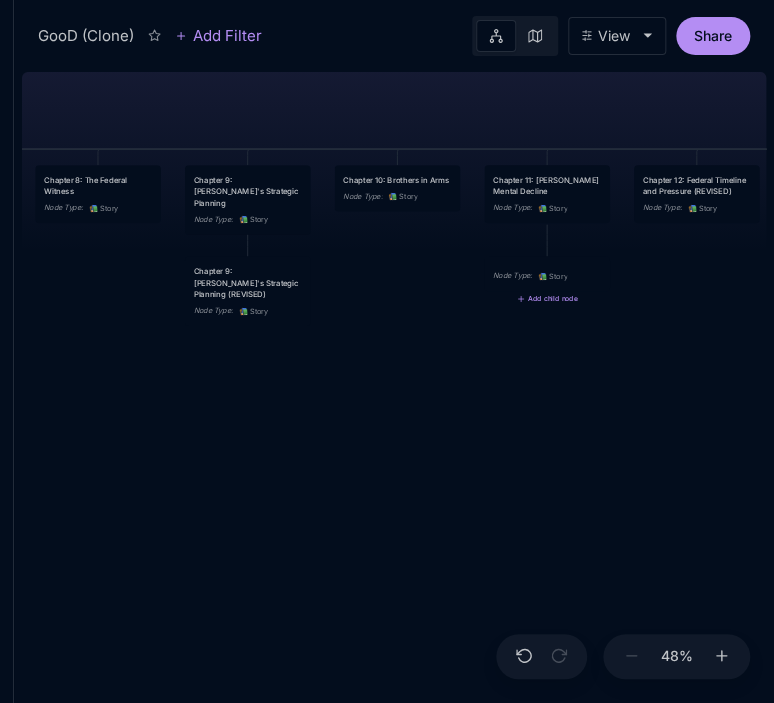 click on "Node Type :" at bounding box center [512, 276] 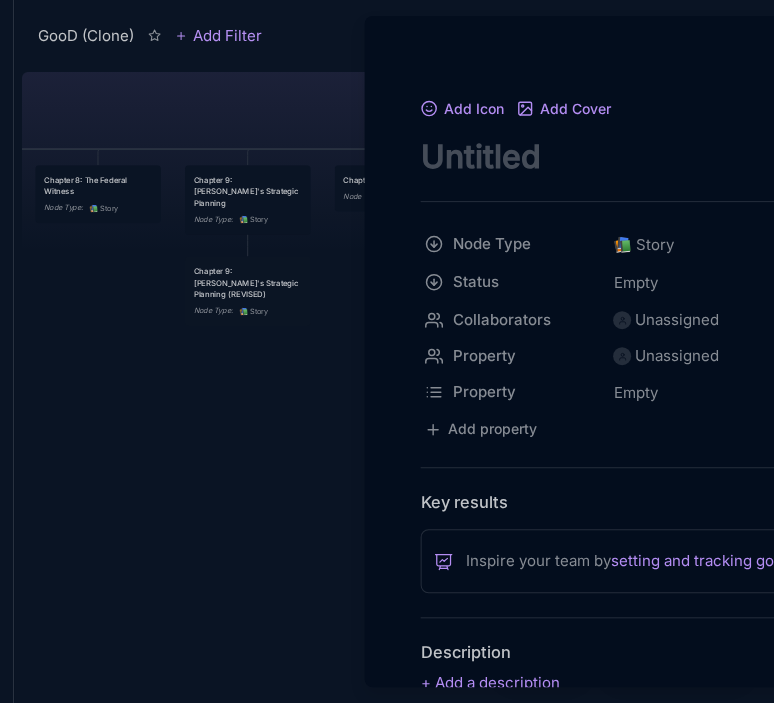 scroll, scrollTop: 0, scrollLeft: 0, axis: both 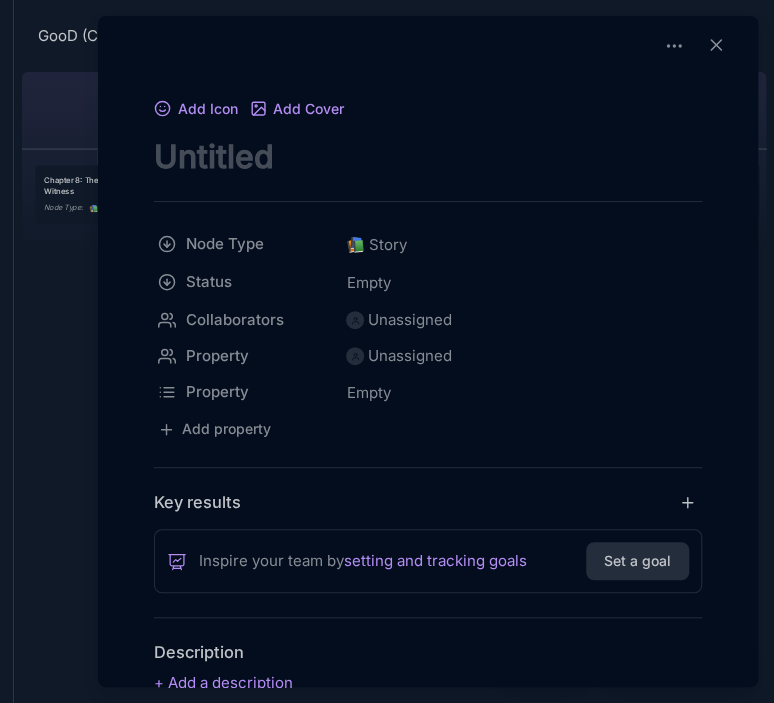 click at bounding box center [428, 156] 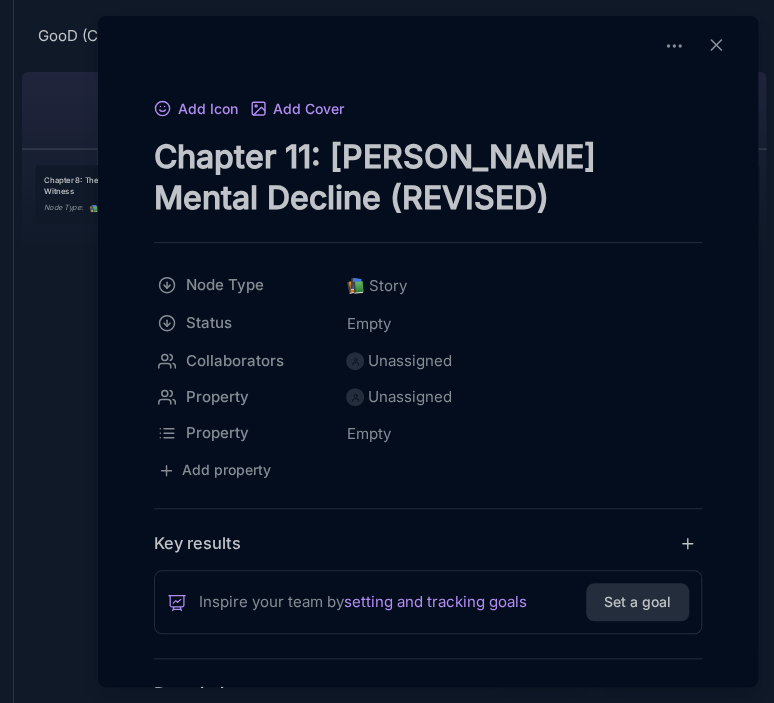 type on "Chapter 11: [PERSON_NAME] Mental Decline (REVISED)" 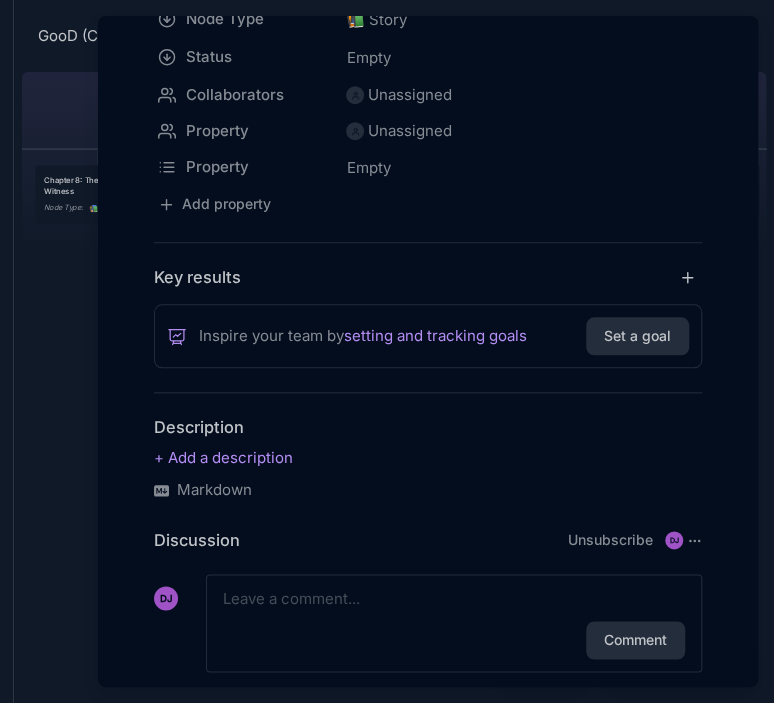 scroll, scrollTop: 305, scrollLeft: 0, axis: vertical 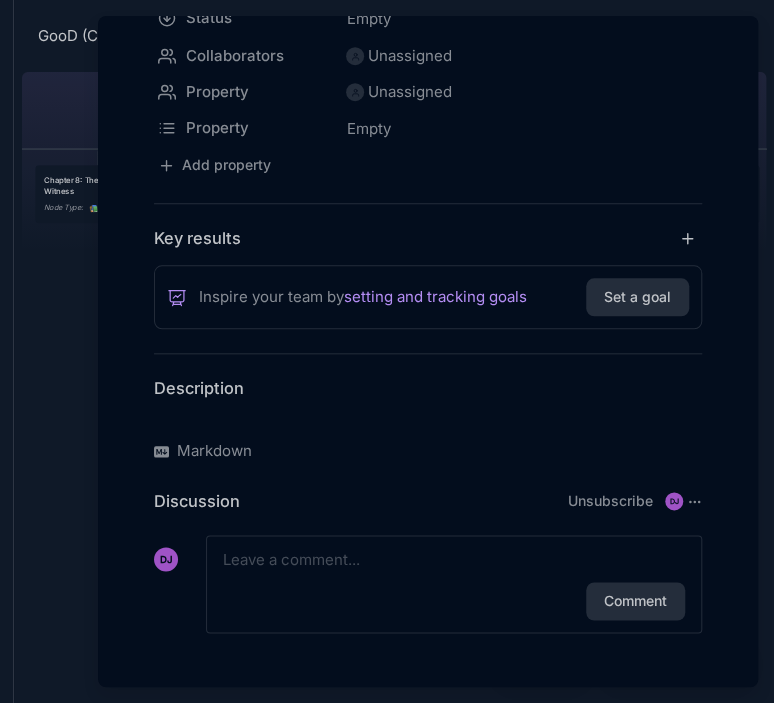 click at bounding box center (428, 419) 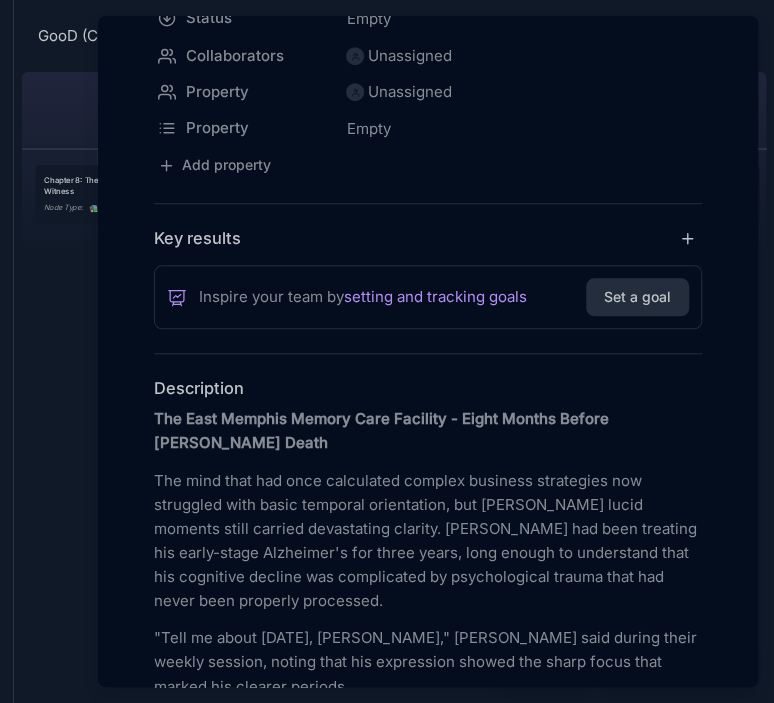 scroll, scrollTop: 4908, scrollLeft: 0, axis: vertical 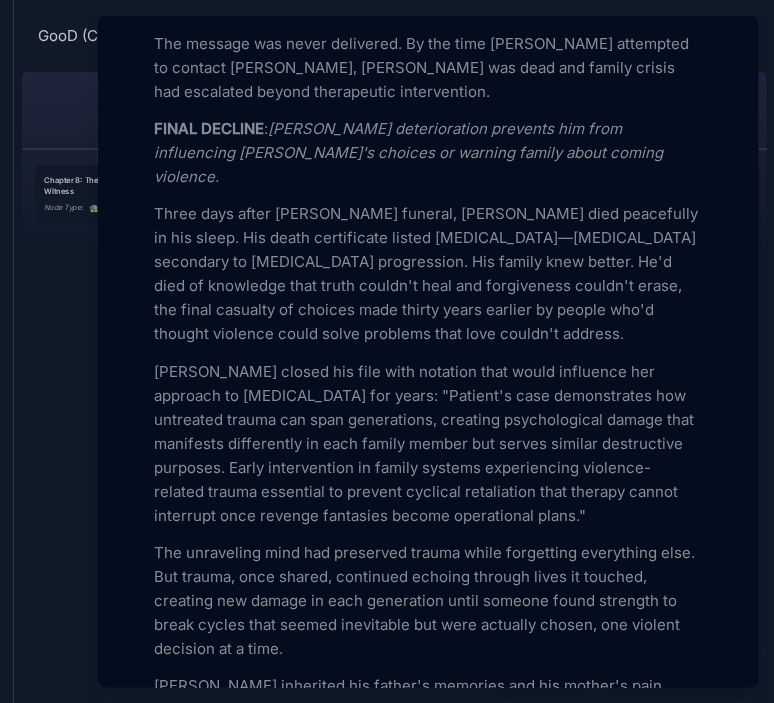 click at bounding box center [387, 351] 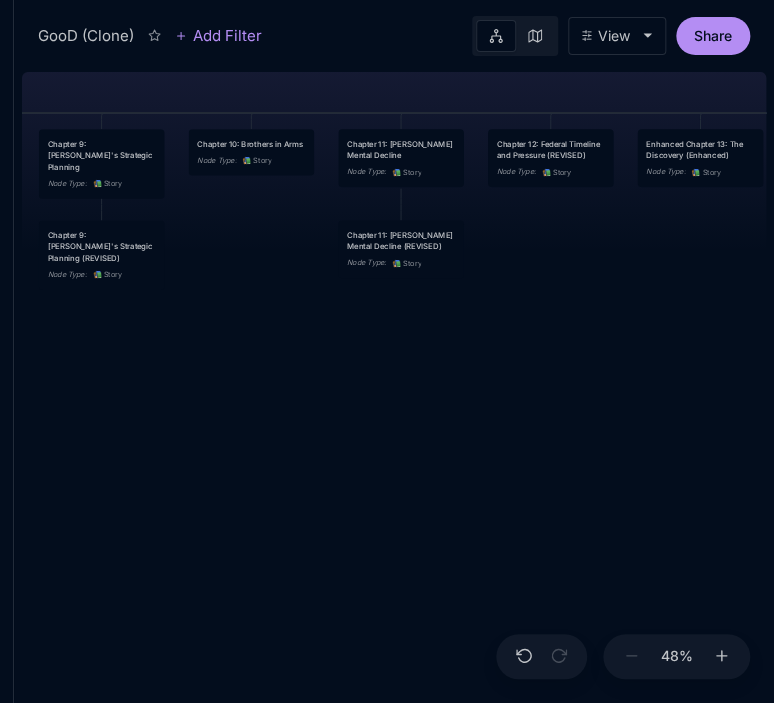 drag, startPoint x: 609, startPoint y: 435, endPoint x: 436, endPoint y: 383, distance: 180.64606 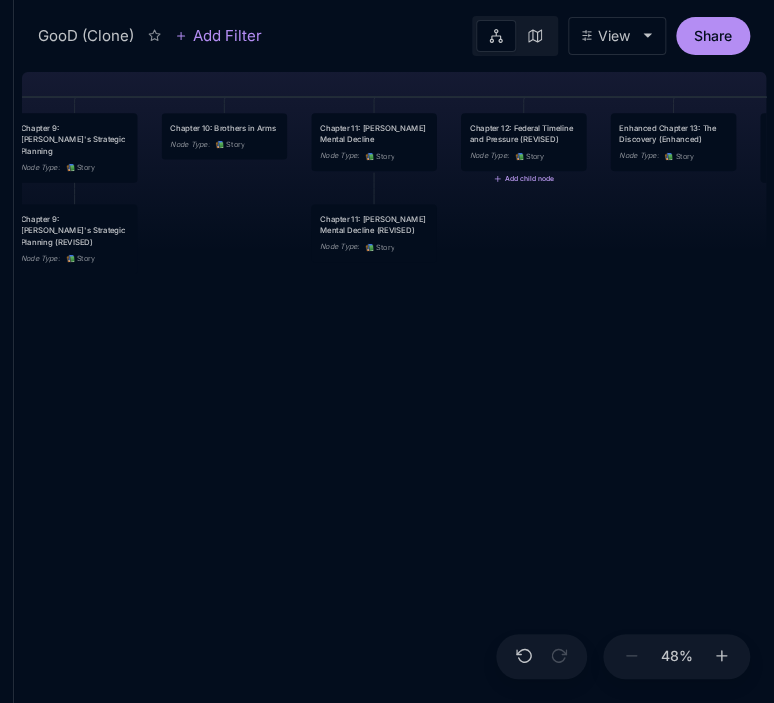 click on "Add child node" at bounding box center [523, 179] 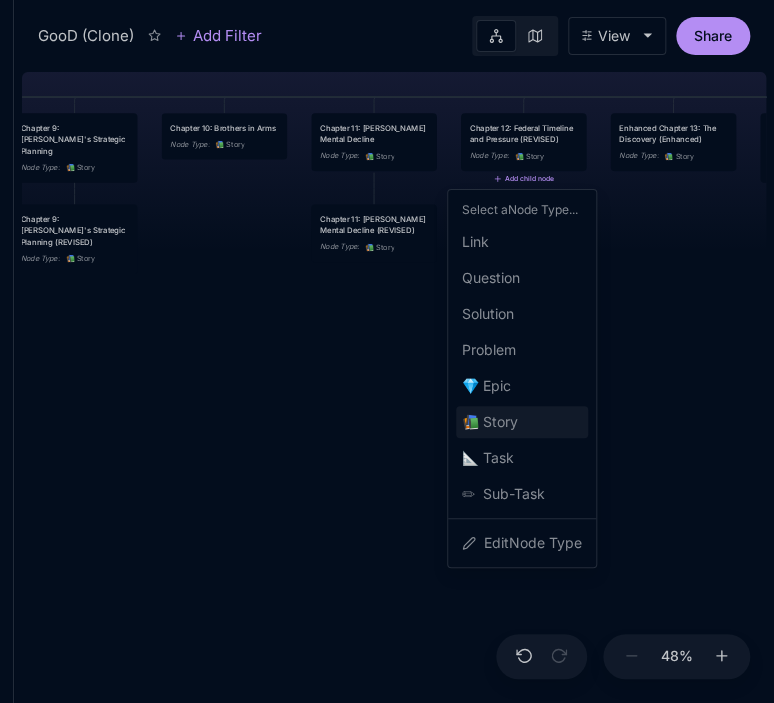 click on "📚" at bounding box center [472, 422] 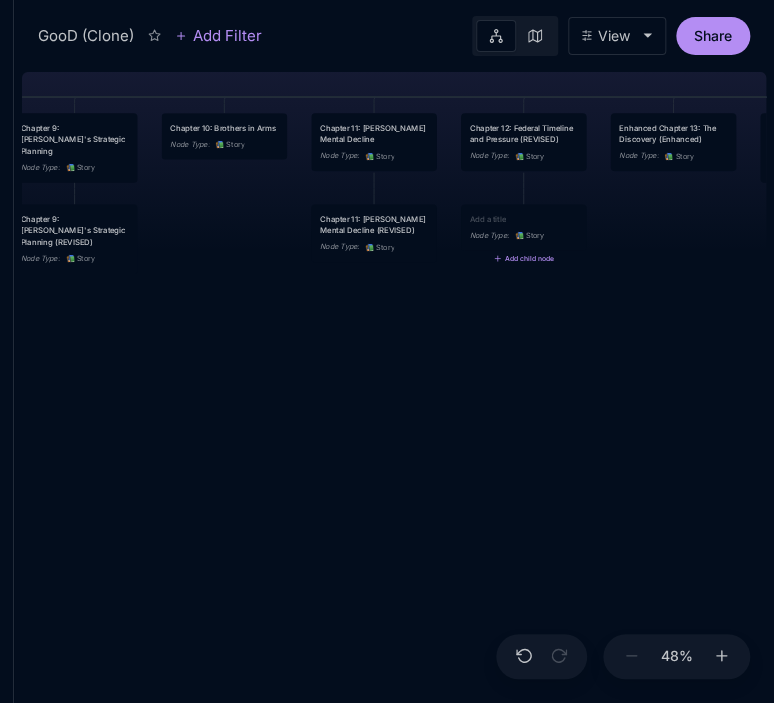 click on "GooD (Clone) PLOT Node Type : 💎   Epic Status : Done Plot Revised Node Type : 📚   Story Outlines Node Type : 💎   Epic Crime Family Structure
Node Type : ✏ ️  Sub-Task Status : Later Characters and sub plot outlines Node Type : ✏ ️  Sub-Task Status : Next Setting Node Type : ✏ ️  Sub-Task WIP Node Type : 📐   Task Status : Done Intro The Wedding Node Type : 📚   Story Status : Done Chapter 1  Node Type : 📚   Story Status : Done Chapter 2: The Unraveling Mind Node Type : 📚   Story Chapter 3: Federal Timeline and Pressure Node Type : 📚   Story Chapter 4: Conscience Under Construction Node Type : 📚   Story Chapter 5: Harmony in Violence Node Type : 📚   Story Chapter 6: The Security Company Operations Node Type : 📚   Story Chapter 7: Community Impact and Relationships Node Type : 📚   Story Chapter 8: The Federal Witness  Node Type : 📚   Story Chapter 9: [PERSON_NAME]'s Strategic Planning Node Type : 📚   Story Chapter 10: Brothers in Arms Node Type : 📚   Story Node Type" at bounding box center [394, 383] 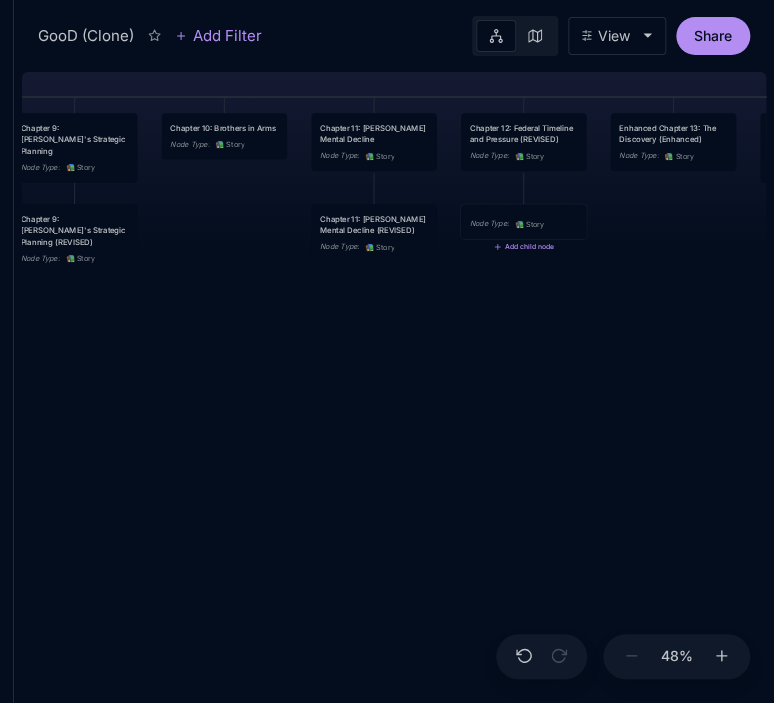 click on "Node Type : 📚   Story" at bounding box center [524, 221] 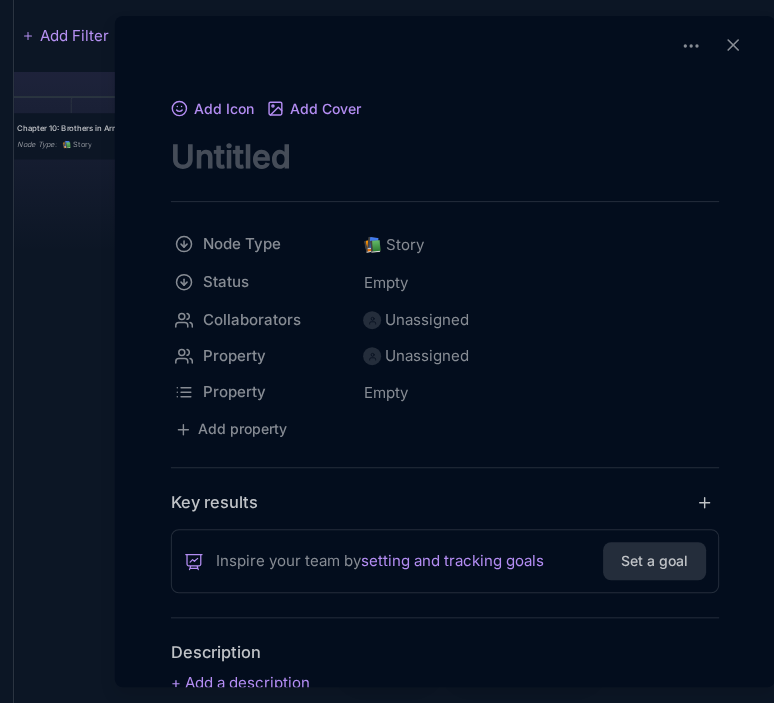 scroll, scrollTop: 0, scrollLeft: 0, axis: both 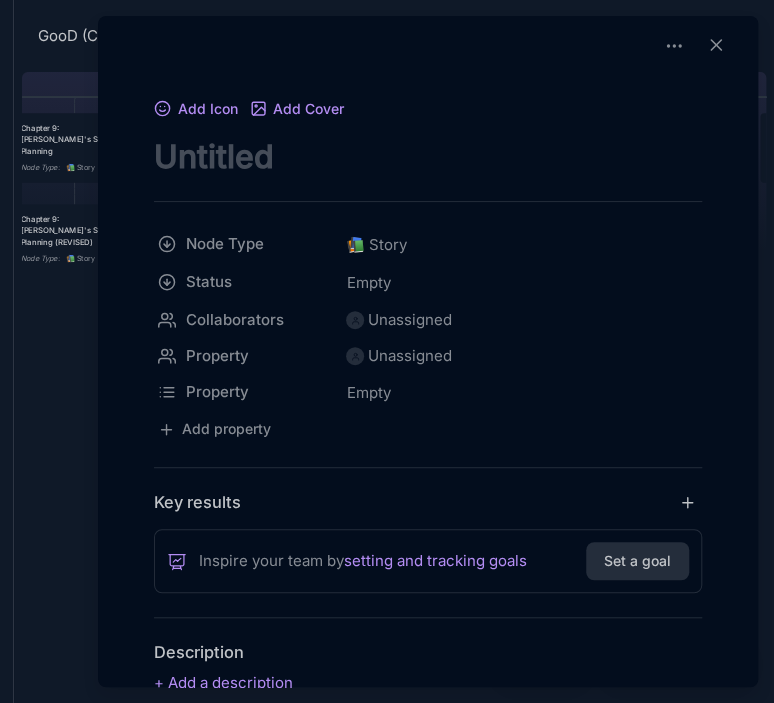 click on "Add Icon Add Cover   Node Type 📚   Story   Status Empty   Collaborators Unassigned   Property Unassigned   Property Empty
To pick up a draggable item, press the space bar.
While dragging, use the arrow keys to move the item.
Press space again to drop the item in its new position, or press escape to cancel.
Add property Key results Inspire your team by  setting and tracking goals Set a goal Description  Markdown Discussion Unsubscribe DJ DJ Comment" at bounding box center (428, 520) 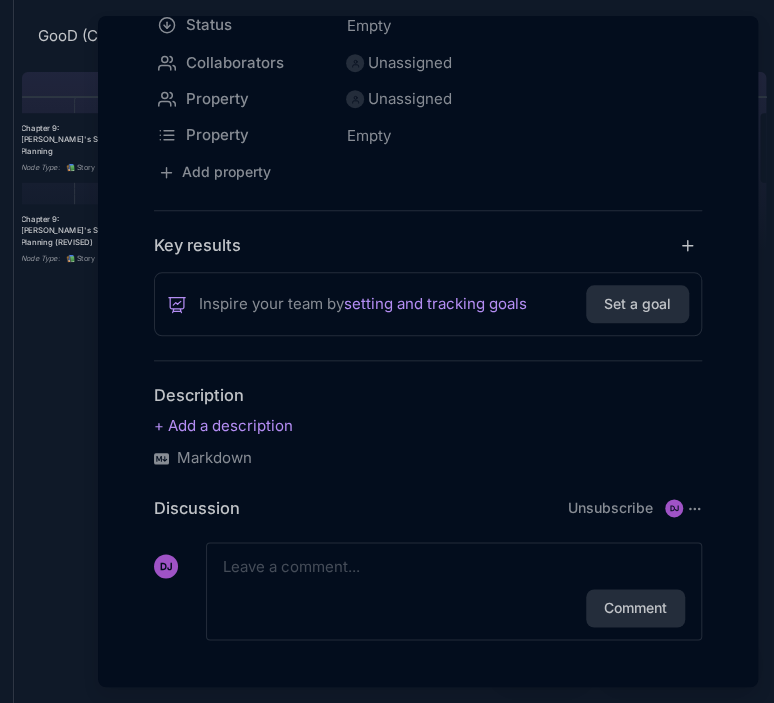 scroll, scrollTop: 304, scrollLeft: 0, axis: vertical 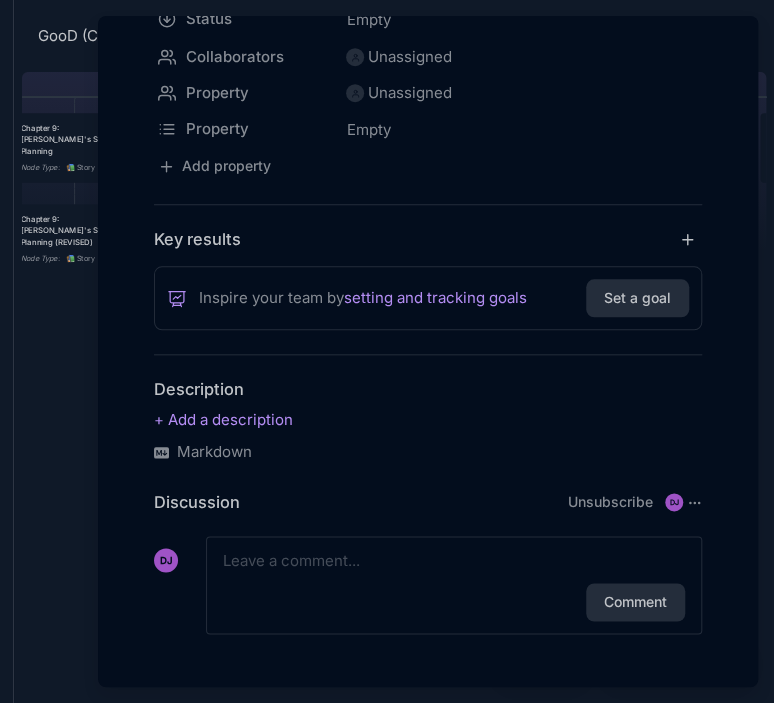 type on "Chapter 12: Federal Timeline and Pressure (REVISED)" 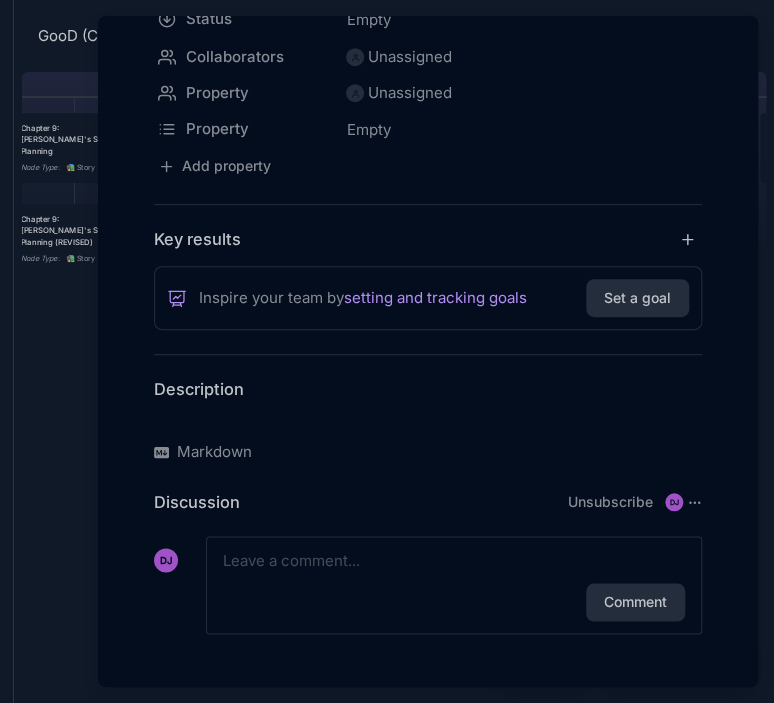 click at bounding box center (428, 420) 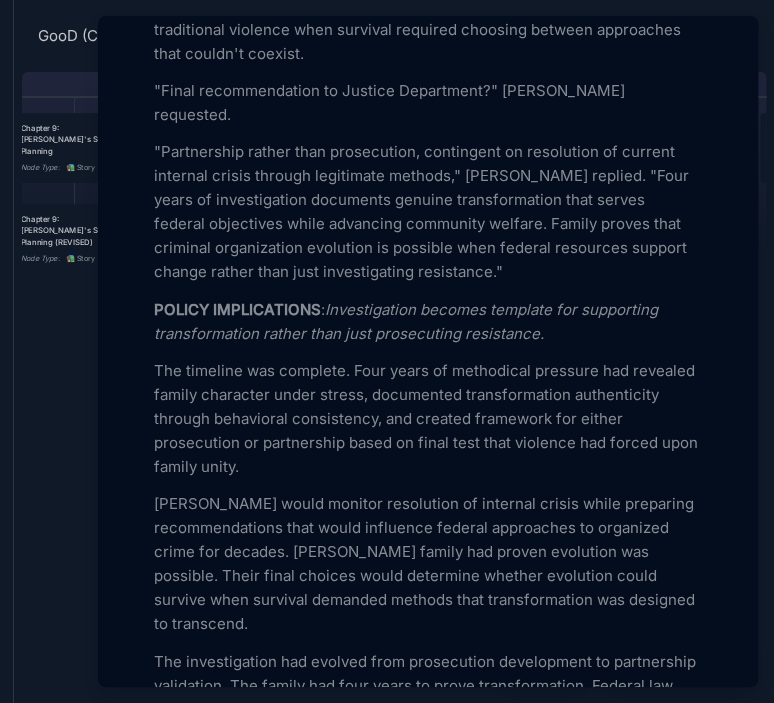 click at bounding box center [387, 351] 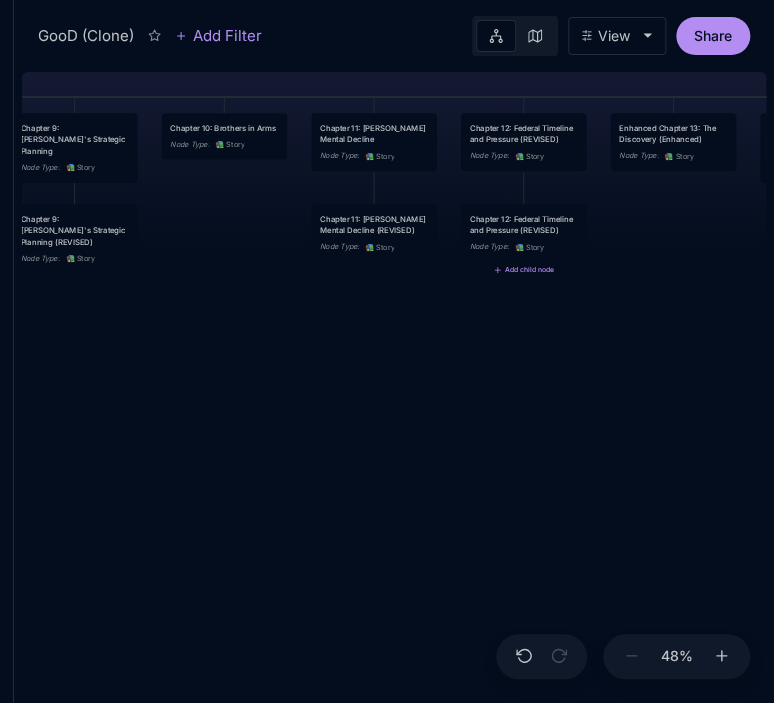 click on "GooD (Clone) PLOT Node Type : 💎   Epic Status : Done Plot Revised Node Type : 📚   Story Outlines Node Type : 💎   Epic Crime Family Structure
Node Type : ✏ ️  Sub-Task Status : Later Characters and sub plot outlines Node Type : ✏ ️  Sub-Task Status : Next Setting Node Type : ✏ ️  Sub-Task WIP Node Type : 📐   Task Status : Done Intro The Wedding Node Type : 📚   Story Status : Done Chapter 1  Node Type : 📚   Story Status : Done Chapter 2: The Unraveling Mind Node Type : 📚   Story Chapter 3: Federal Timeline and Pressure Node Type : 📚   Story Chapter 4: Conscience Under Construction Node Type : 📚   Story Chapter 5: Harmony in Violence Node Type : 📚   Story Chapter 6: The Security Company Operations Node Type : 📚   Story Chapter 7: Community Impact and Relationships Node Type : 📚   Story Chapter 8: The Federal Witness  Node Type : 📚   Story Chapter 9: [PERSON_NAME]'s Strategic Planning Node Type : 📚   Story Chapter 10: Brothers in Arms Node Type : 📚   Story Node Type" at bounding box center (394, 383) 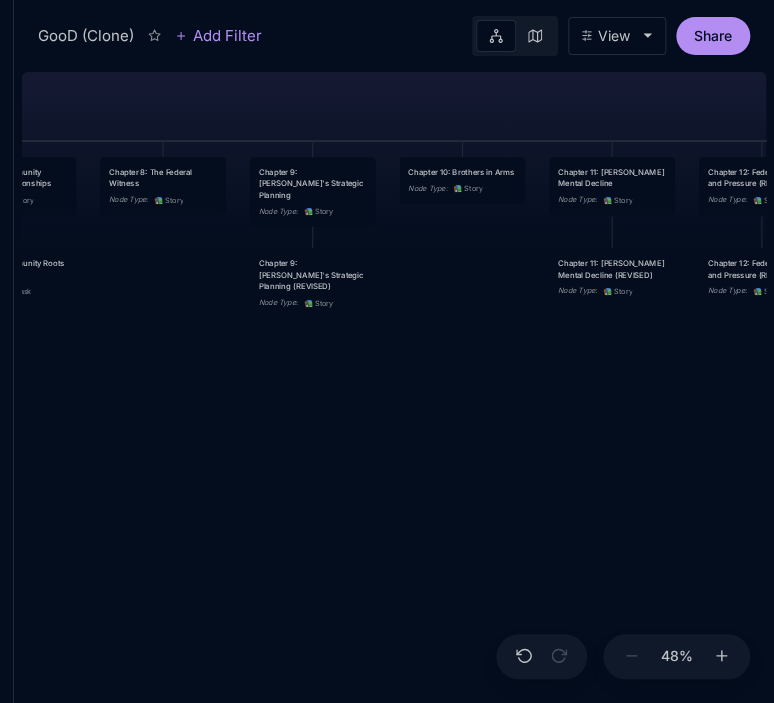 drag, startPoint x: 380, startPoint y: 392, endPoint x: 644, endPoint y: 443, distance: 268.881 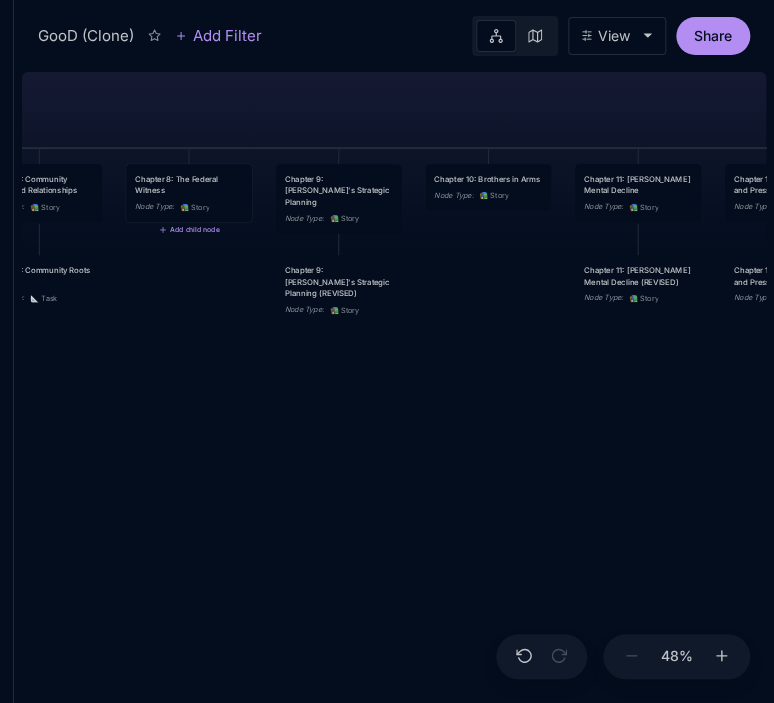 click on "Chapter 8: The Federal Witness  Node Type : 📚   Story" at bounding box center (189, 193) 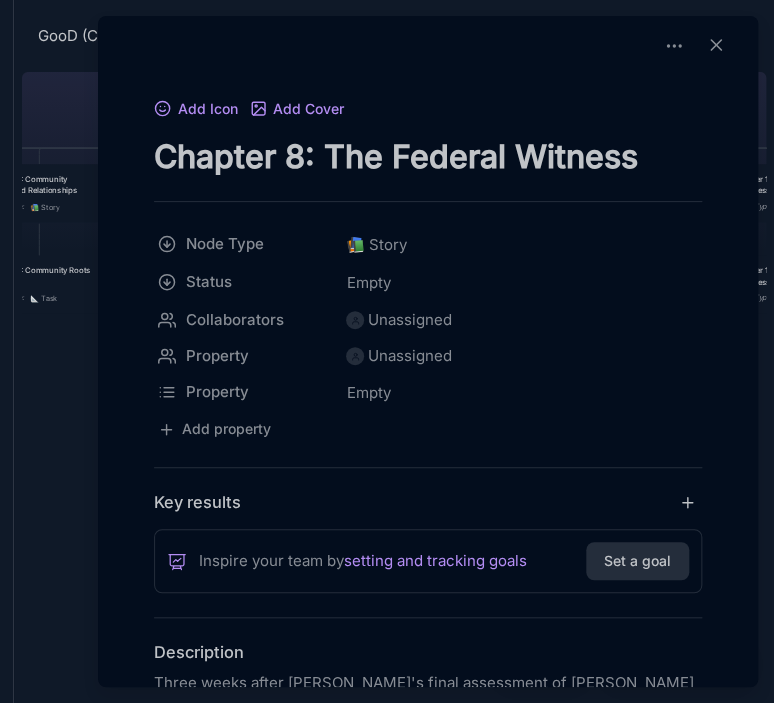 click at bounding box center (387, 351) 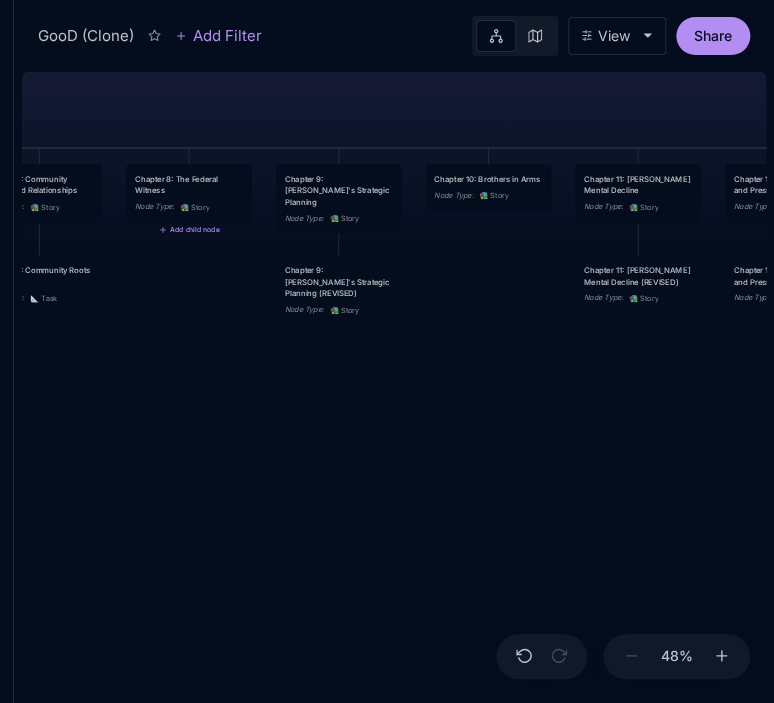 click on "GooD (Clone) PLOT Node Type : 💎   Epic Status : Done Plot Revised Node Type : 📚   Story Outlines Node Type : 💎   Epic Crime Family Structure
Node Type : ✏ ️  Sub-Task Status : Later Characters and sub plot outlines Node Type : ✏ ️  Sub-Task Status : Next Setting Node Type : ✏ ️  Sub-Task WIP Node Type : 📐   Task Status : Done Intro The Wedding Node Type : 📚   Story Status : Done Chapter 1  Node Type : 📚   Story Status : Done Chapter 2: The Unraveling Mind Node Type : 📚   Story Chapter 3: Federal Timeline and Pressure Node Type : 📚   Story Chapter 4: Conscience Under Construction Node Type : 📚   Story Chapter 5: Harmony in Violence Node Type : 📚   Story Chapter 6: The Security Company Operations Node Type : 📚   Story Chapter 7: Community Impact and Relationships Node Type : 📚   Story Chapter 8: The Federal Witness  Node Type : 📚   Story Add child node Chapter 9: [PERSON_NAME]'s Strategic Planning Node Type : 📚   Story Chapter 10: Brothers in Arms Node Type : 📚 :" at bounding box center [394, 383] 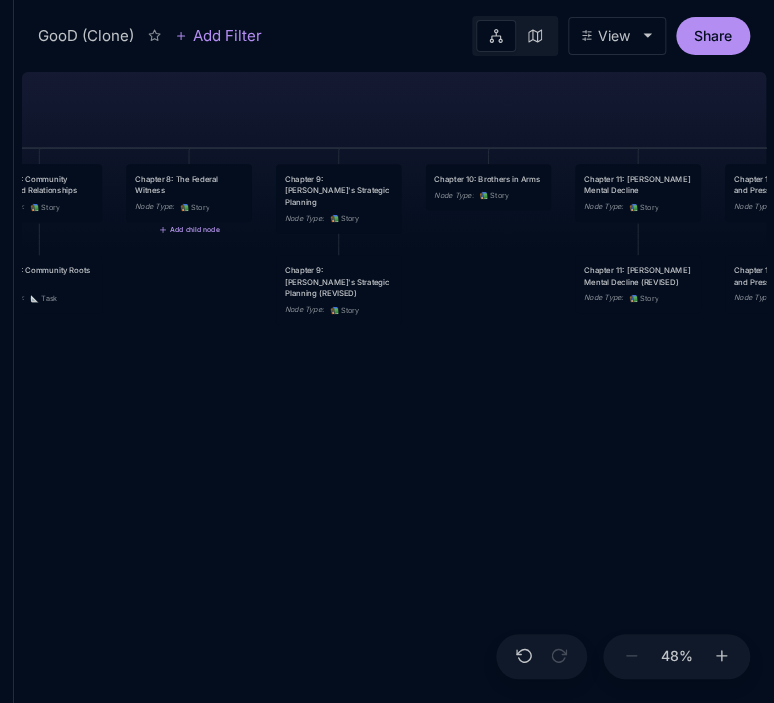 click on "Add child node" at bounding box center [189, 230] 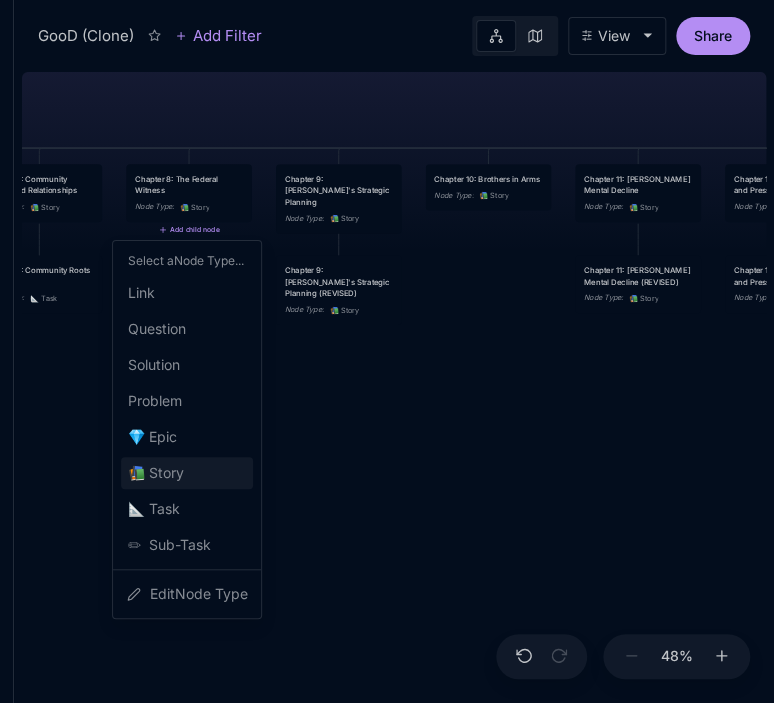 click on "📚   Story" at bounding box center [155, 473] 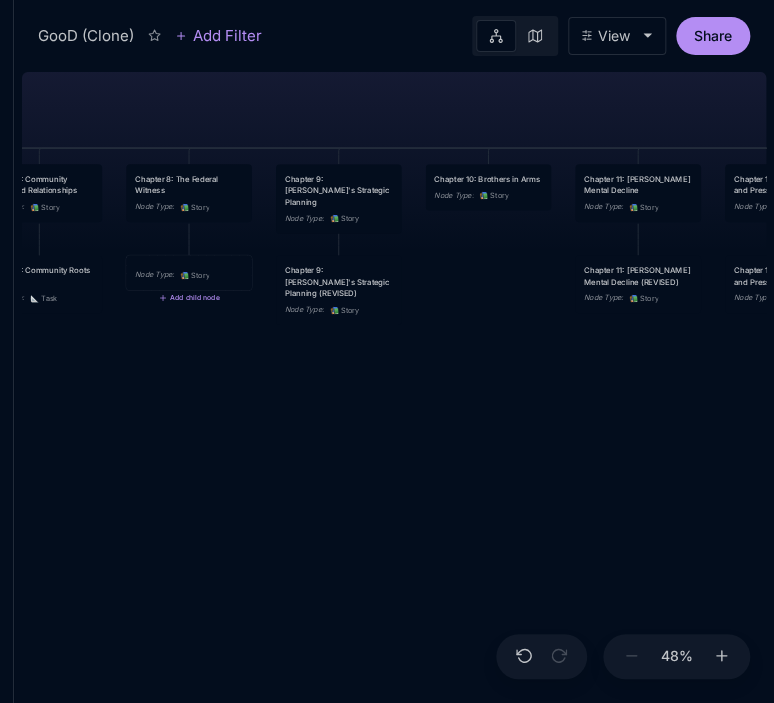 click on "Node Type : 📚   Story" at bounding box center (189, 275) 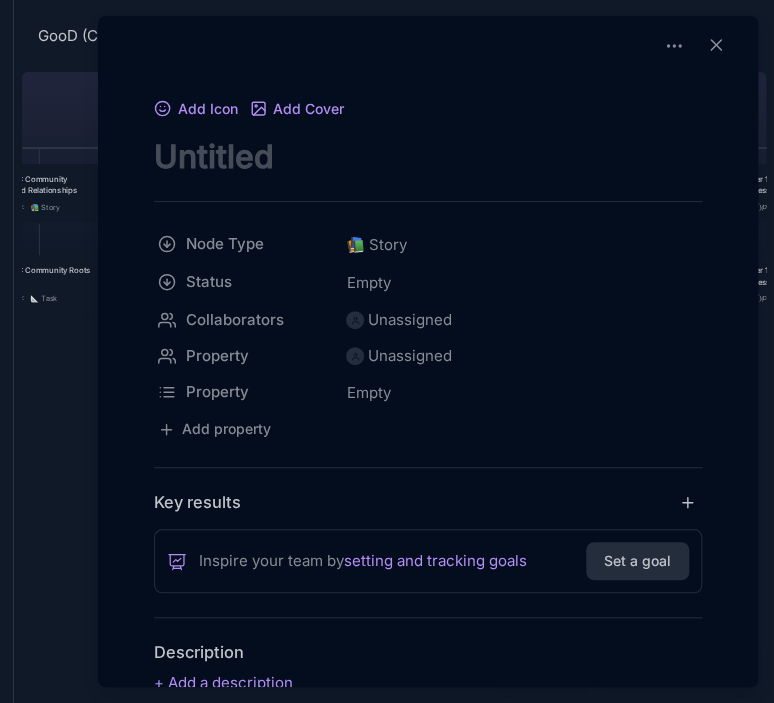 scroll, scrollTop: 0, scrollLeft: 0, axis: both 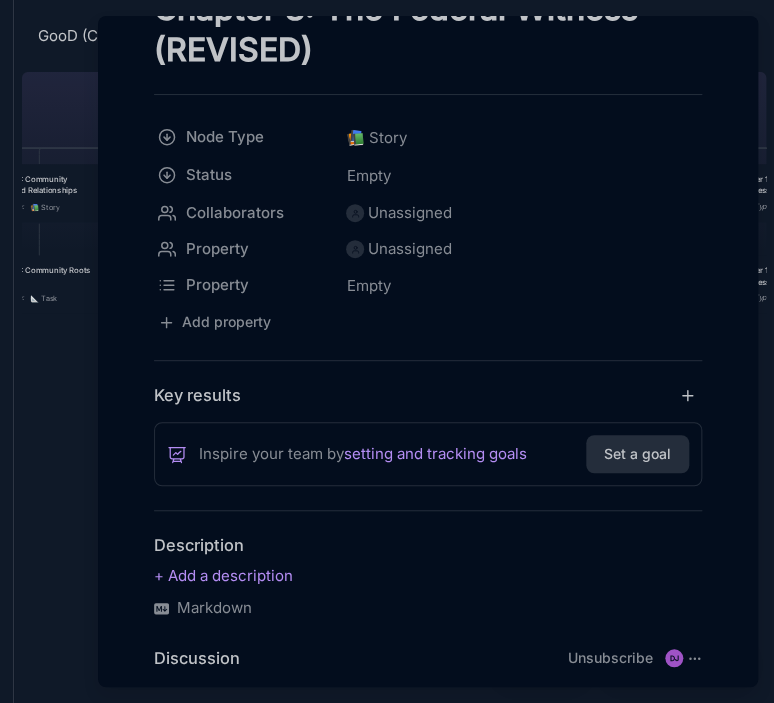type on "Chapter 8: The Federal Witness (REVISED)" 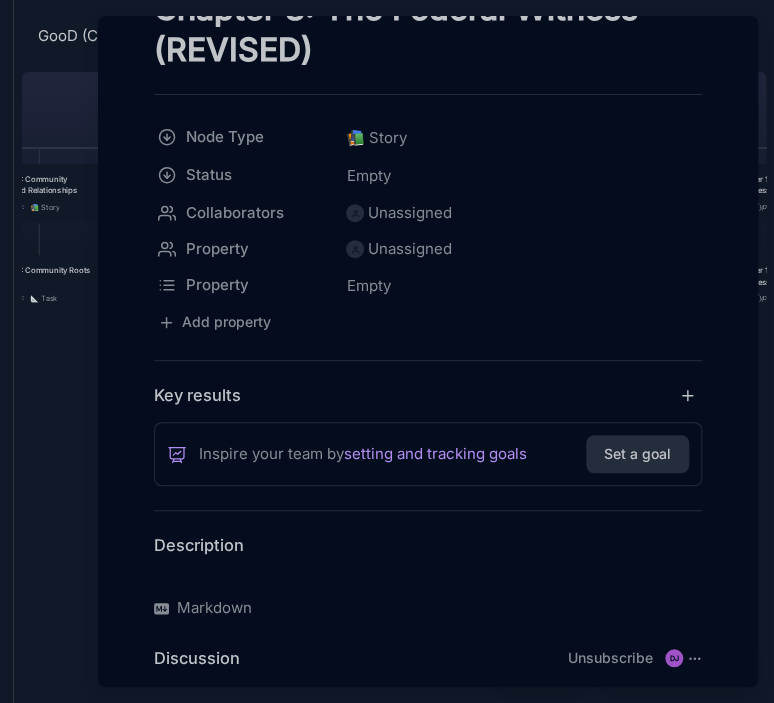 click at bounding box center [428, 576] 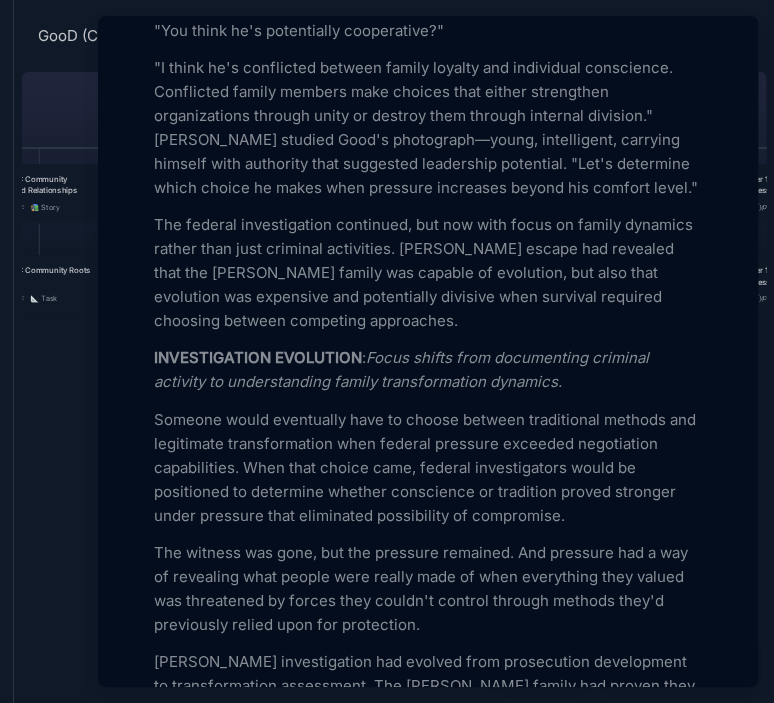 click at bounding box center (387, 351) 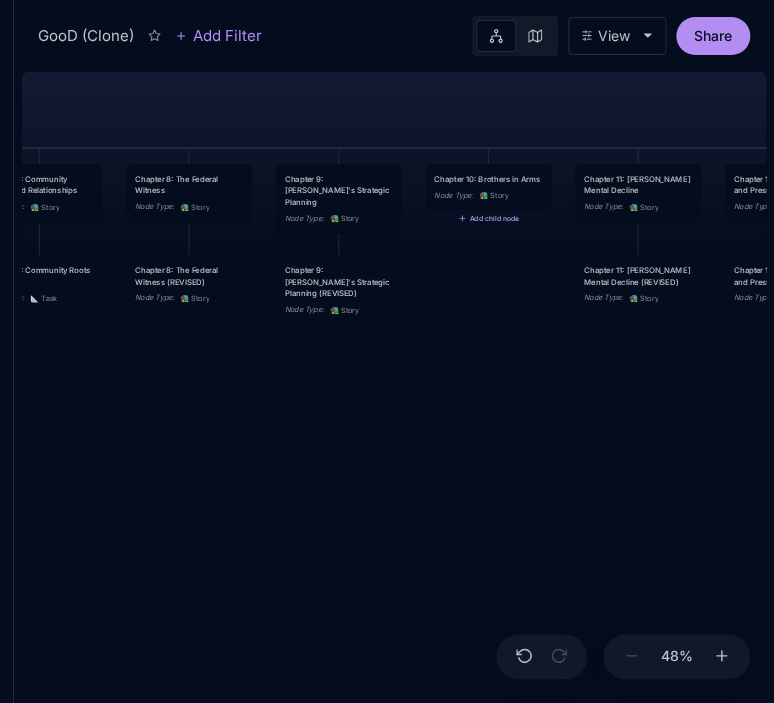 click on "Add child node" at bounding box center [488, 218] 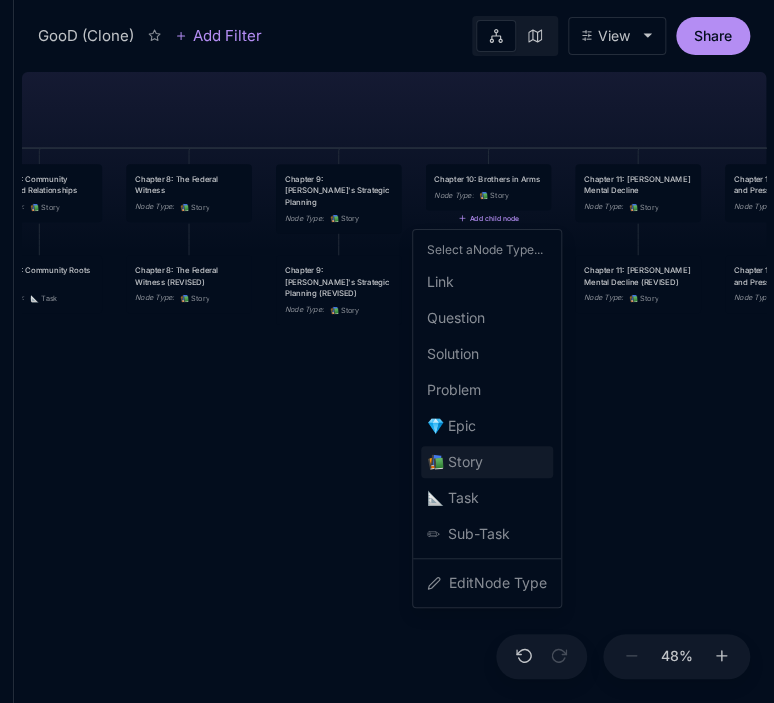 click on "📚   Story" at bounding box center (455, 462) 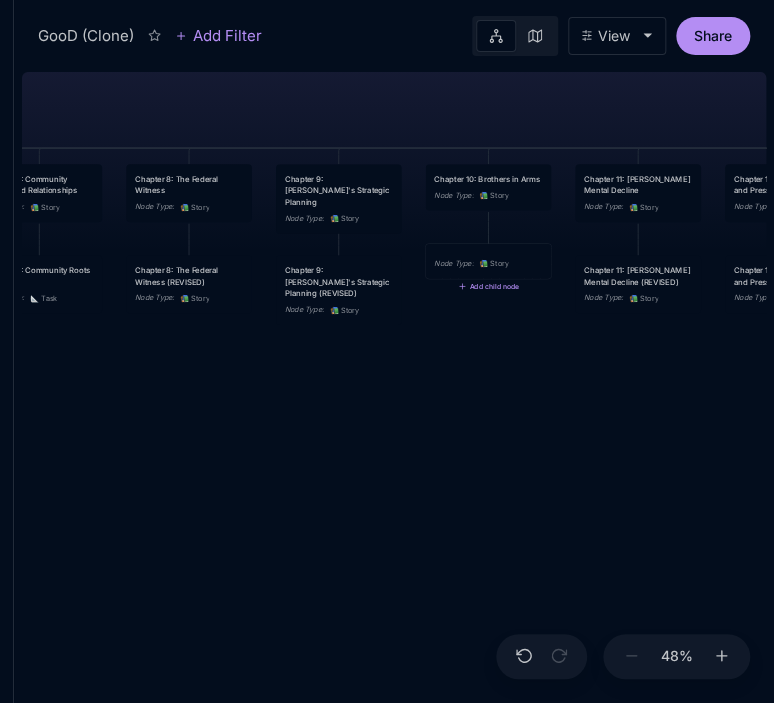 click on "Node Type : 📚   Story" at bounding box center (489, 261) 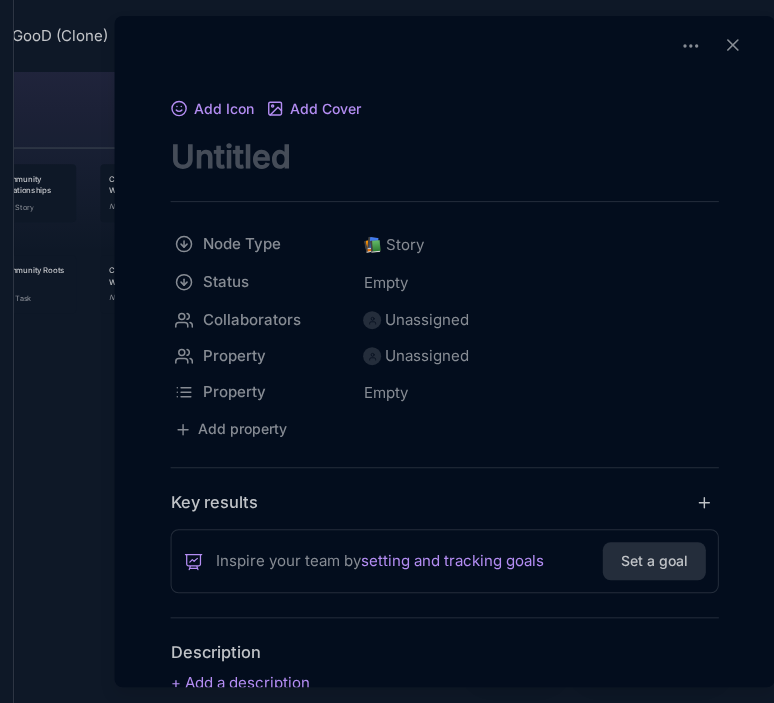 scroll, scrollTop: 0, scrollLeft: 0, axis: both 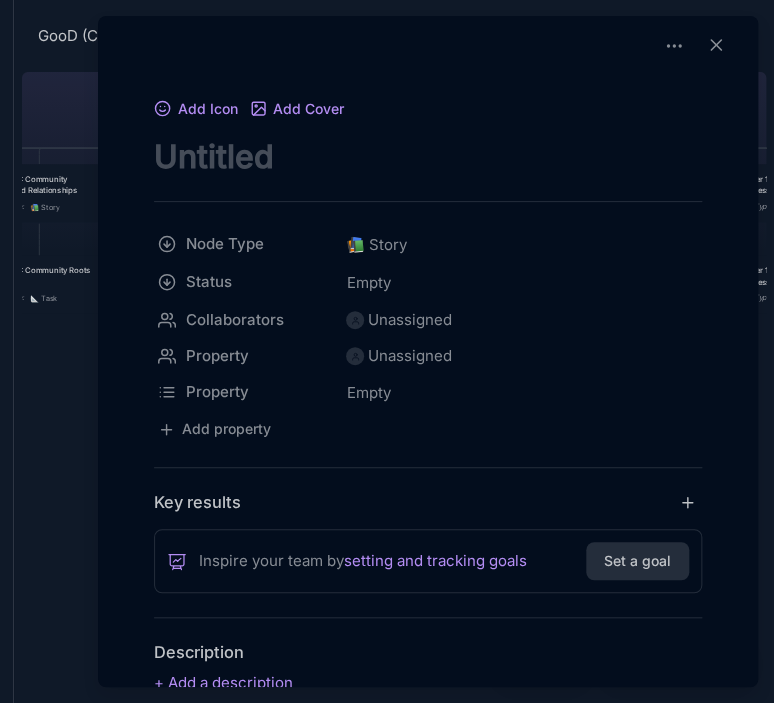 click at bounding box center [428, 156] 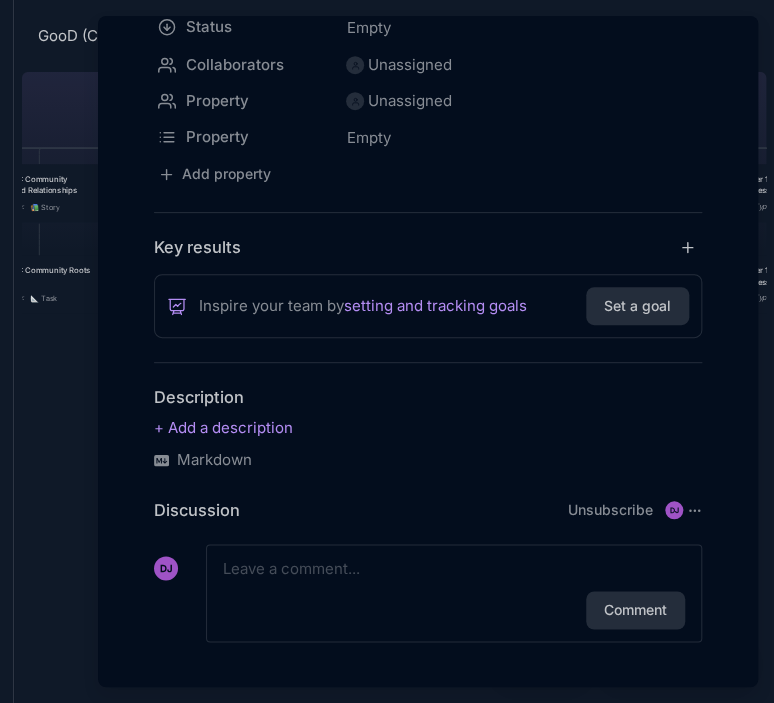 scroll, scrollTop: 305, scrollLeft: 0, axis: vertical 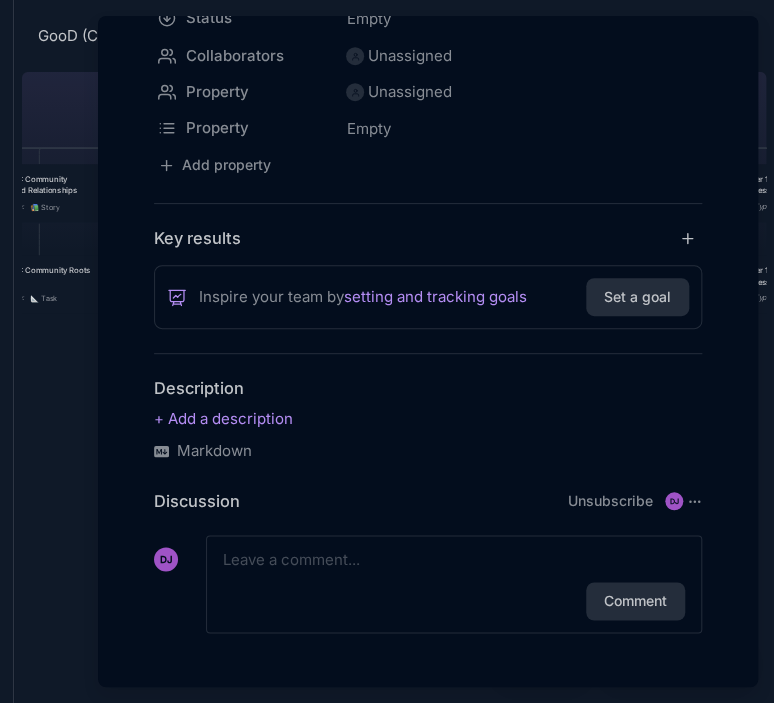 type on "Chapter 10: Brothers in Arms (REVISED)" 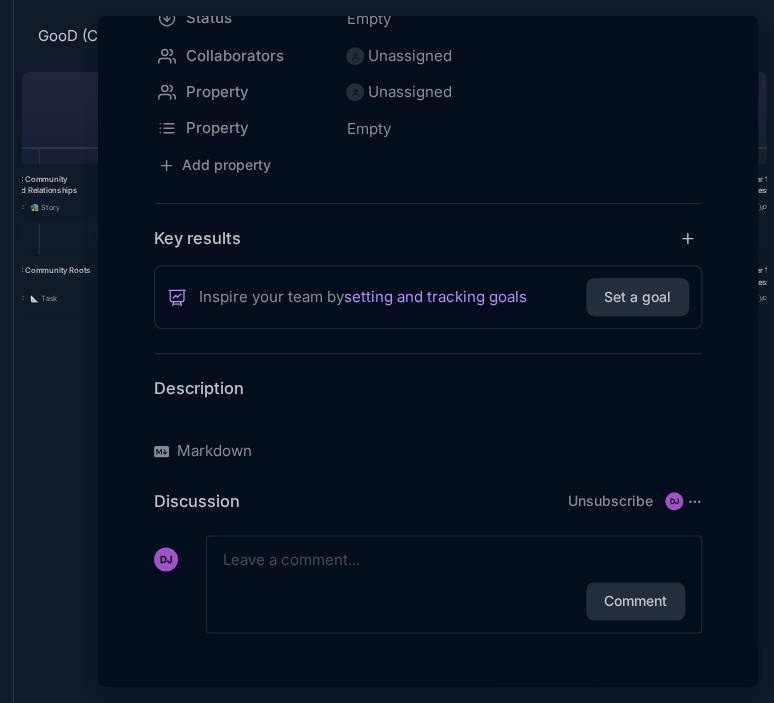 click at bounding box center (428, 419) 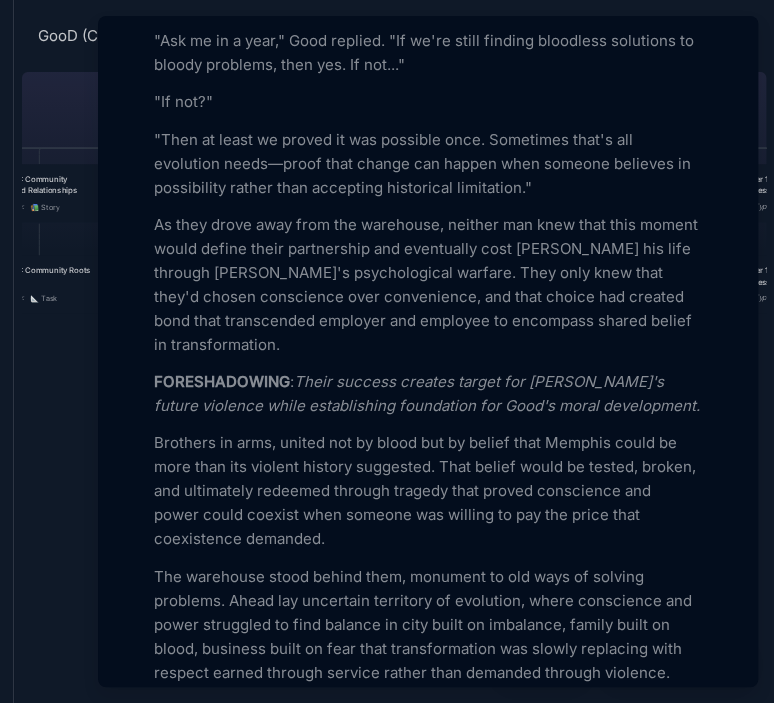 click at bounding box center (387, 351) 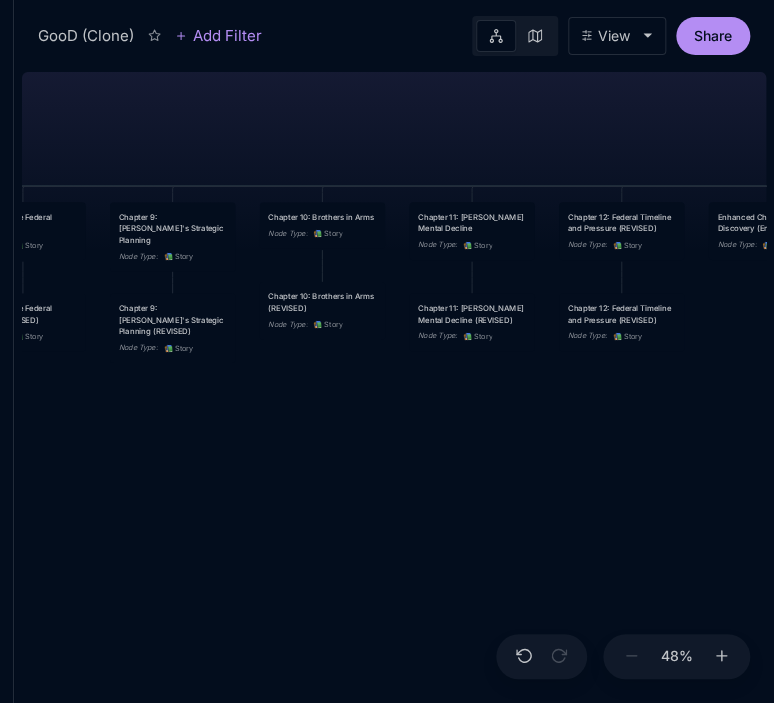 drag, startPoint x: 531, startPoint y: 418, endPoint x: 343, endPoint y: 459, distance: 192.41881 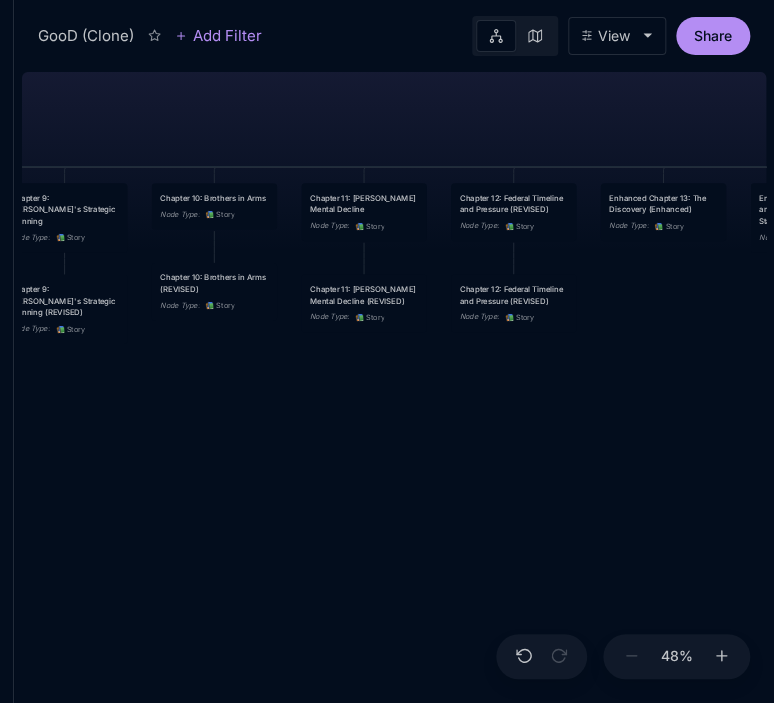 drag, startPoint x: 536, startPoint y: 445, endPoint x: 427, endPoint y: 416, distance: 112.79185 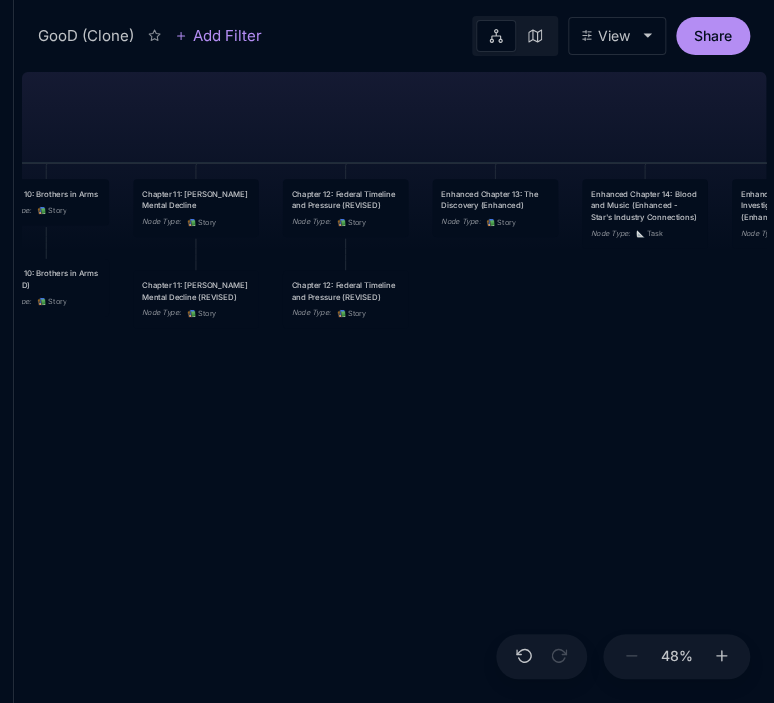 drag, startPoint x: 680, startPoint y: 363, endPoint x: 528, endPoint y: 366, distance: 152.0296 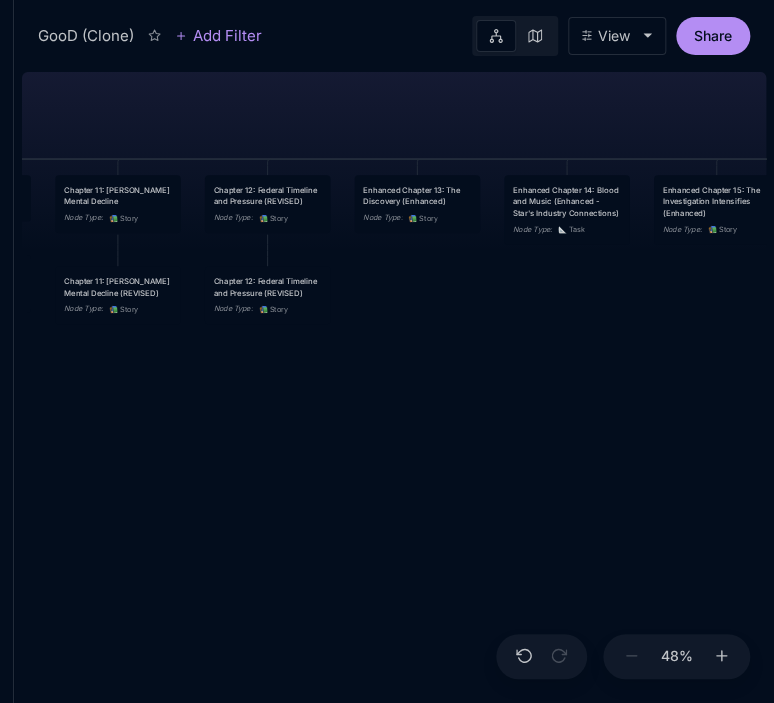 drag, startPoint x: 646, startPoint y: 365, endPoint x: 571, endPoint y: 361, distance: 75.10659 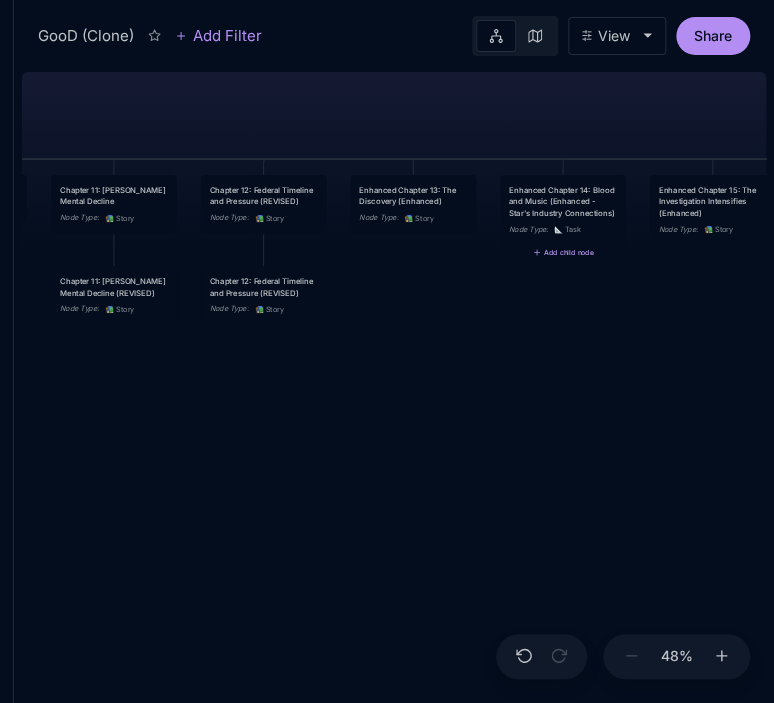 click on "Add child node" at bounding box center (563, 253) 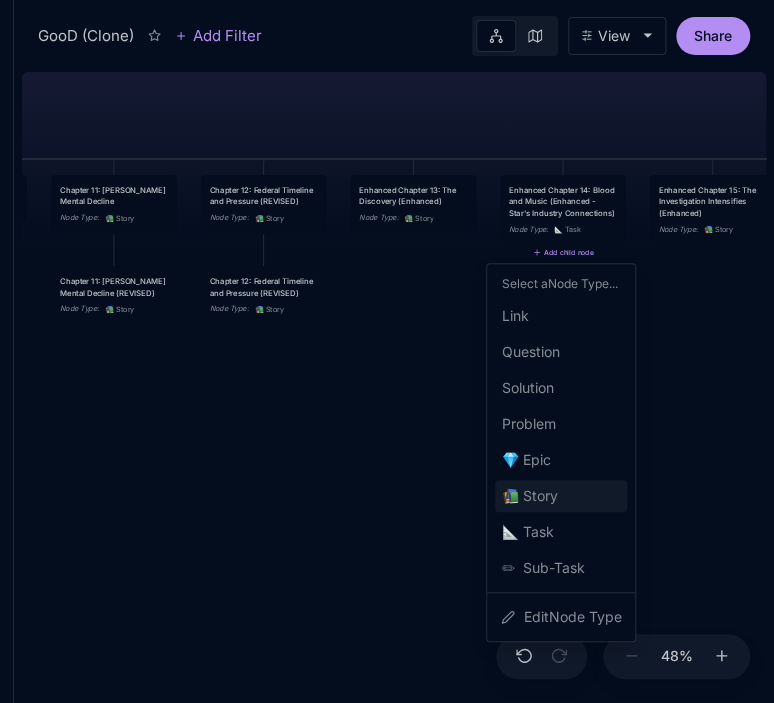 click on "📚   Story" at bounding box center (529, 496) 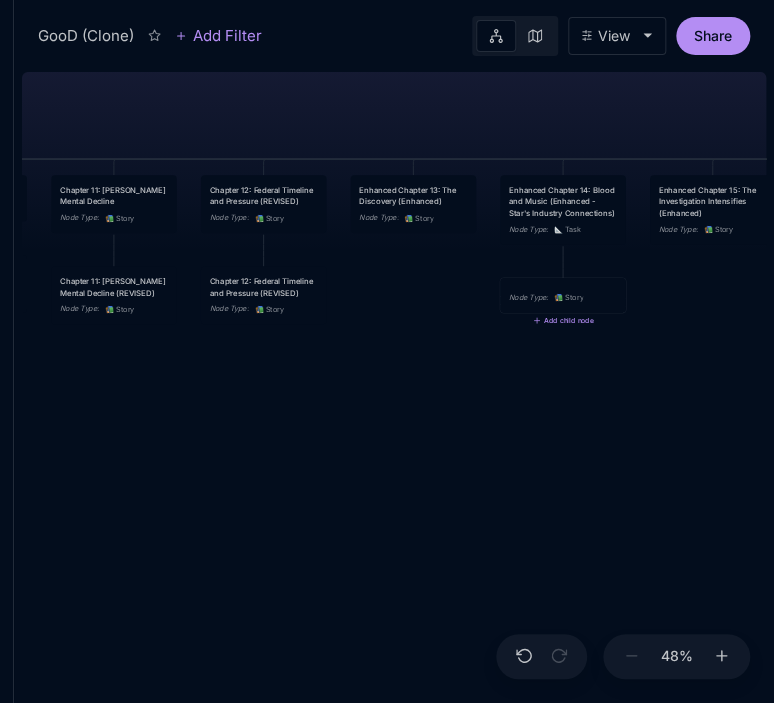 click on "Node Type : 📚   Story" at bounding box center [563, 297] 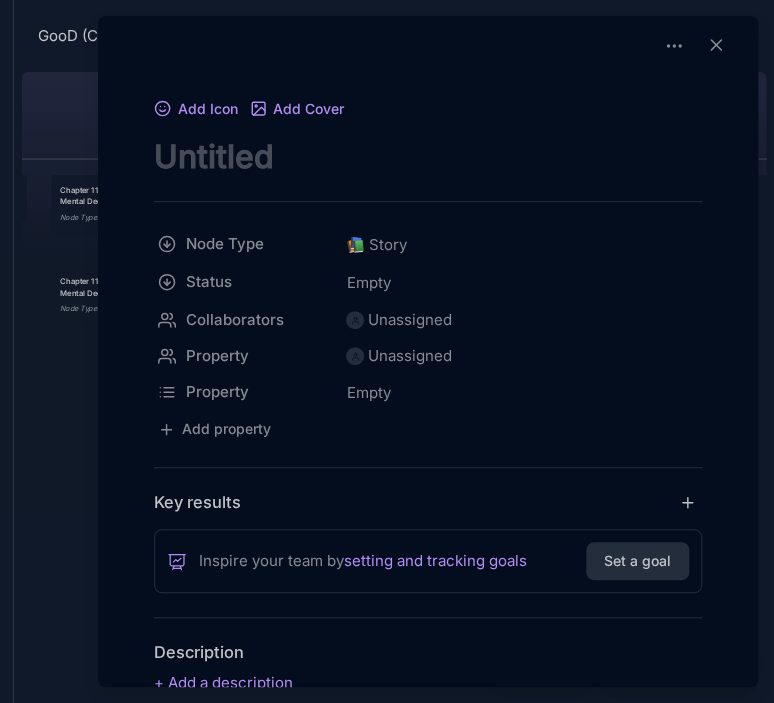 scroll, scrollTop: 0, scrollLeft: 0, axis: both 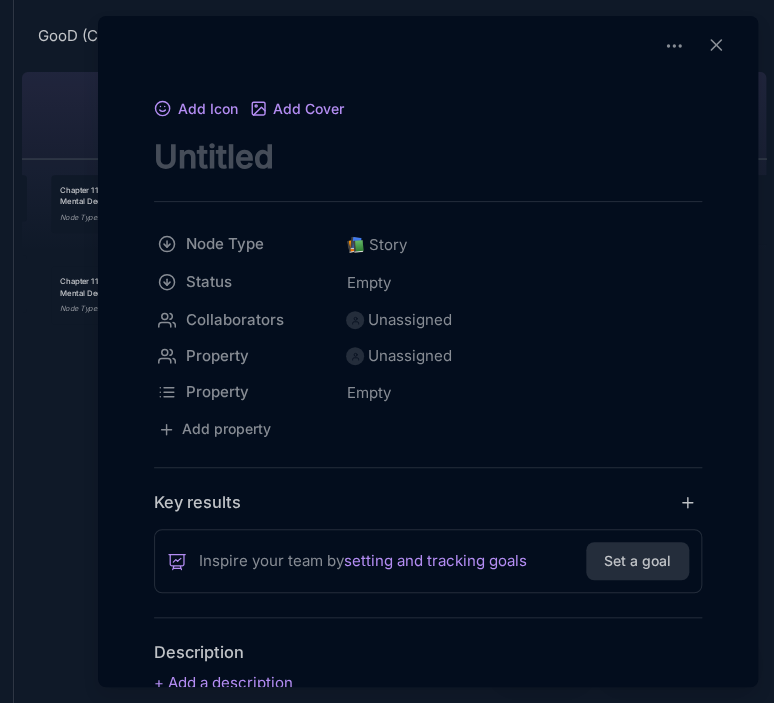 click at bounding box center (428, 156) 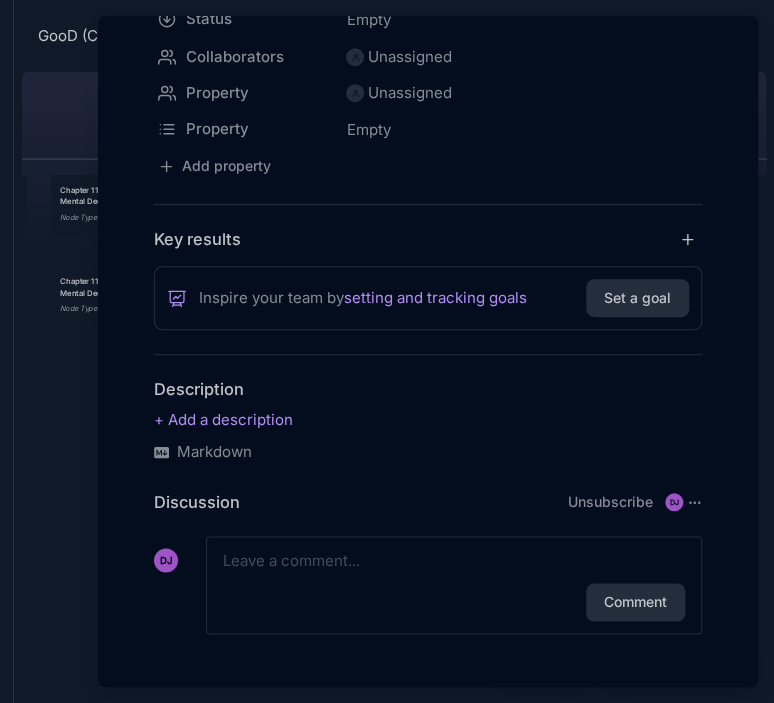 scroll, scrollTop: 305, scrollLeft: 0, axis: vertical 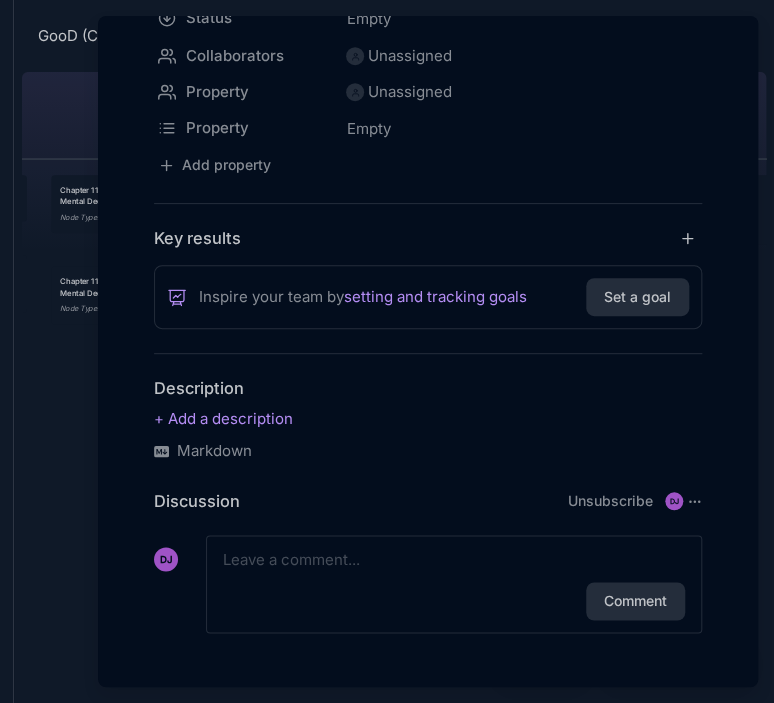 type on "Chapter 14: Blood and Music (REVISED)" 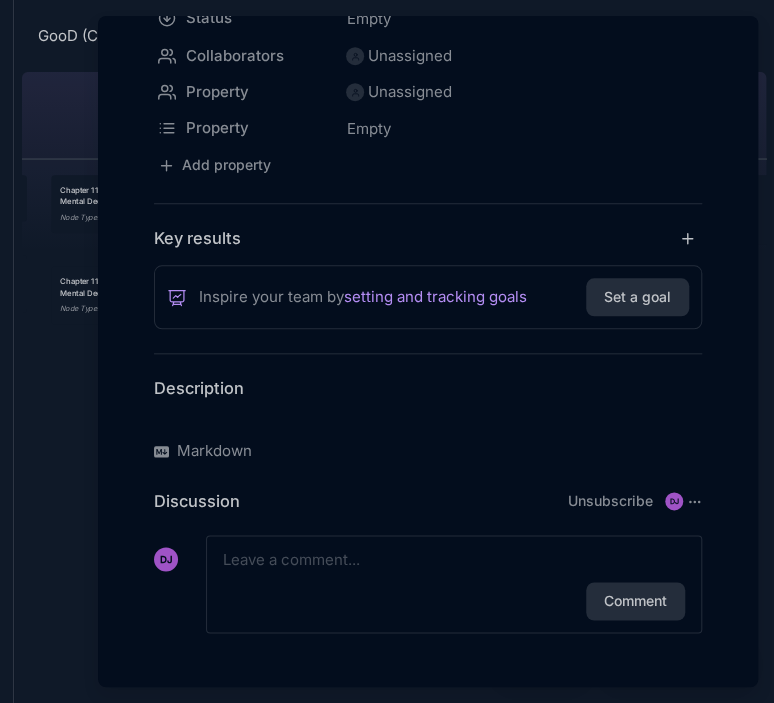 click at bounding box center [428, 419] 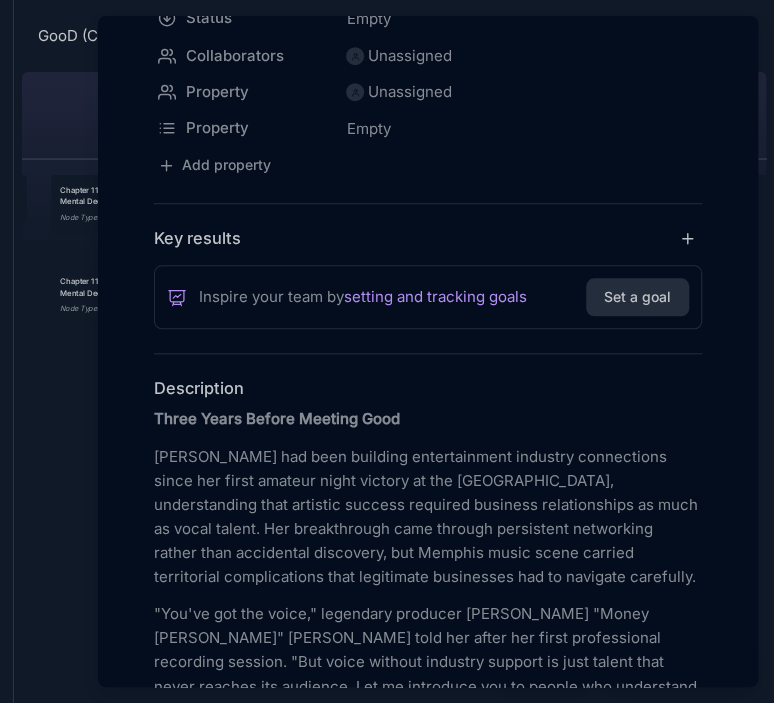 scroll, scrollTop: 6553, scrollLeft: 0, axis: vertical 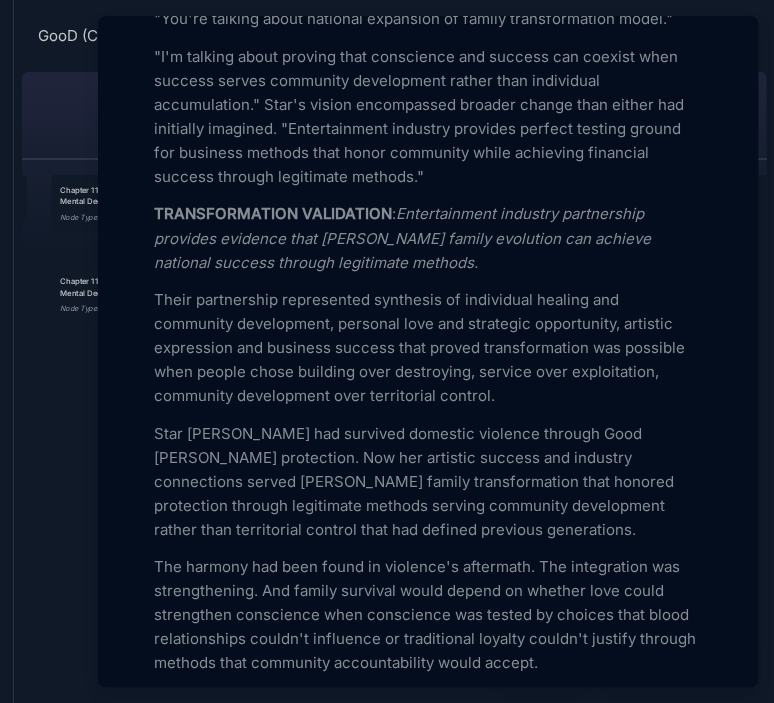 click at bounding box center (387, 351) 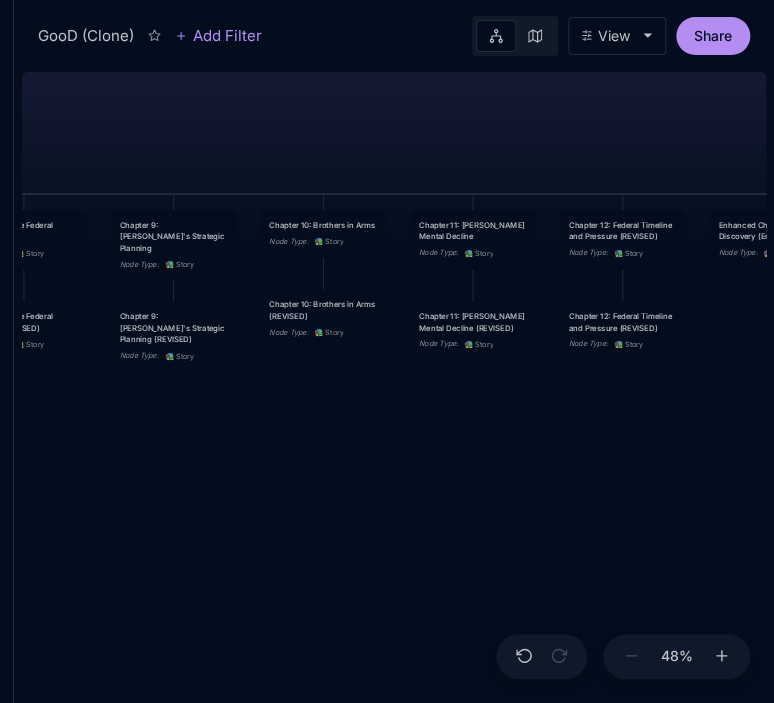 drag, startPoint x: 286, startPoint y: 439, endPoint x: 645, endPoint y: 474, distance: 360.7021 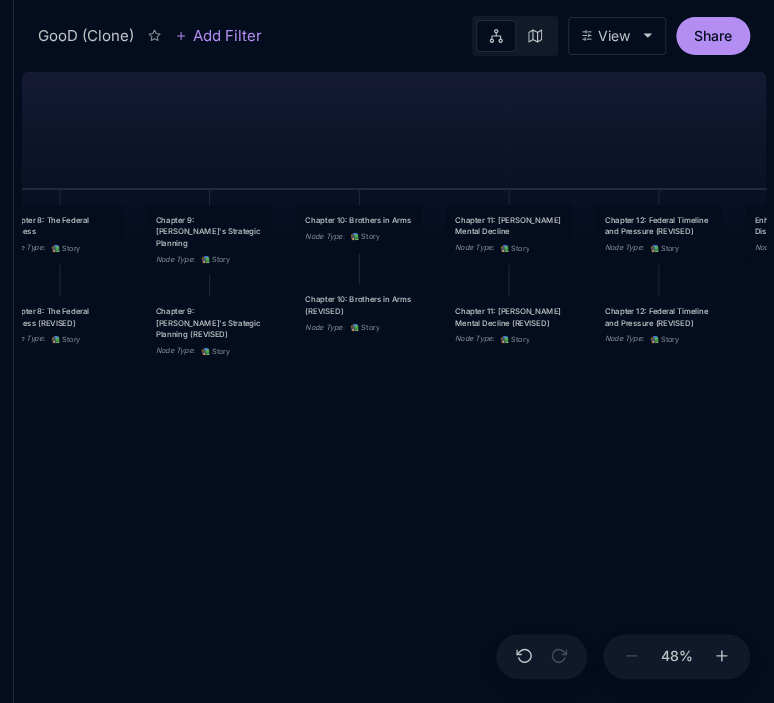drag, startPoint x: 242, startPoint y: 500, endPoint x: 785, endPoint y: 447, distance: 545.58044 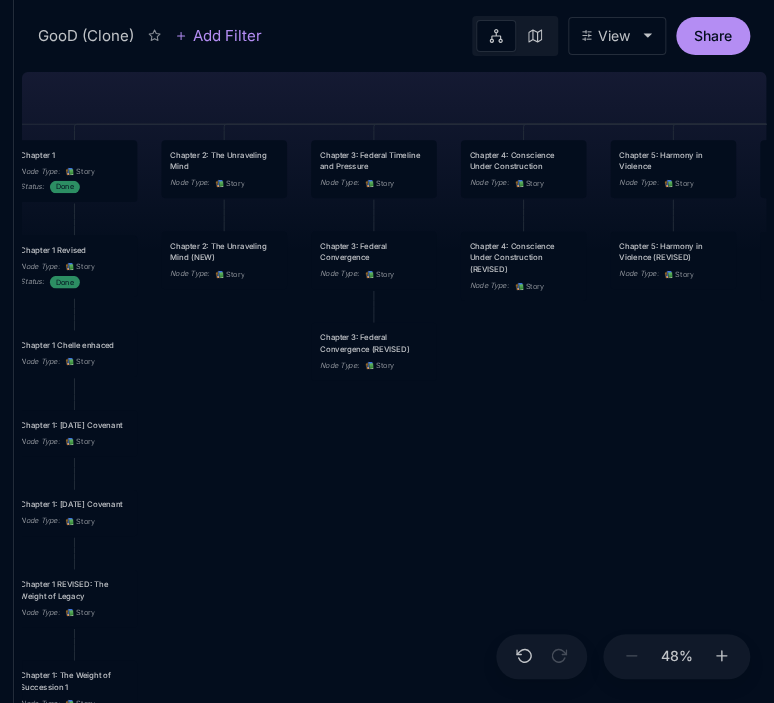 drag, startPoint x: 321, startPoint y: 484, endPoint x: 876, endPoint y: 467, distance: 555.2603 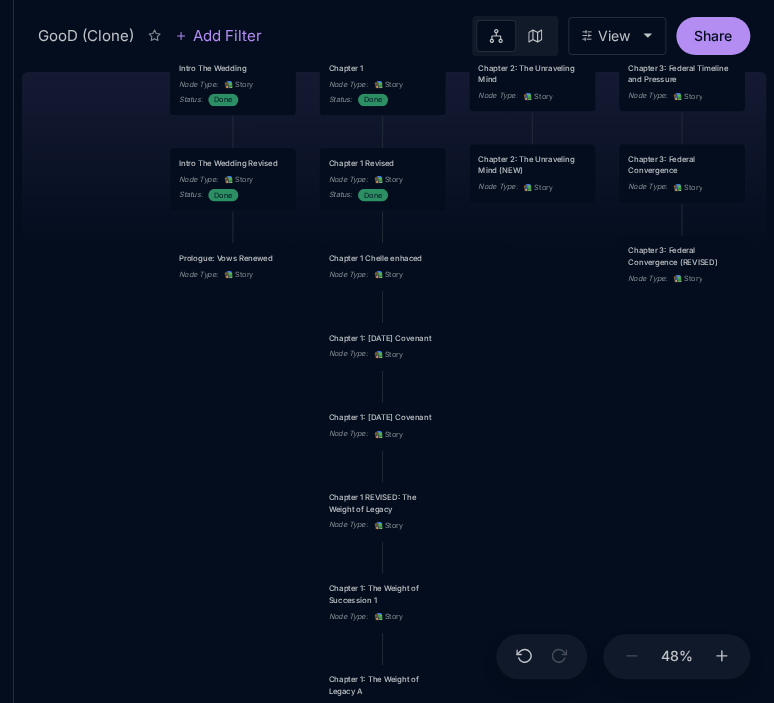 drag, startPoint x: 536, startPoint y: 529, endPoint x: 844, endPoint y: 442, distance: 320.05154 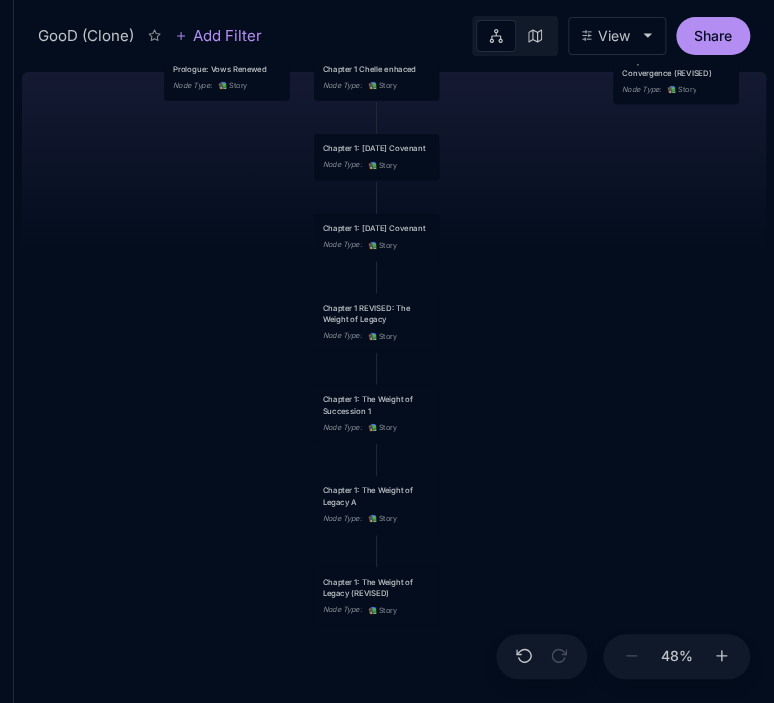 drag, startPoint x: 764, startPoint y: 442, endPoint x: 758, endPoint y: 253, distance: 189.09521 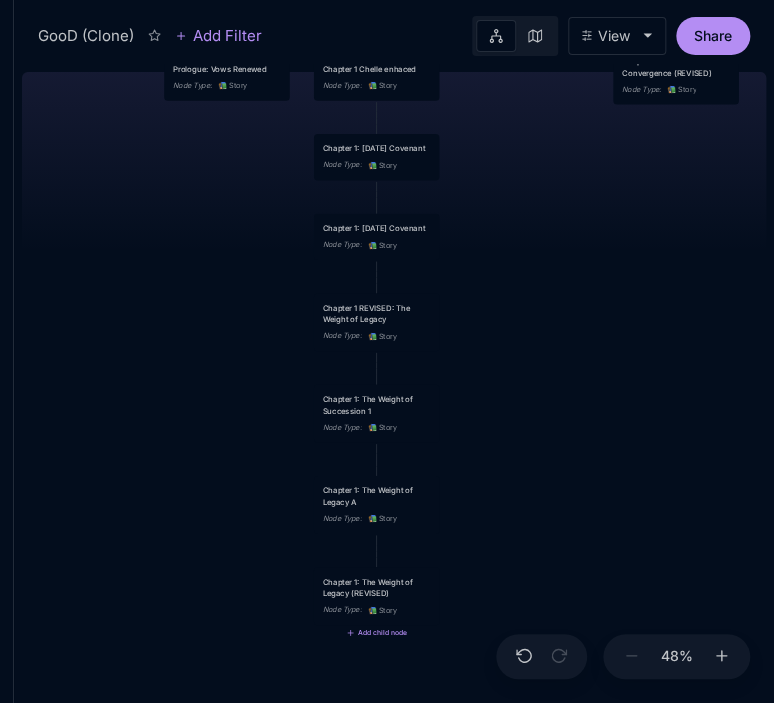 click on "Chapter 1: The Weight of Legacy (REVISED)" at bounding box center (376, 587) 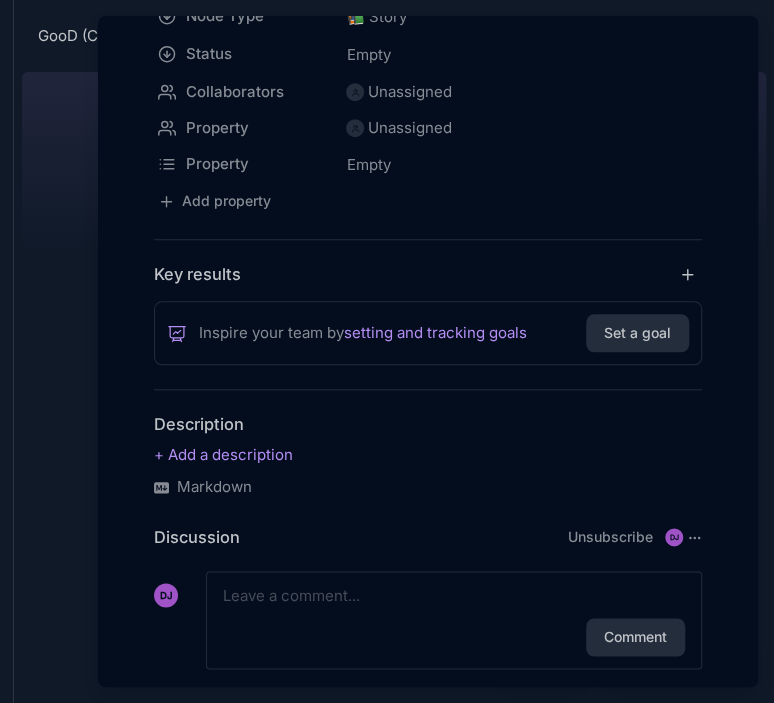 scroll, scrollTop: 272, scrollLeft: 0, axis: vertical 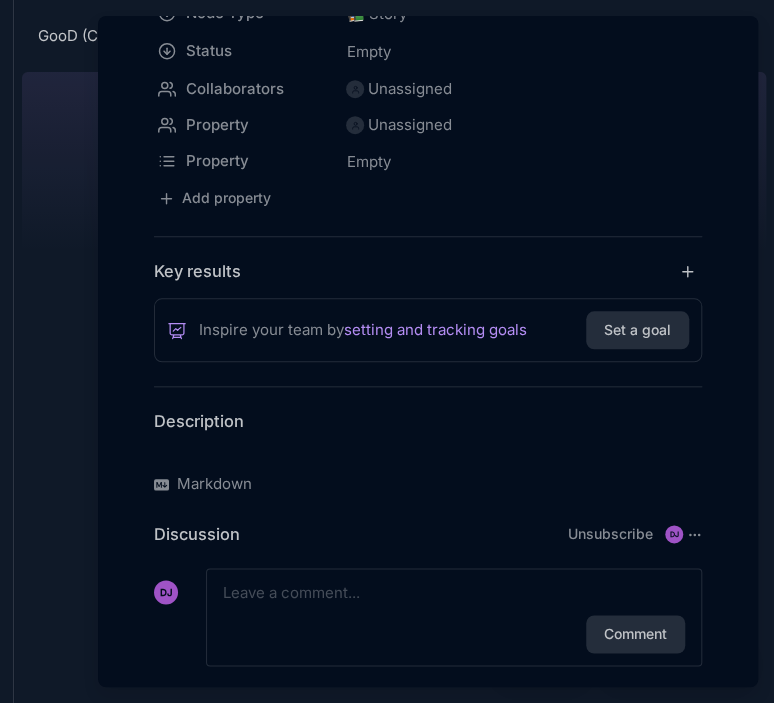 click at bounding box center (428, 452) 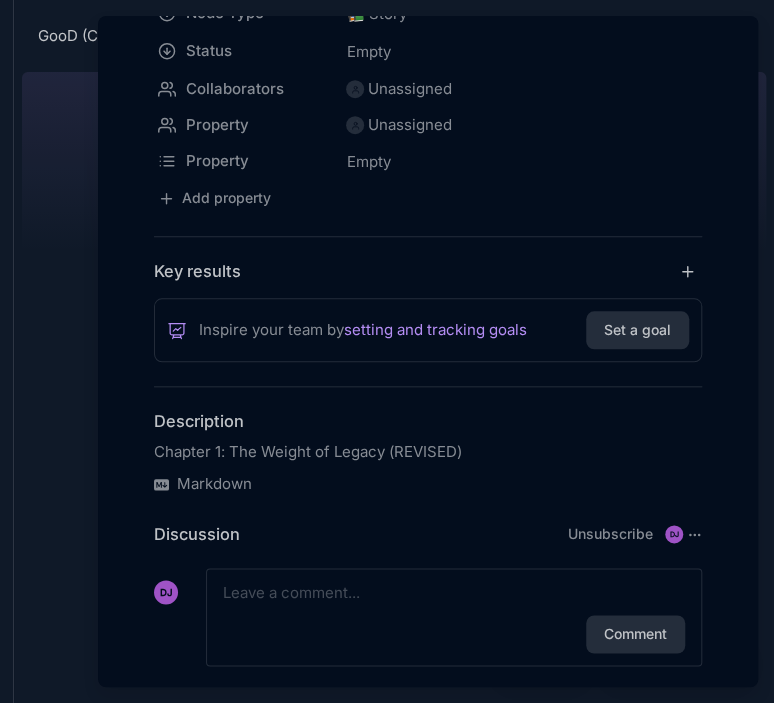 click on "Chapter 1: The Weight of Legacy (REVISED)" at bounding box center [428, 452] 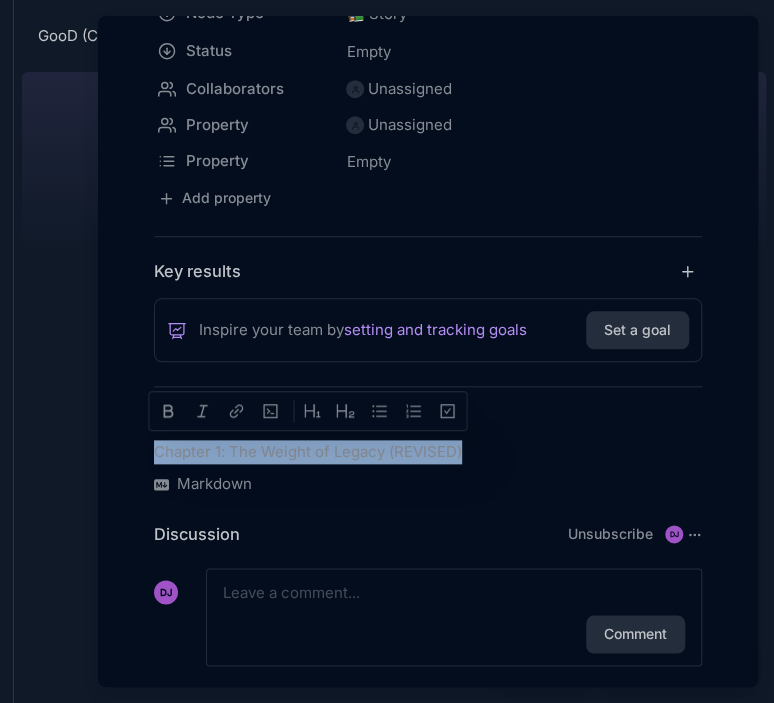 drag, startPoint x: 468, startPoint y: 449, endPoint x: 146, endPoint y: 452, distance: 322.01398 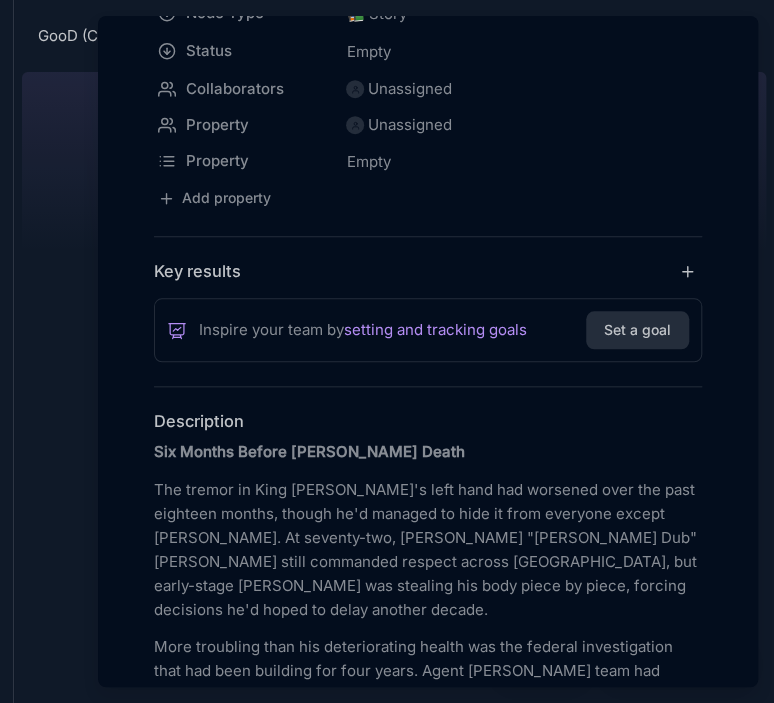 scroll, scrollTop: 5385, scrollLeft: 0, axis: vertical 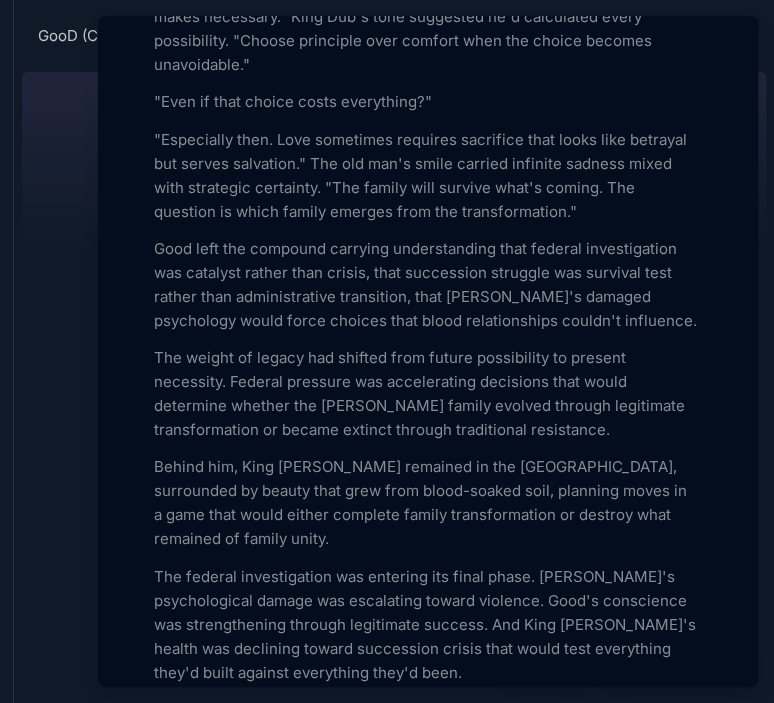 click at bounding box center (387, 351) 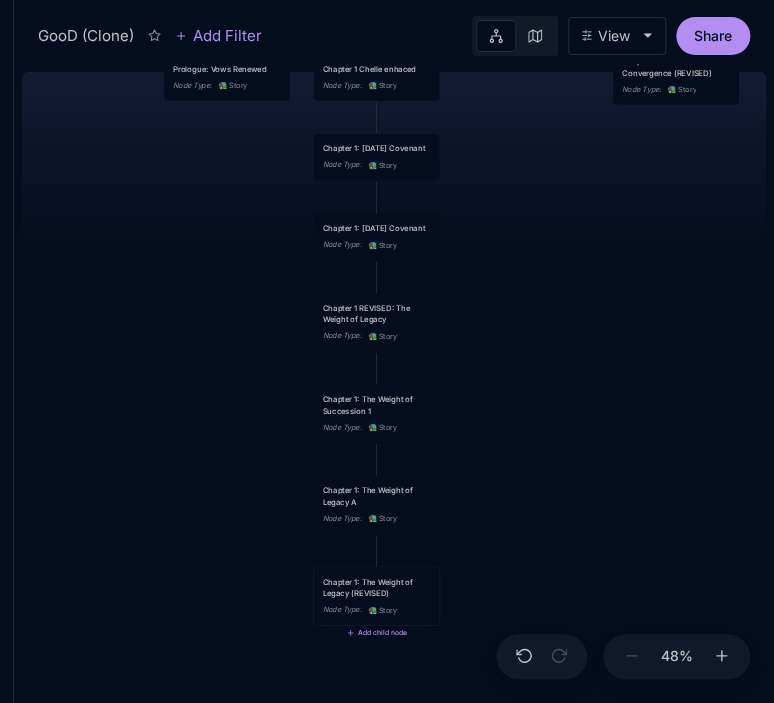 click on "Chapter 1: The Weight of Legacy (REVISED)" at bounding box center (376, 587) 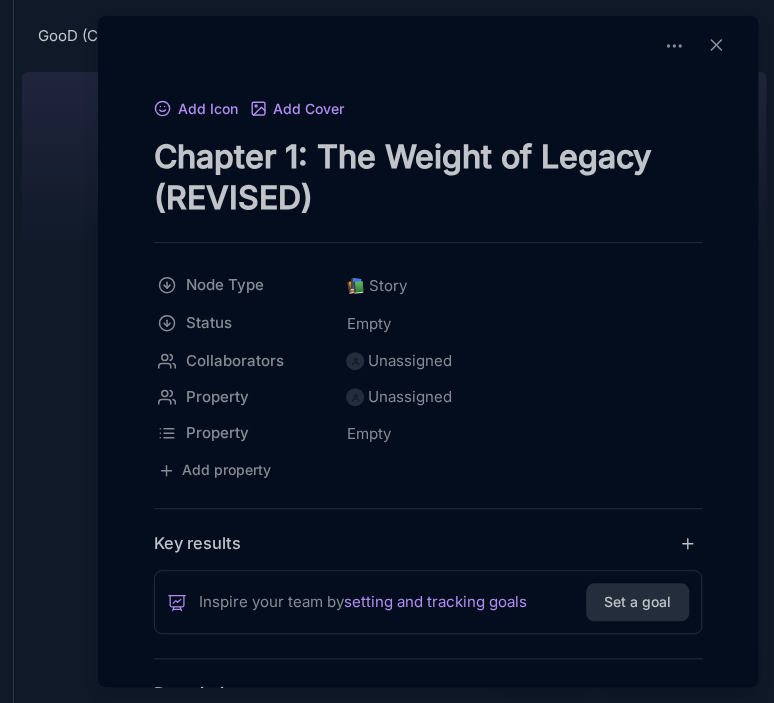 click at bounding box center (387, 351) 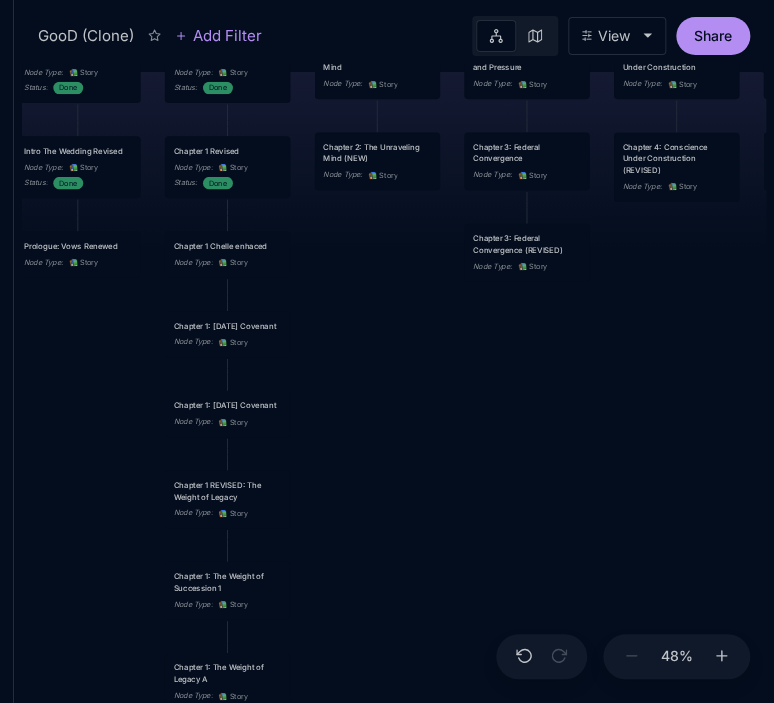 drag, startPoint x: 568, startPoint y: 222, endPoint x: 403, endPoint y: 419, distance: 256.97083 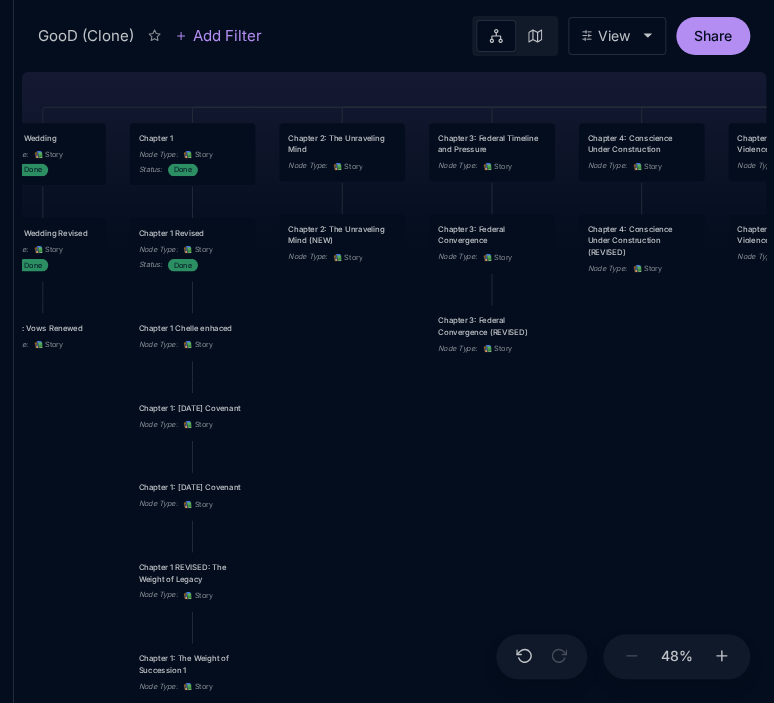 drag, startPoint x: 379, startPoint y: 357, endPoint x: 359, endPoint y: 420, distance: 66.09841 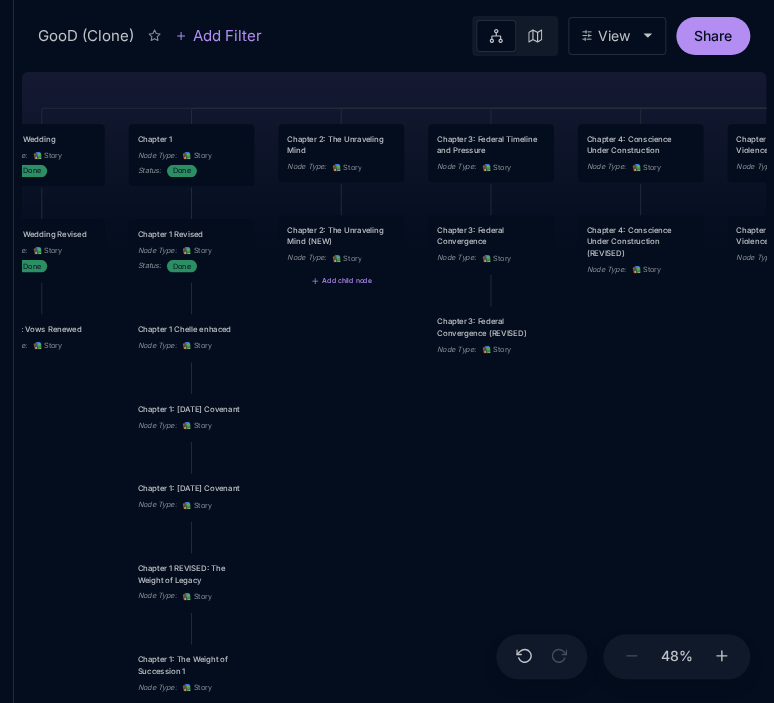 click on "Chapter 2: The Unraveling Mind (NEW) Node Type : 📚   Story" at bounding box center (341, 244) 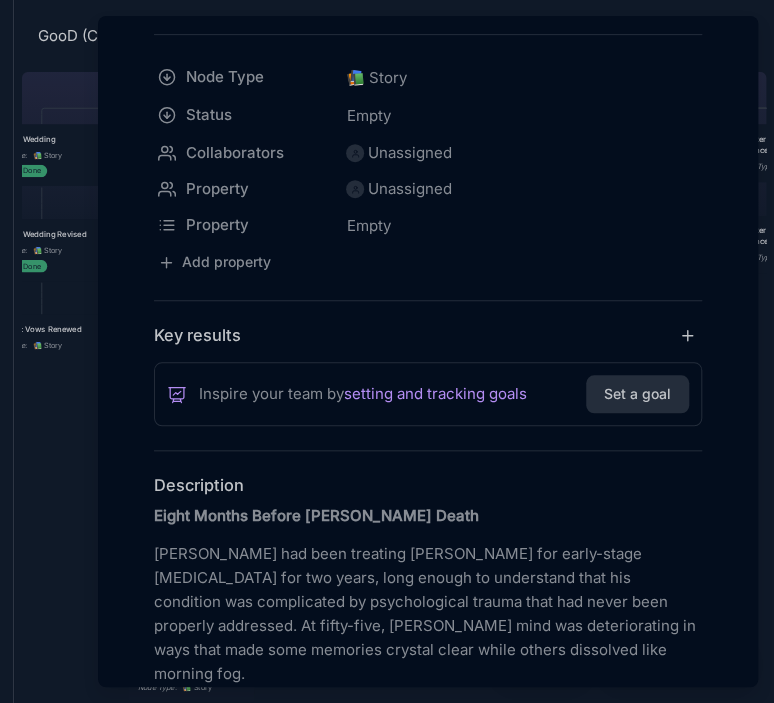 scroll, scrollTop: 0, scrollLeft: 0, axis: both 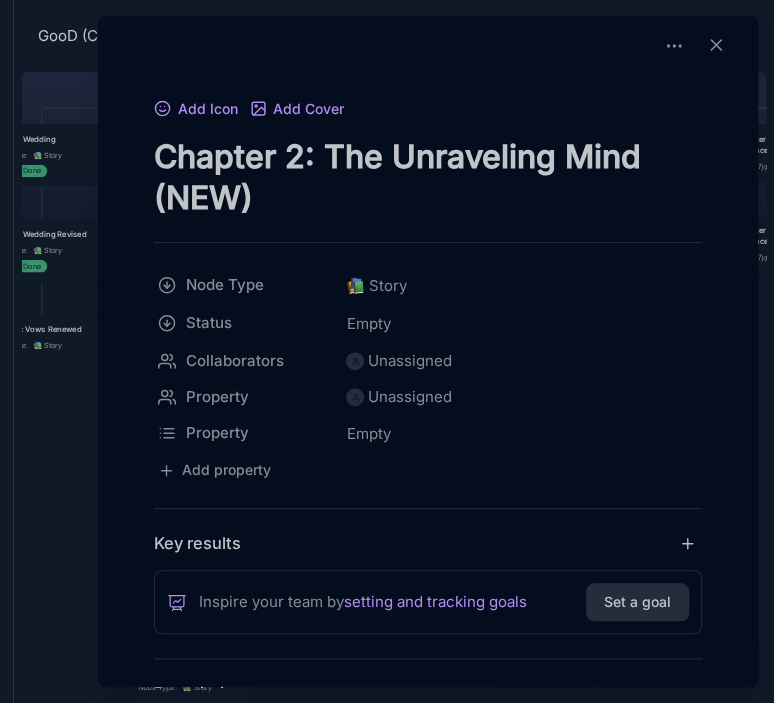 click at bounding box center (387, 351) 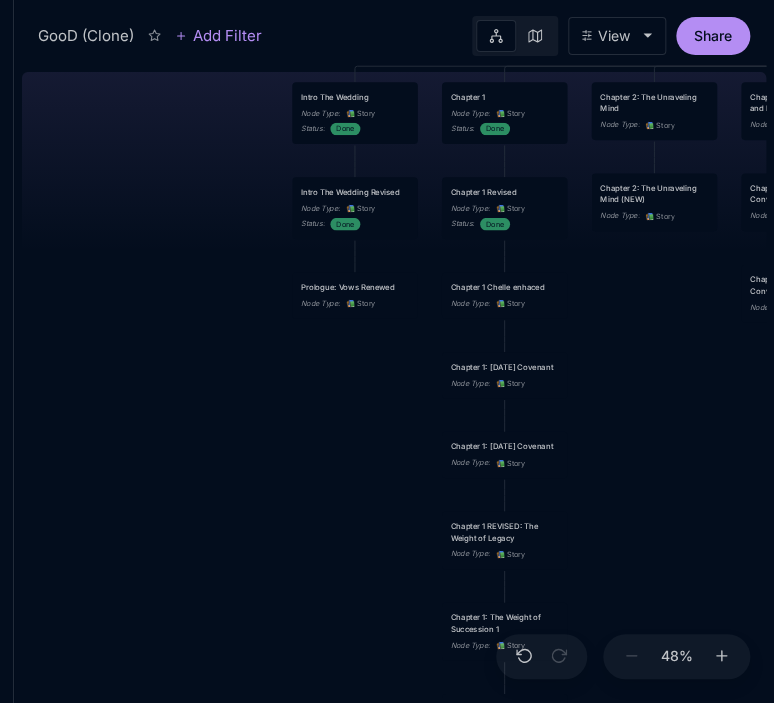 drag, startPoint x: 418, startPoint y: 465, endPoint x: 732, endPoint y: 423, distance: 316.79648 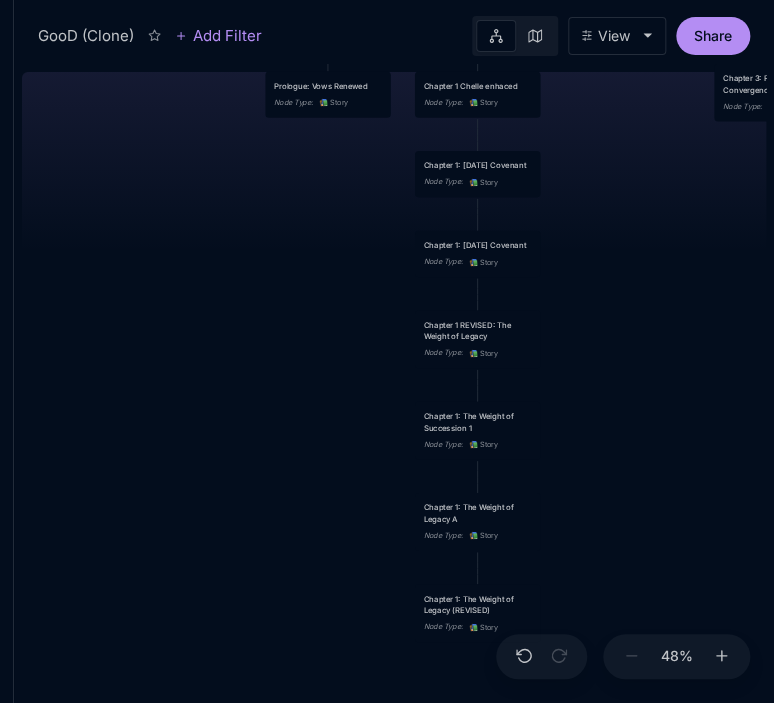 drag, startPoint x: 716, startPoint y: 510, endPoint x: 688, endPoint y: 309, distance: 202.94087 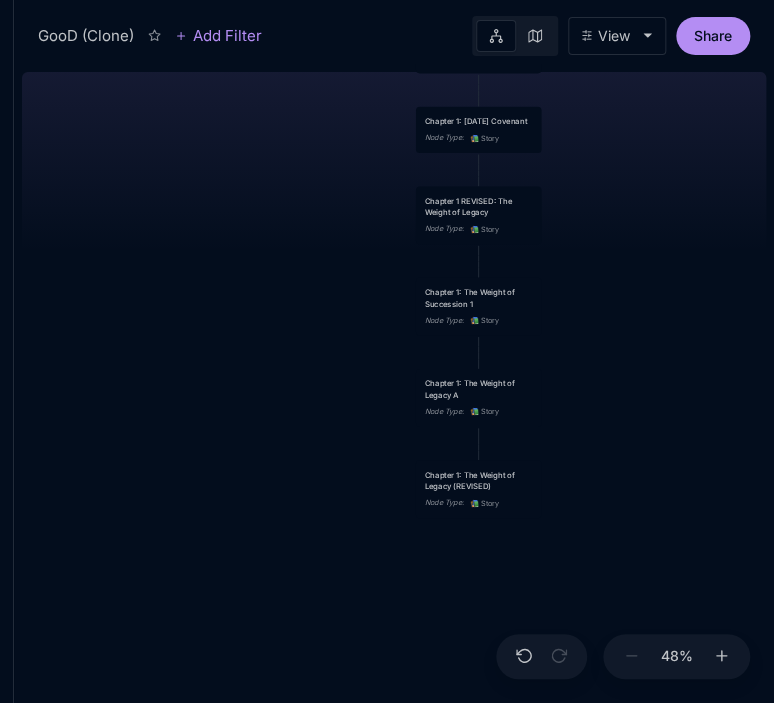 drag, startPoint x: 667, startPoint y: 447, endPoint x: 668, endPoint y: 323, distance: 124.004036 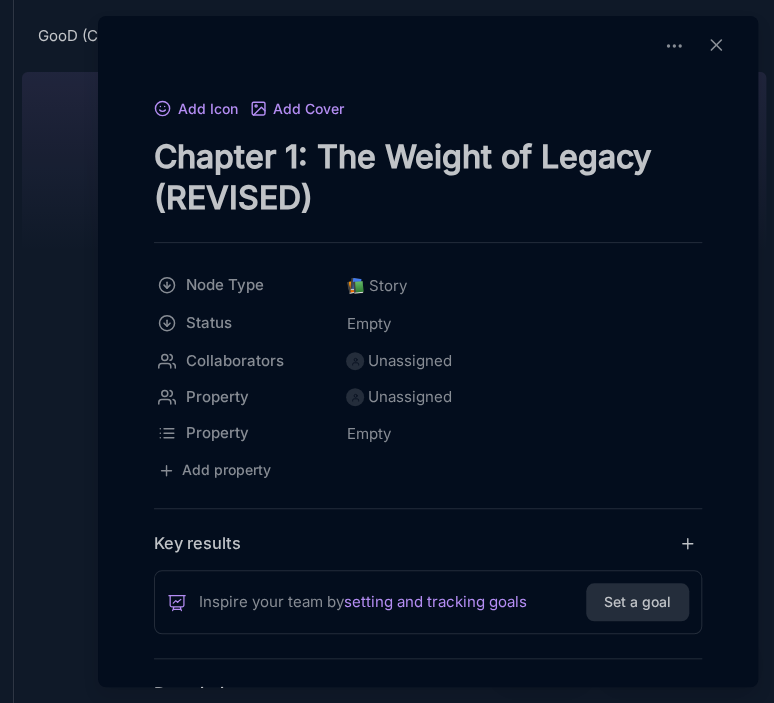 drag, startPoint x: 158, startPoint y: 155, endPoint x: 652, endPoint y: 152, distance: 494.0091 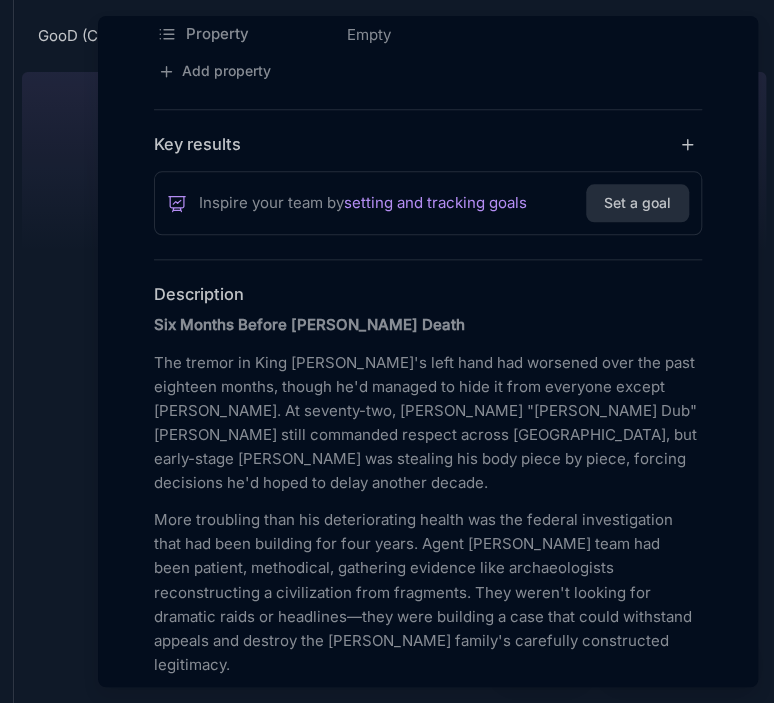 scroll, scrollTop: 414, scrollLeft: 0, axis: vertical 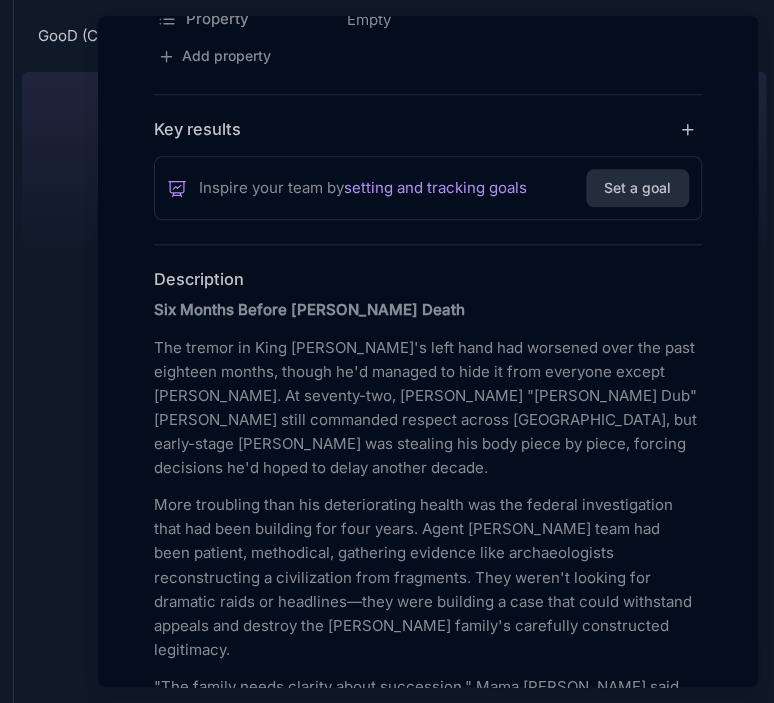 click on "Six Months Before [PERSON_NAME] Death" at bounding box center [309, 309] 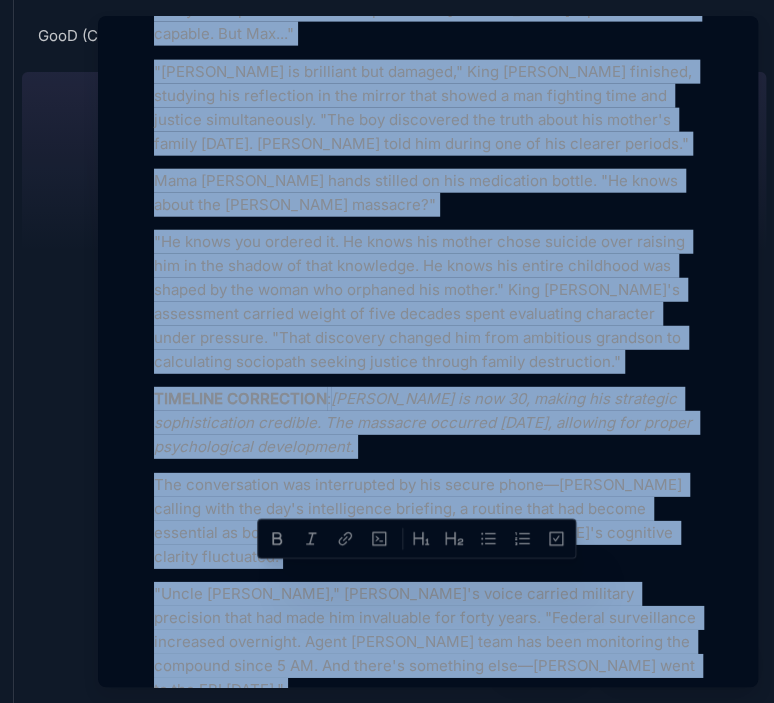scroll, scrollTop: 1178, scrollLeft: 0, axis: vertical 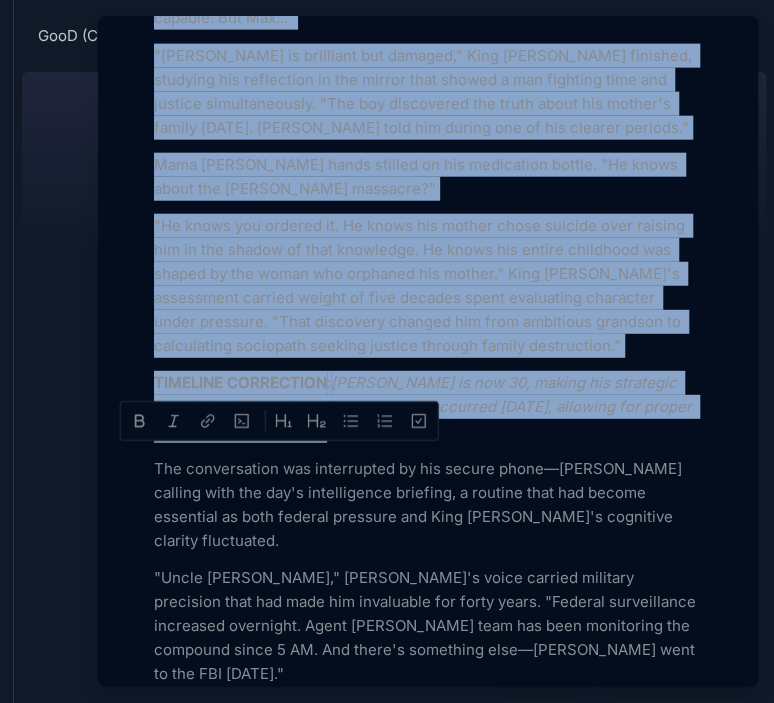 drag, startPoint x: 154, startPoint y: 307, endPoint x: 444, endPoint y: 372, distance: 297.19522 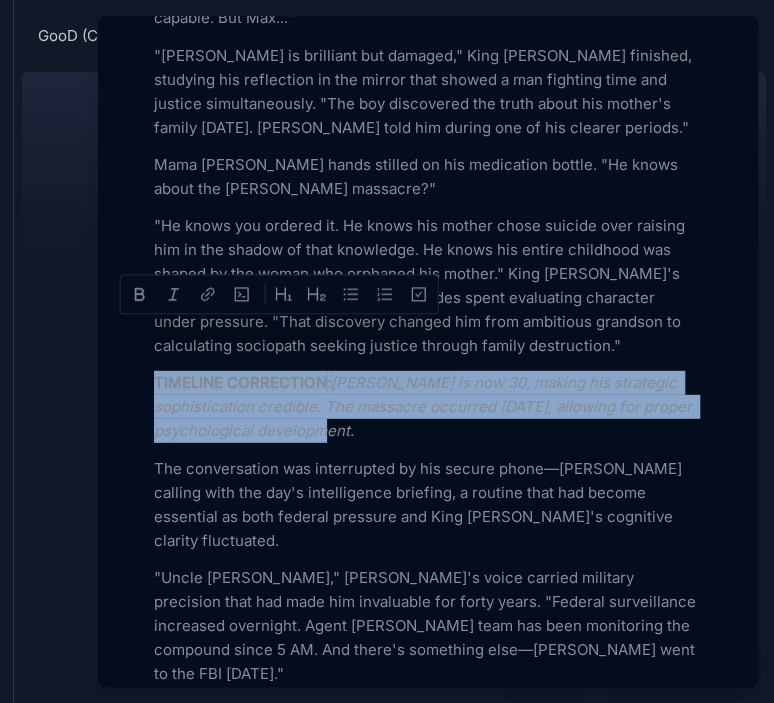 drag, startPoint x: 423, startPoint y: 383, endPoint x: 158, endPoint y: 329, distance: 270.44592 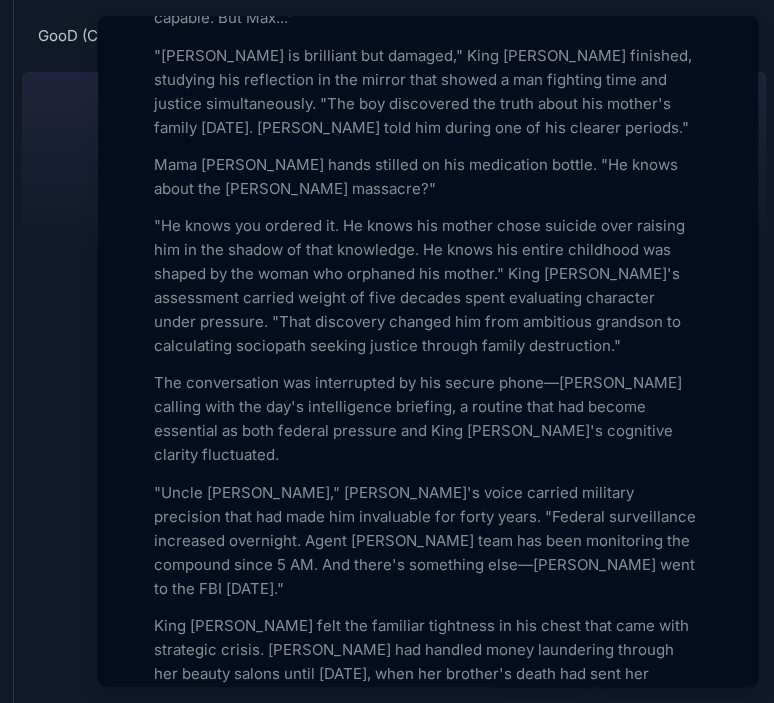 click on ""He knows you ordered it. He knows his mother chose suicide over raising him in the shadow of that knowledge. He knows his entire childhood was shaped by the woman who orphaned his mother." King [PERSON_NAME]'s assessment carried weight of five decades spent evaluating character under pressure. "That discovery changed him from ambitious grandson to calculating sociopath seeking justice through family destruction."" at bounding box center (428, 286) 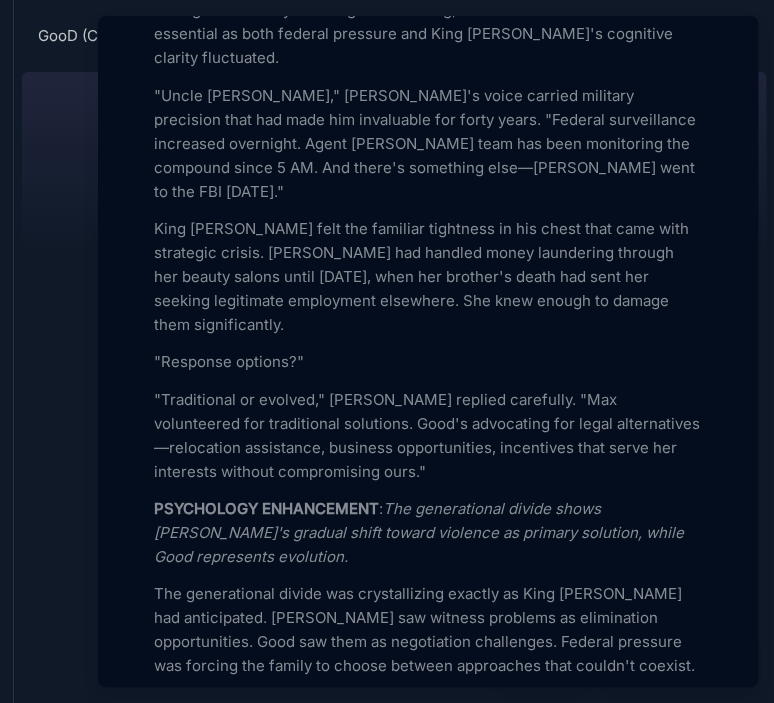 scroll, scrollTop: 1599, scrollLeft: 0, axis: vertical 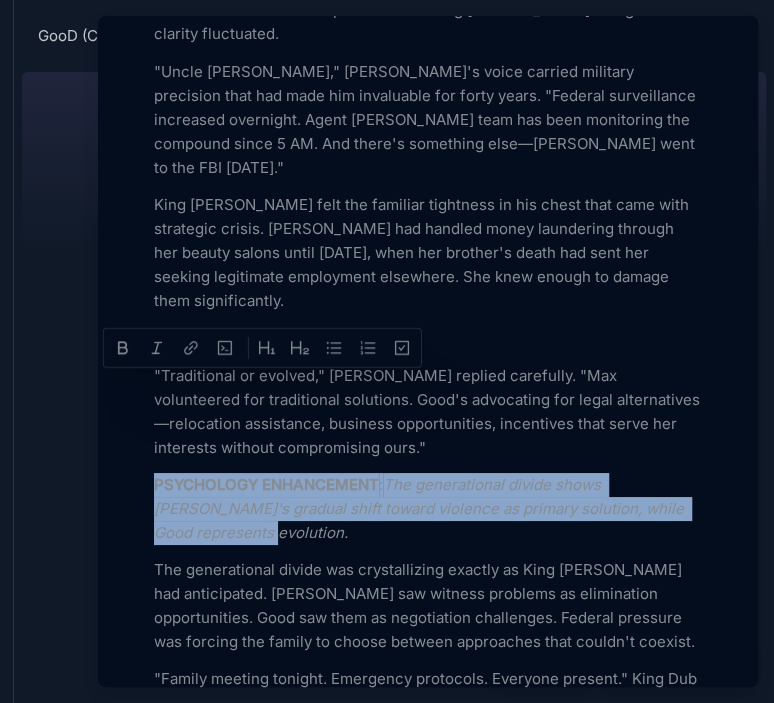 drag, startPoint x: 156, startPoint y: 384, endPoint x: 224, endPoint y: 431, distance: 82.661964 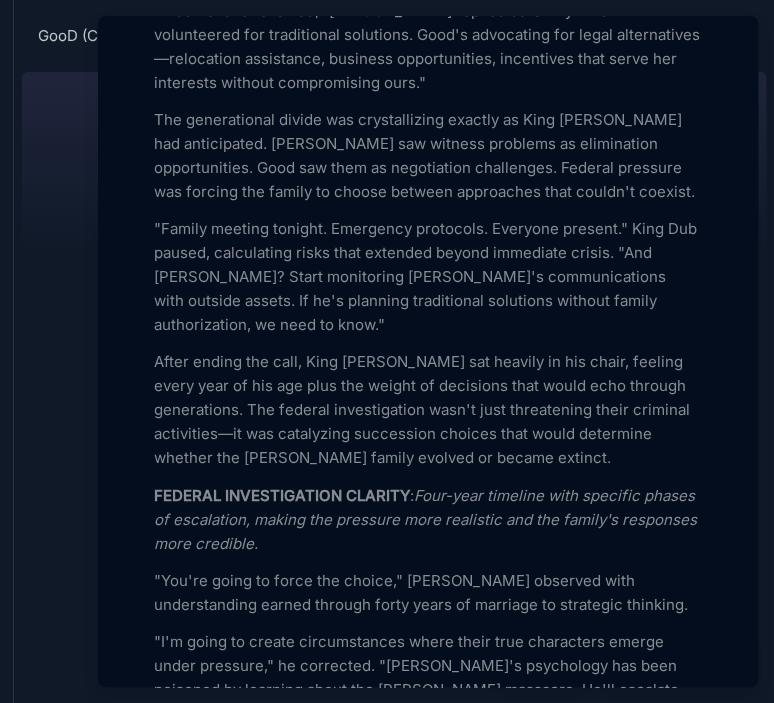 scroll, scrollTop: 2001, scrollLeft: 0, axis: vertical 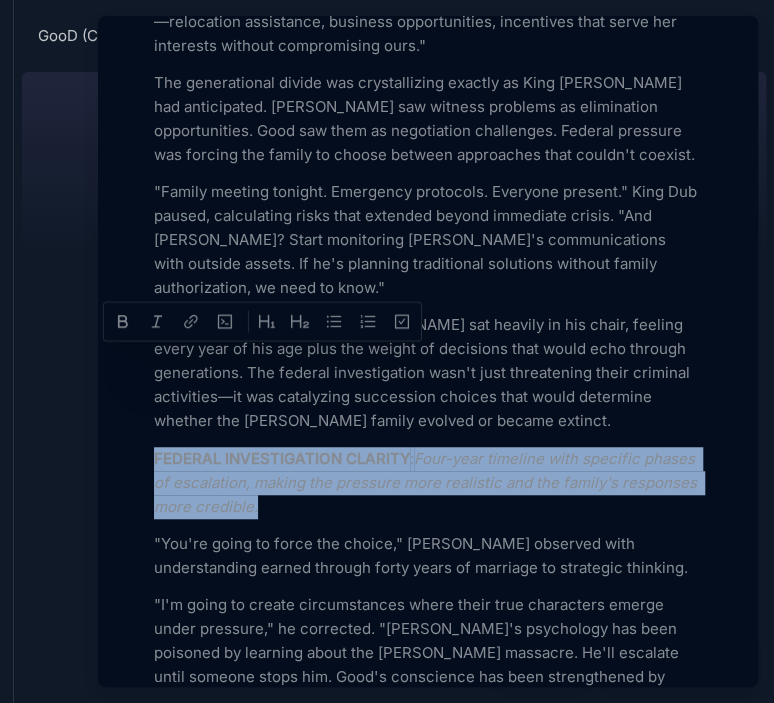 drag, startPoint x: 336, startPoint y: 411, endPoint x: 145, endPoint y: 345, distance: 202.08167 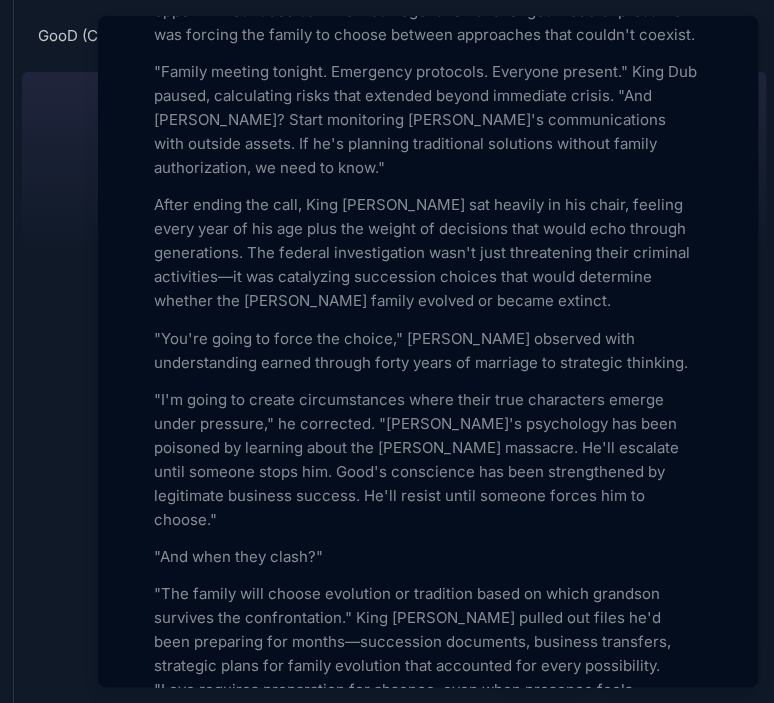 scroll, scrollTop: 2145, scrollLeft: 0, axis: vertical 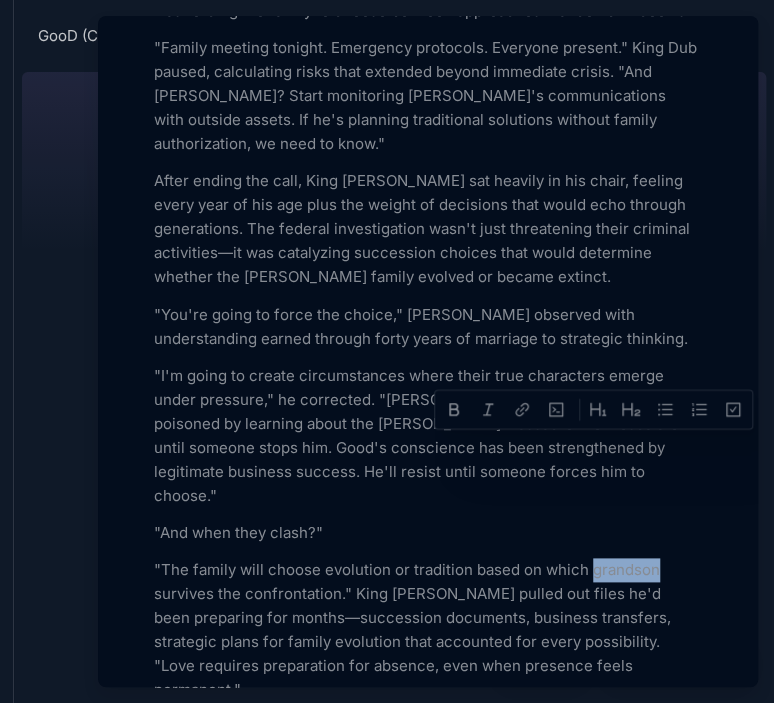 drag, startPoint x: 590, startPoint y: 451, endPoint x: 655, endPoint y: 451, distance: 65 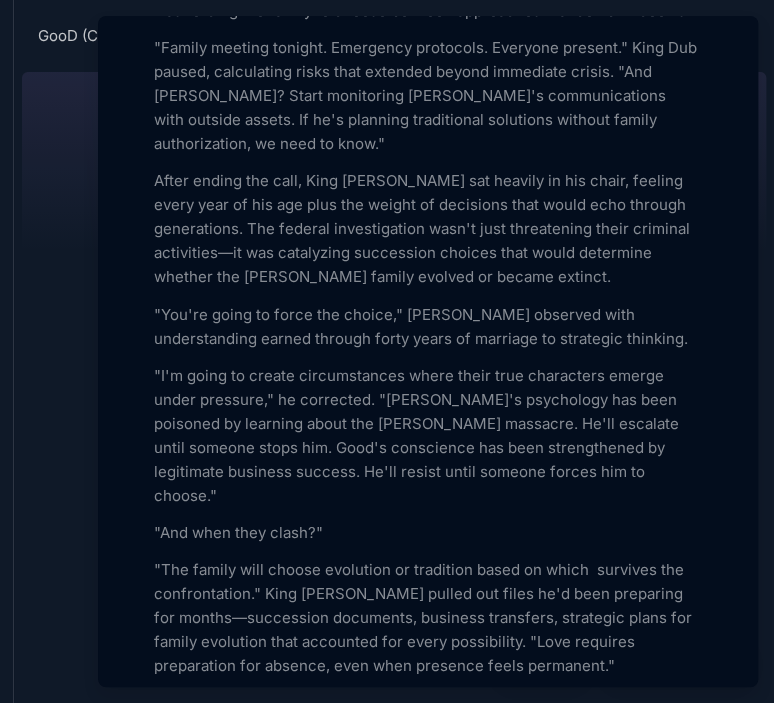type 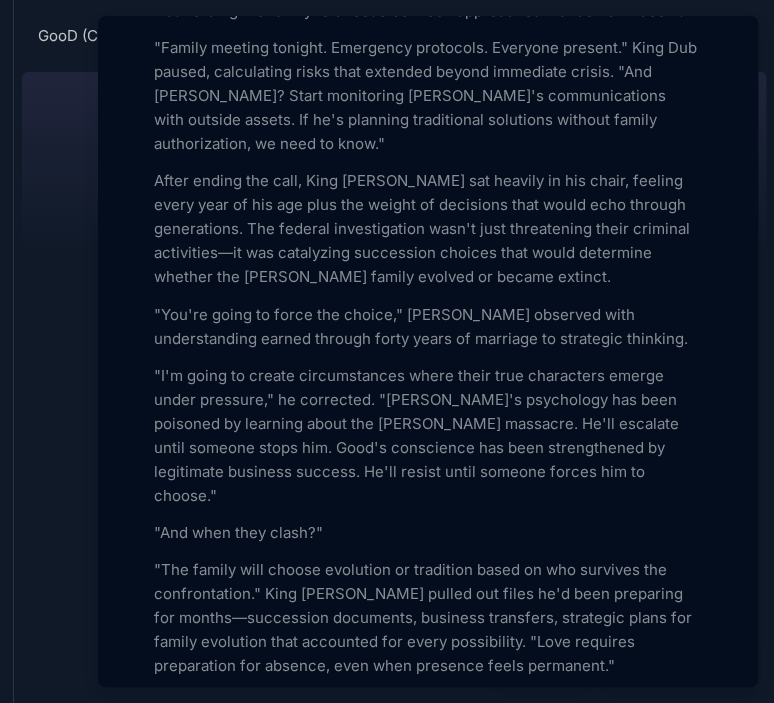 click on ""The family will choose evolution or tradition based on who survives the confrontation." King [PERSON_NAME] pulled out files he'd been preparing for months—succession documents, business transfers, strategic plans for family evolution that accounted for every possibility. "Love requires preparation for absence, even when presence feels permanent."" at bounding box center (428, 618) 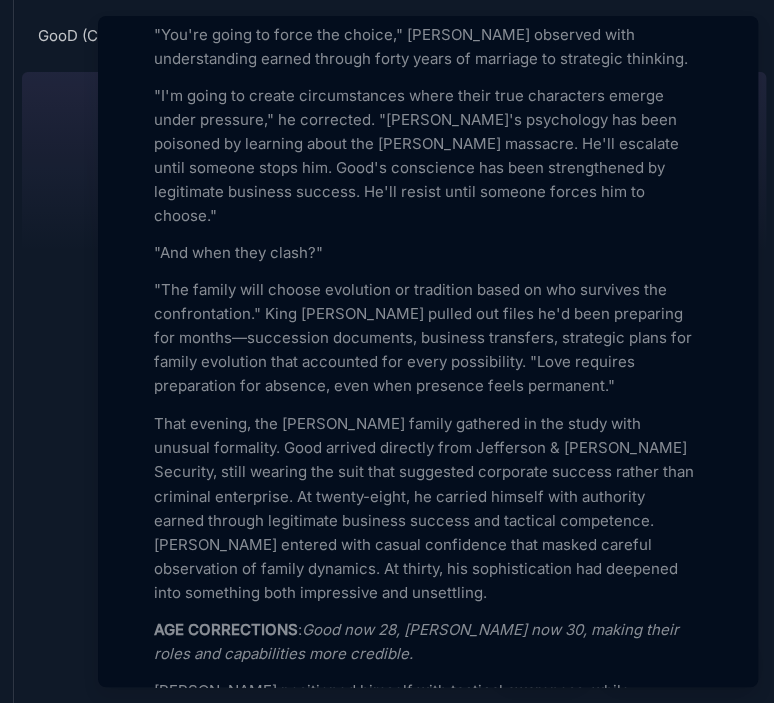 scroll, scrollTop: 2449, scrollLeft: 0, axis: vertical 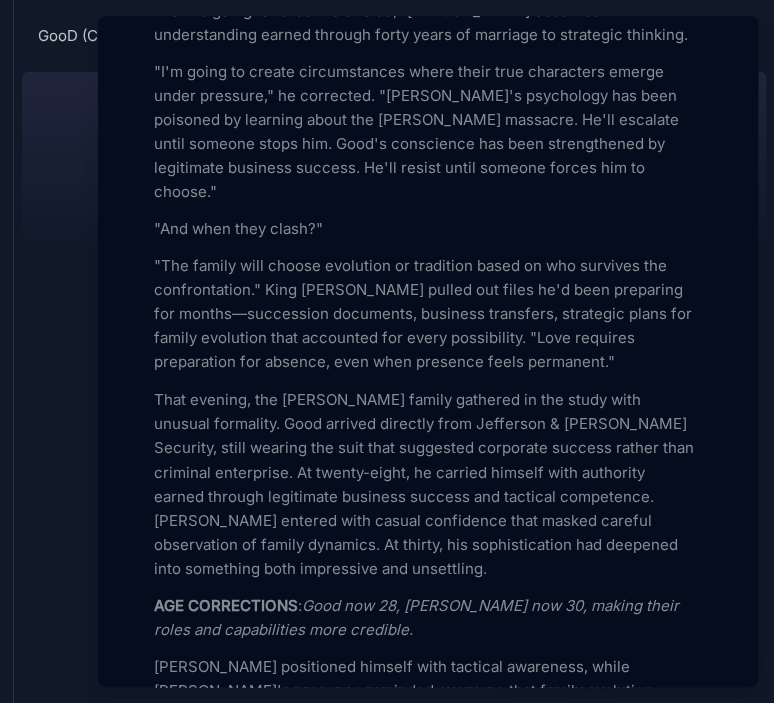 click on "AGE CORRECTIONS" at bounding box center (226, 604) 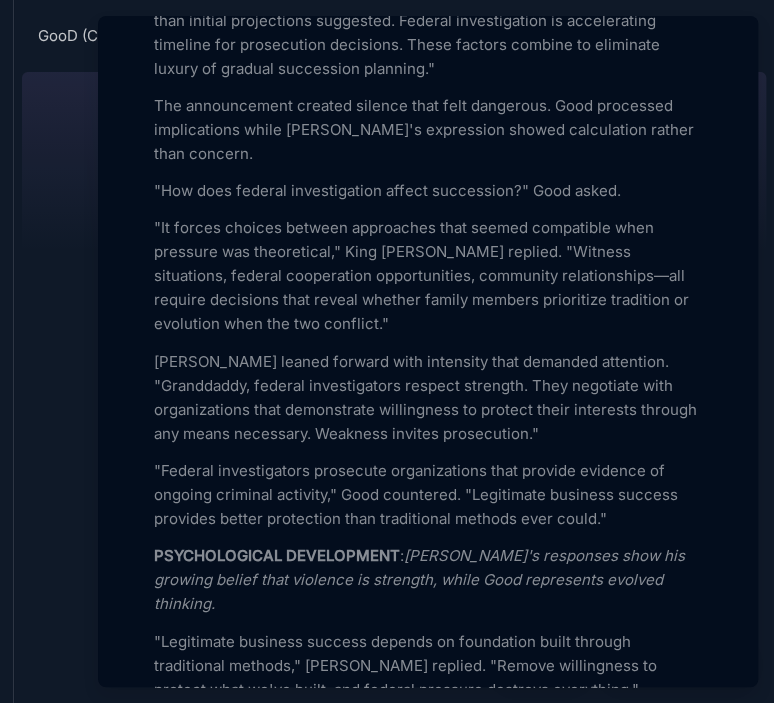 scroll, scrollTop: 3288, scrollLeft: 0, axis: vertical 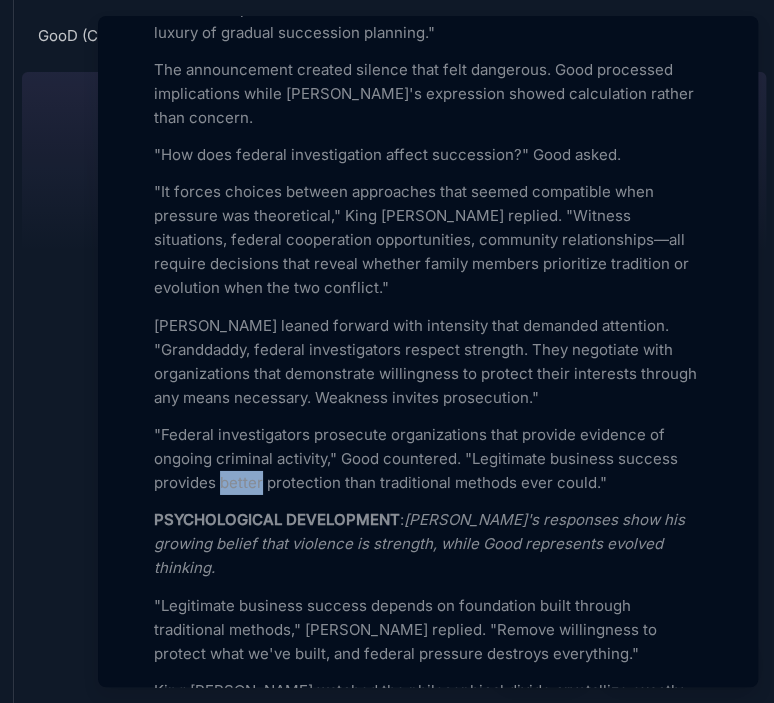 drag, startPoint x: 260, startPoint y: 358, endPoint x: 223, endPoint y: 351, distance: 37.65634 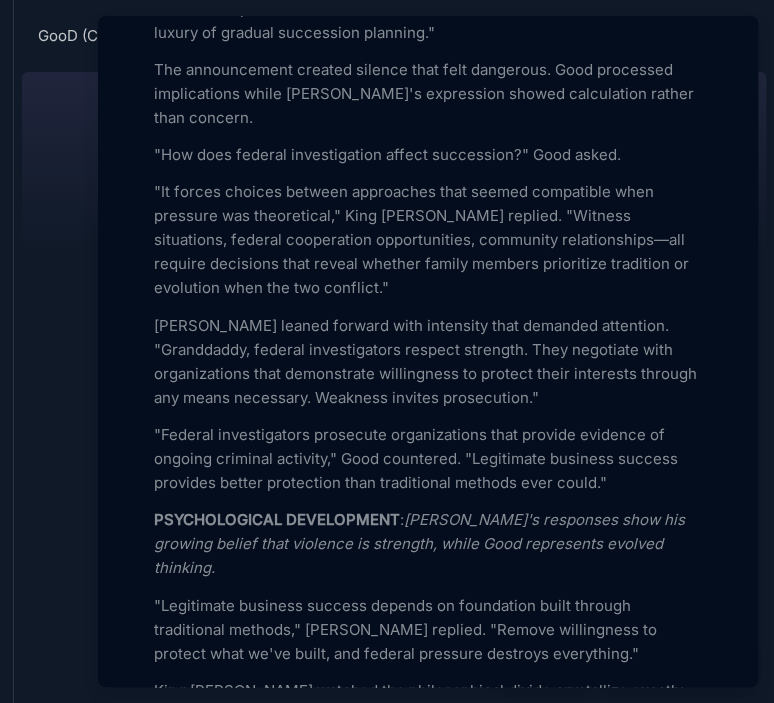 click on "PSYCHOLOGICAL DEVELOPMENT" at bounding box center (277, 519) 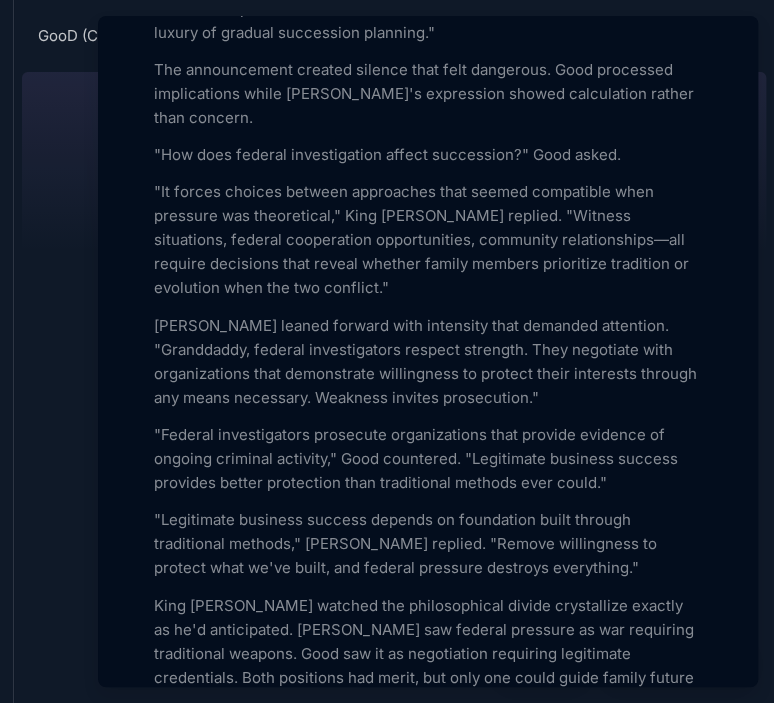 click on "King [PERSON_NAME] watched the philosophical divide crystallize exactly as he'd anticipated. [PERSON_NAME] saw federal pressure as war requiring traditional weapons. Good saw it as negotiation requiring legitimate credentials. Both positions had merit, but only one could guide family future when survival was threatened." at bounding box center [428, 654] 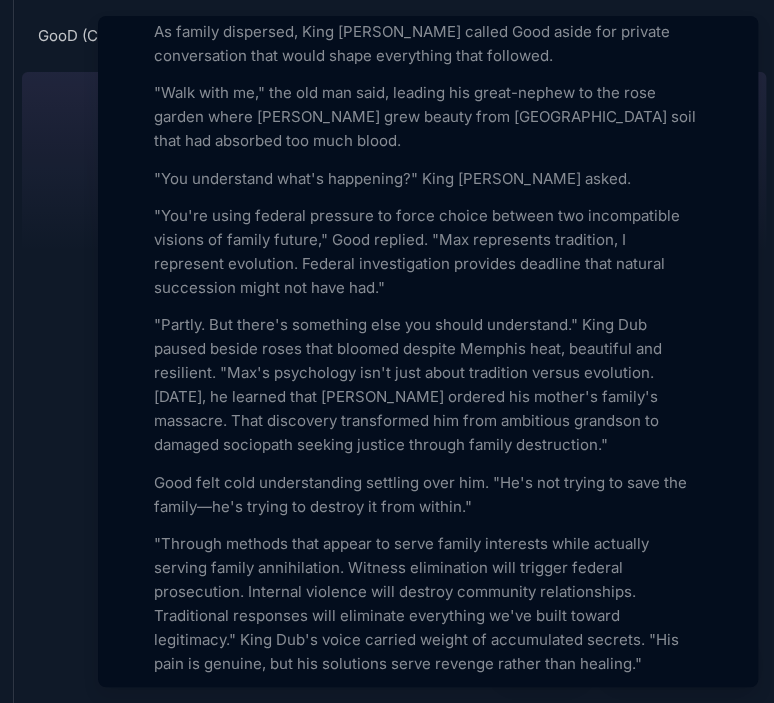 scroll, scrollTop: 4152, scrollLeft: 0, axis: vertical 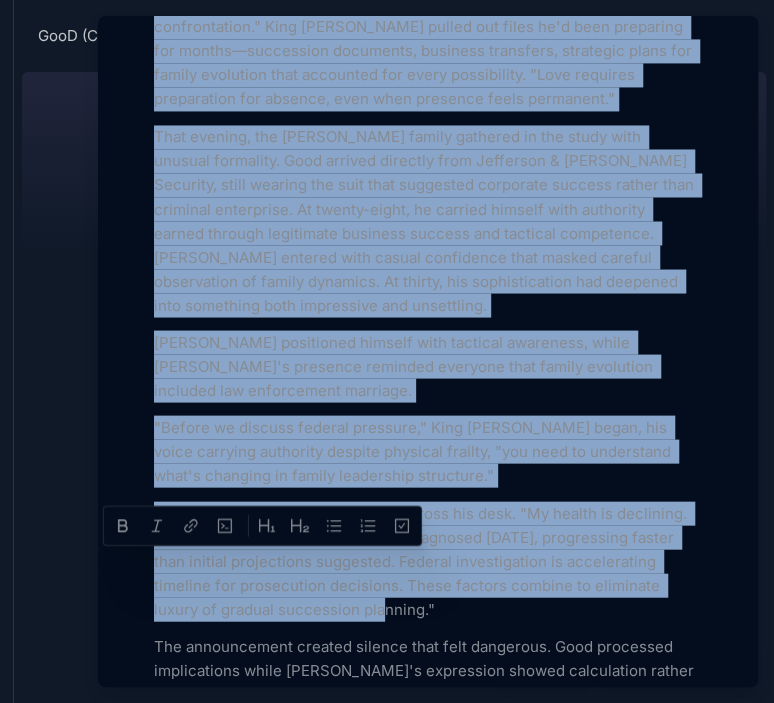 drag, startPoint x: 155, startPoint y: 327, endPoint x: 353, endPoint y: 489, distance: 255.82806 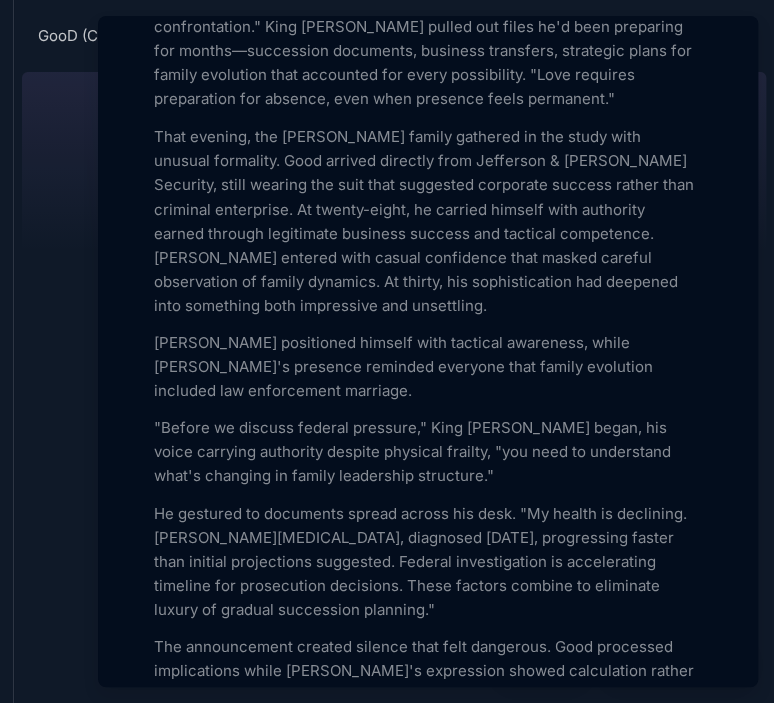 click on "Add Icon Add Cover Chapter 1: The Weight of Legacy (REVISED)   Node Type 📚   Story   Status Empty   Collaborators Unassigned   Property Unassigned   Property Empty
To pick up a draggable item, press the space bar.
While dragging, use the arrow keys to move the item.
Press space again to drop the item in its new position, or press escape to cancel.
Add property Key results Inspire your team by  setting and tracking goals Set a goal Description Six Months Before [PERSON_NAME] Death The tremor in King Dub's left hand had worsened over the past eighteen months, though he'd managed to hide it from everyone except Mama [PERSON_NAME]. At seventy-two, [PERSON_NAME] "[PERSON_NAME] Dub" [PERSON_NAME] still commanded respect across [GEOGRAPHIC_DATA], but early-stage [PERSON_NAME] was stealing his body piece by piece, forcing decisions he'd hoped to delay another decade. Mama [PERSON_NAME] hands stilled on his medication bottle. "He knows about the [PERSON_NAME] massacre?" "Response options?" "And when they clash?" FORESHADOWING ENHANCEMENT :   Markdown DJ DJ" at bounding box center (428, 382) 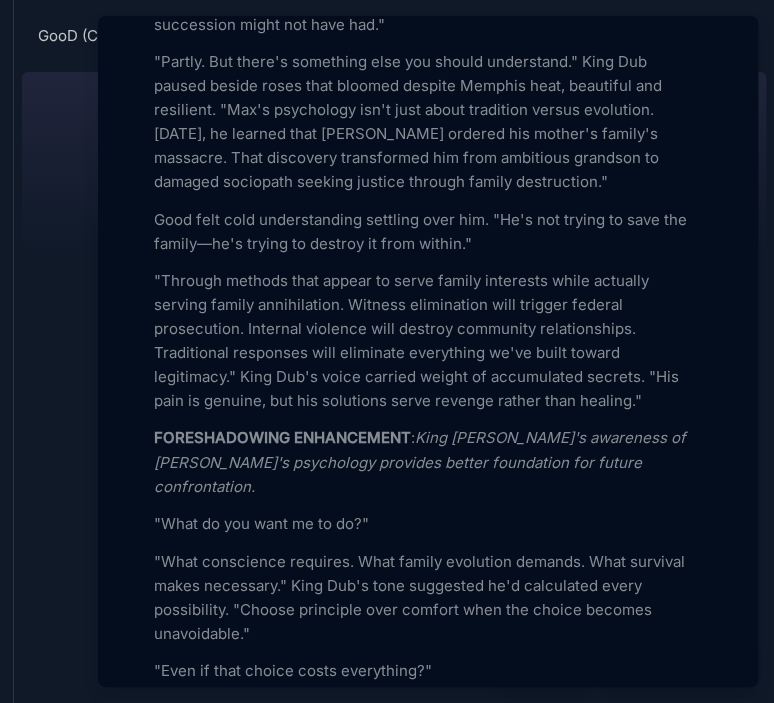 scroll, scrollTop: 4392, scrollLeft: 0, axis: vertical 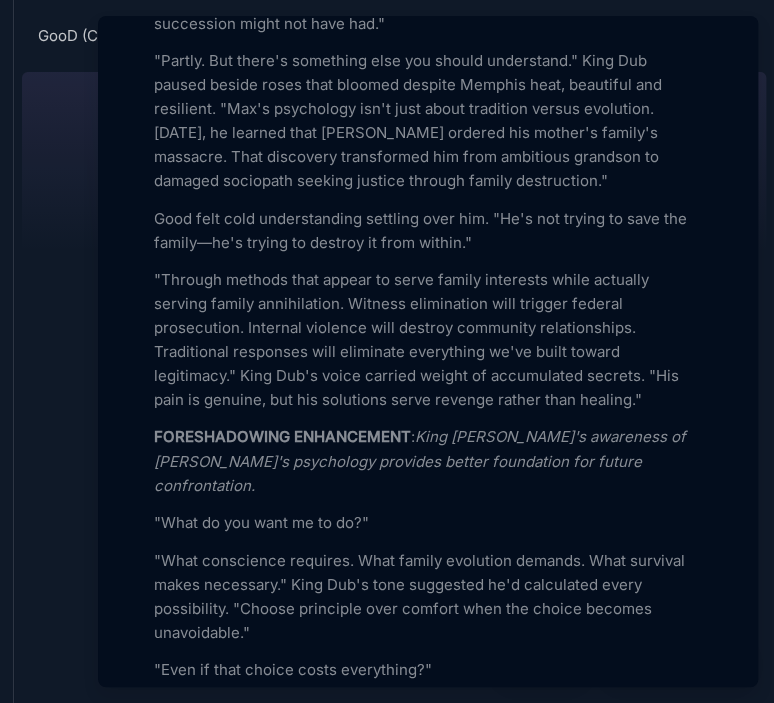 drag, startPoint x: 150, startPoint y: 317, endPoint x: 565, endPoint y: 331, distance: 415.23608 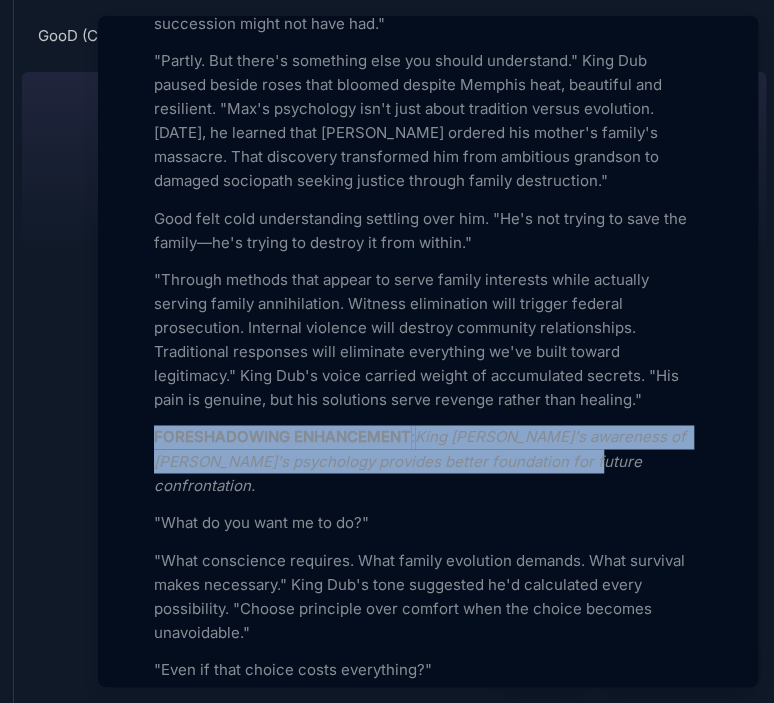 drag, startPoint x: 612, startPoint y: 343, endPoint x: 132, endPoint y: 312, distance: 481 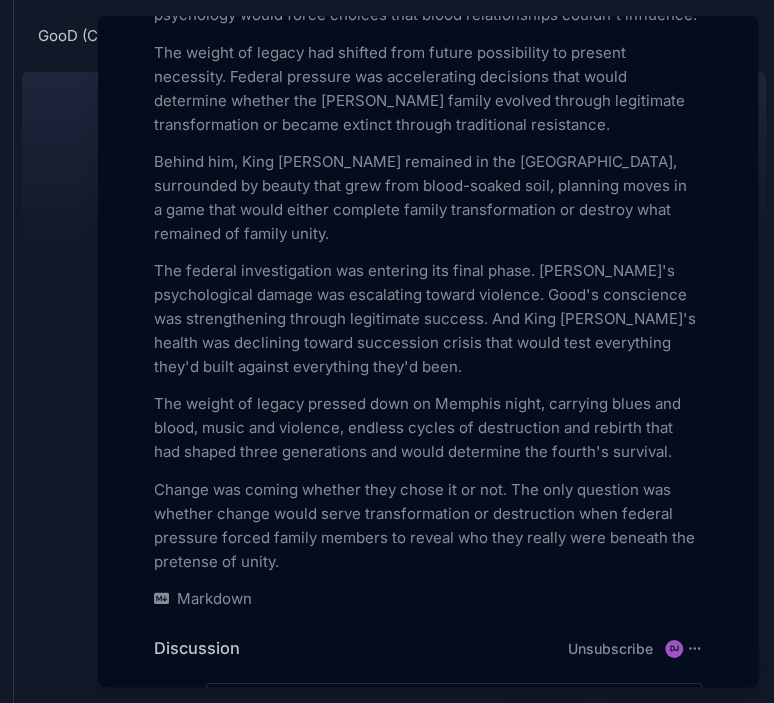 scroll, scrollTop: 5207, scrollLeft: 0, axis: vertical 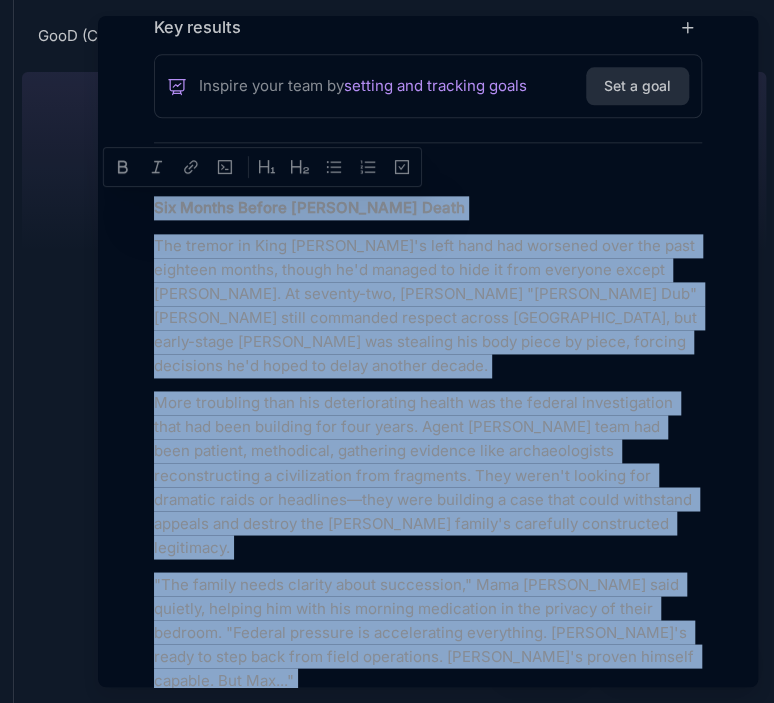 drag, startPoint x: 294, startPoint y: 416, endPoint x: 148, endPoint y: 191, distance: 268.2182 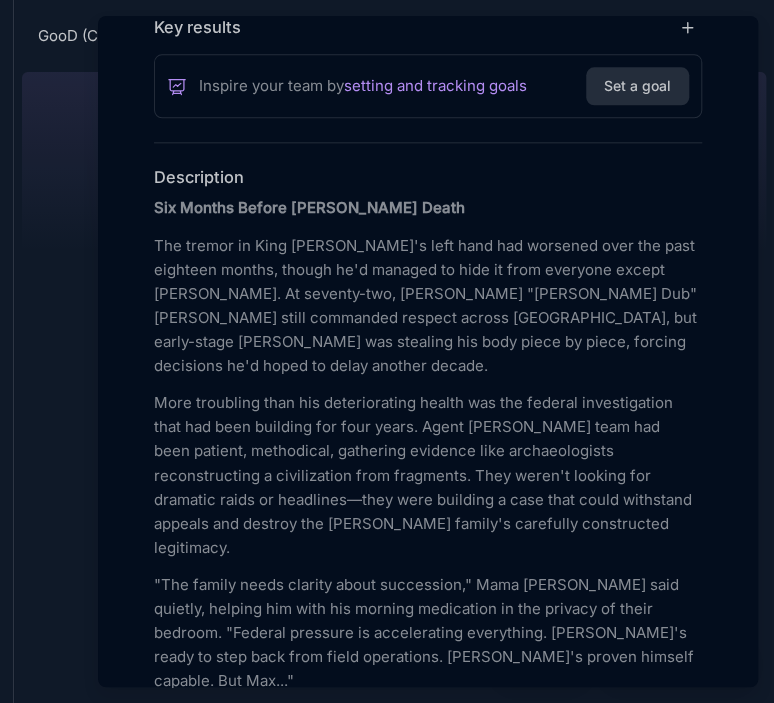 click at bounding box center (387, 351) 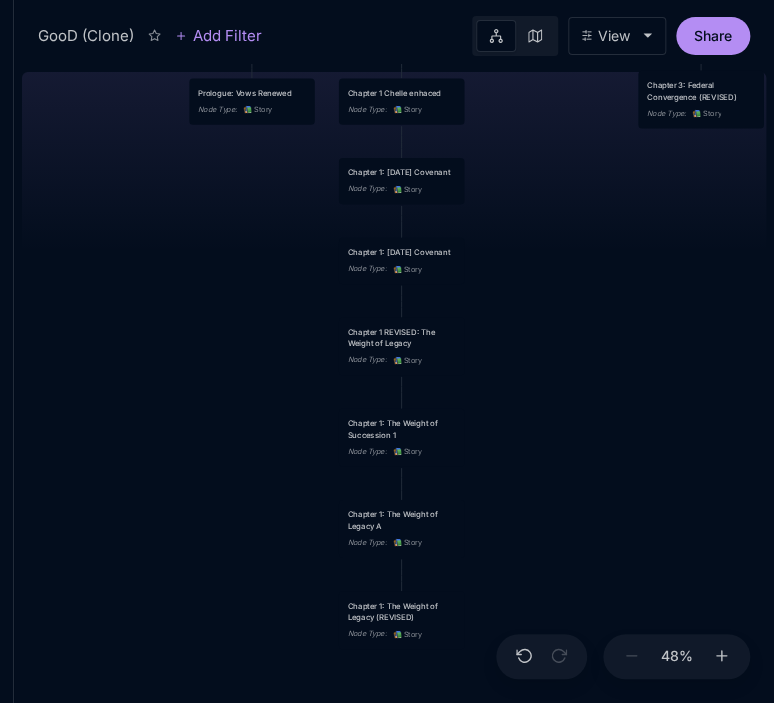 drag, startPoint x: 217, startPoint y: 239, endPoint x: 97, endPoint y: 433, distance: 228.11401 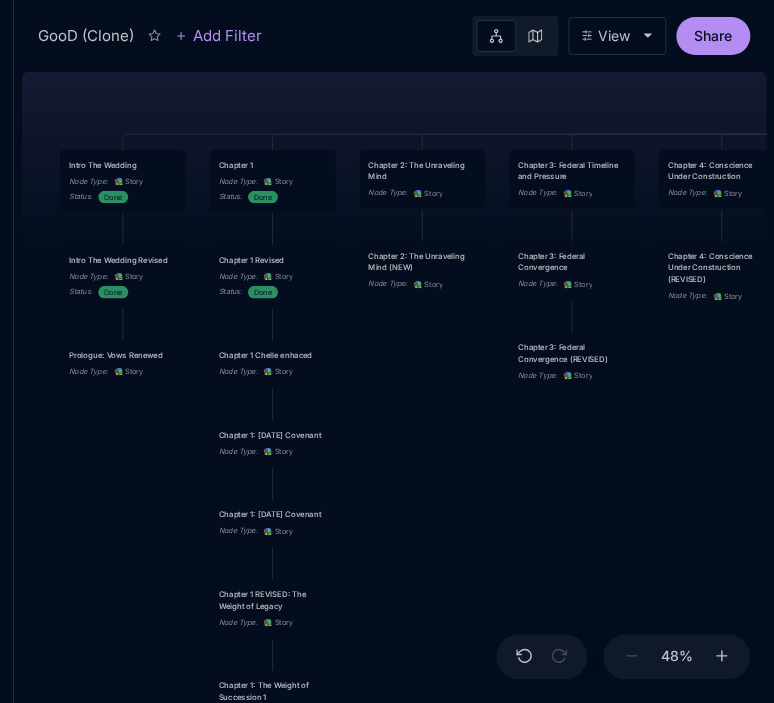 drag, startPoint x: 551, startPoint y: 257, endPoint x: 464, endPoint y: 457, distance: 218.10318 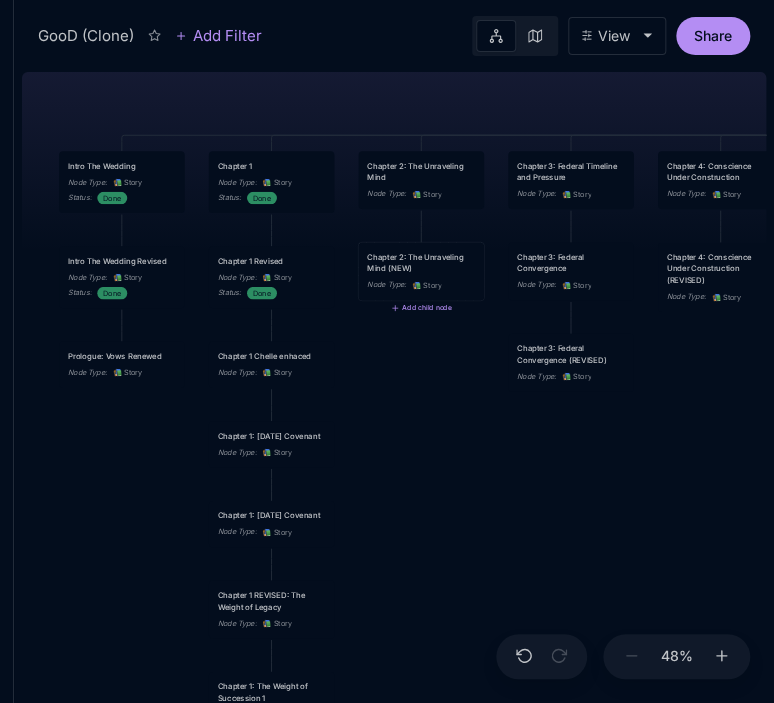 click on "Chapter 2: The Unraveling Mind (NEW) Node Type : 📚   Story" at bounding box center [421, 271] 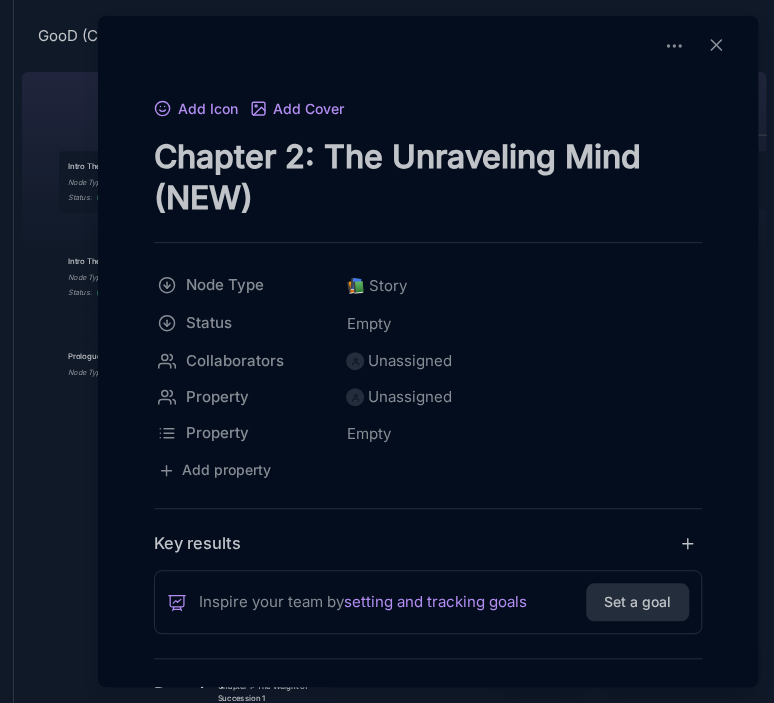 drag, startPoint x: 151, startPoint y: 152, endPoint x: 310, endPoint y: 158, distance: 159.11317 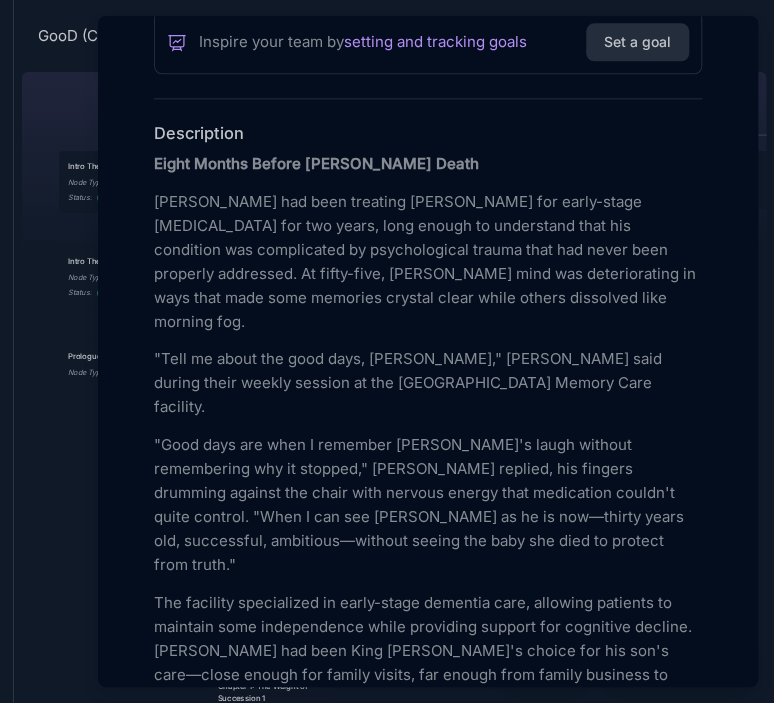 scroll, scrollTop: 560, scrollLeft: 0, axis: vertical 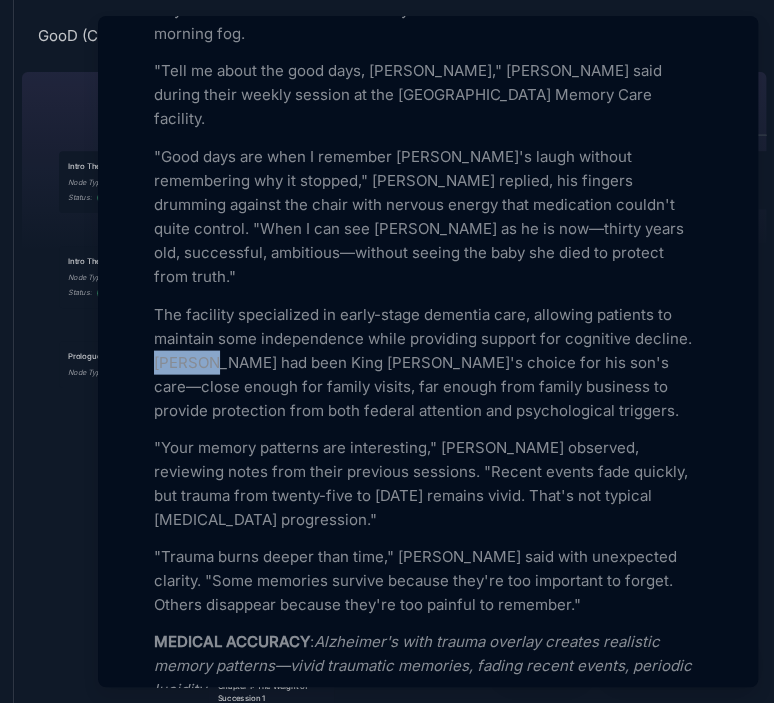 drag, startPoint x: 202, startPoint y: 284, endPoint x: 158, endPoint y: 280, distance: 44.181442 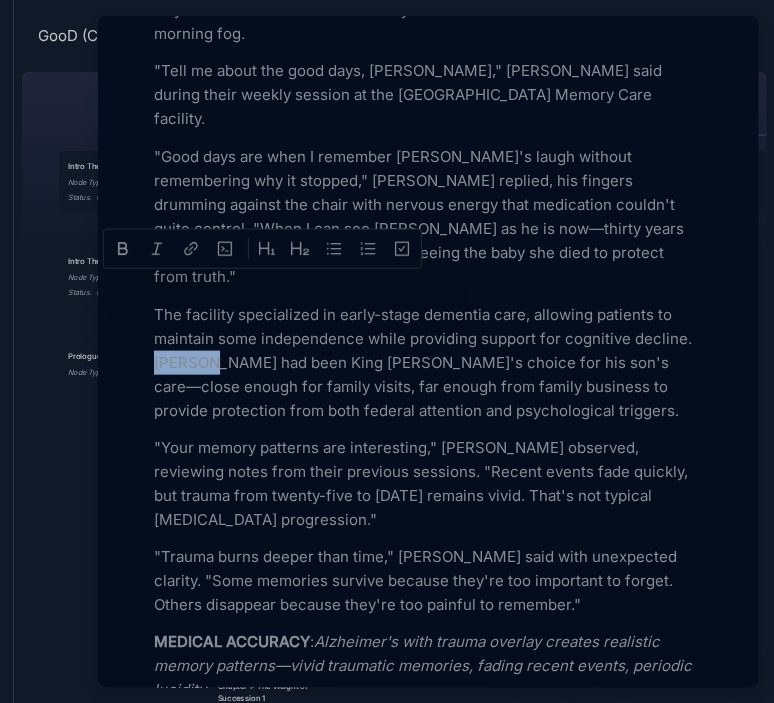 type 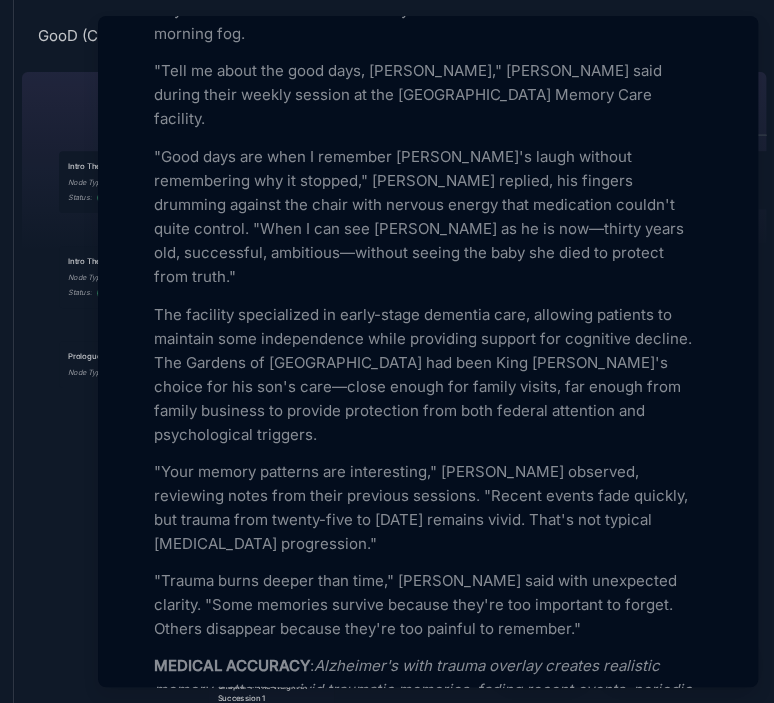 click on "Add Icon Add Cover Chapter 2: The Unraveling Mind (NEW)   Node Type 📚   Story   Status Empty   Collaborators Unassigned   Property Unassigned   Property Empty
To pick up a draggable item, press the space bar.
While dragging, use the arrow keys to move the item.
Press space again to drop the item in its new position, or press escape to cancel.
Add property Key results Inspire your team by  setting and tracking goals Set a goal Description Eight Months Before [PERSON_NAME] Death [PERSON_NAME] had been treating [PERSON_NAME] for early-stage Alzheimer's for two years, long enough to understand that his condition was complicated by psychological trauma that had never been properly addressed. At fifty-five, [PERSON_NAME] mind was deteriorating in ways that made some memories crystal clear while others dissolved like morning fog. "Tell me about the good days, [PERSON_NAME]," [PERSON_NAME] said during their weekly session at the [GEOGRAPHIC_DATA] Memory Care facility. MEDICAL ACCURACY :  "And [DATE]?" :  :" at bounding box center [428, 1760] 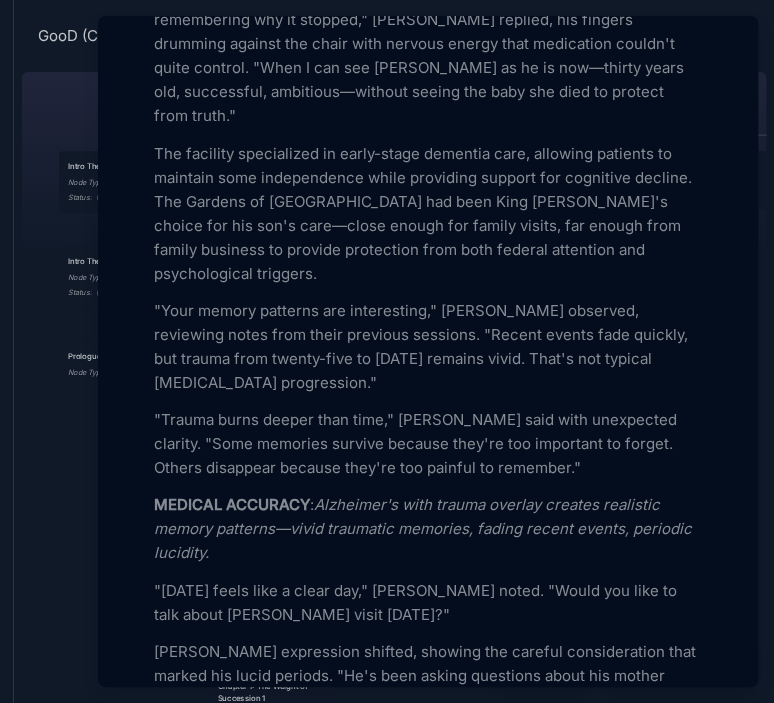 scroll, scrollTop: 1048, scrollLeft: 0, axis: vertical 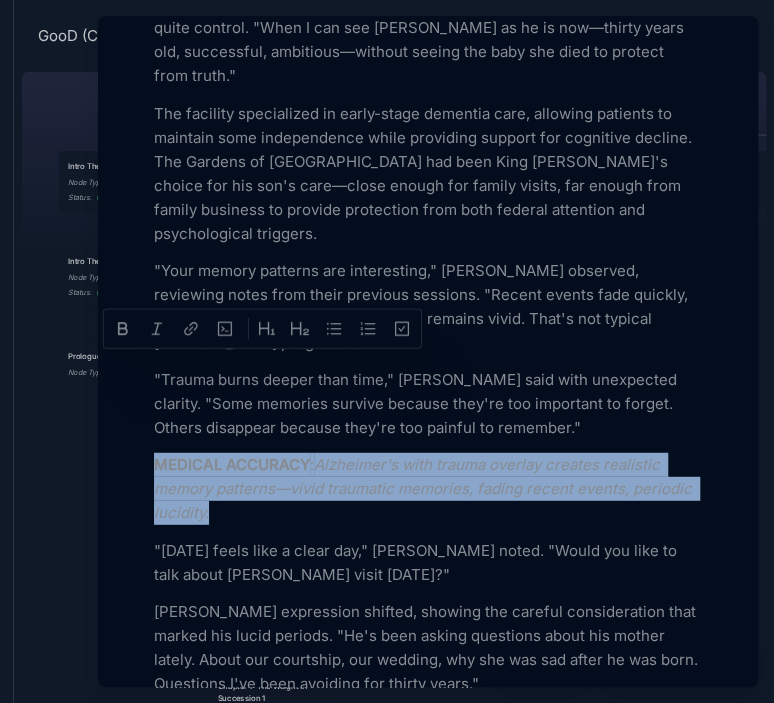 drag, startPoint x: 156, startPoint y: 371, endPoint x: 210, endPoint y: 416, distance: 70.292244 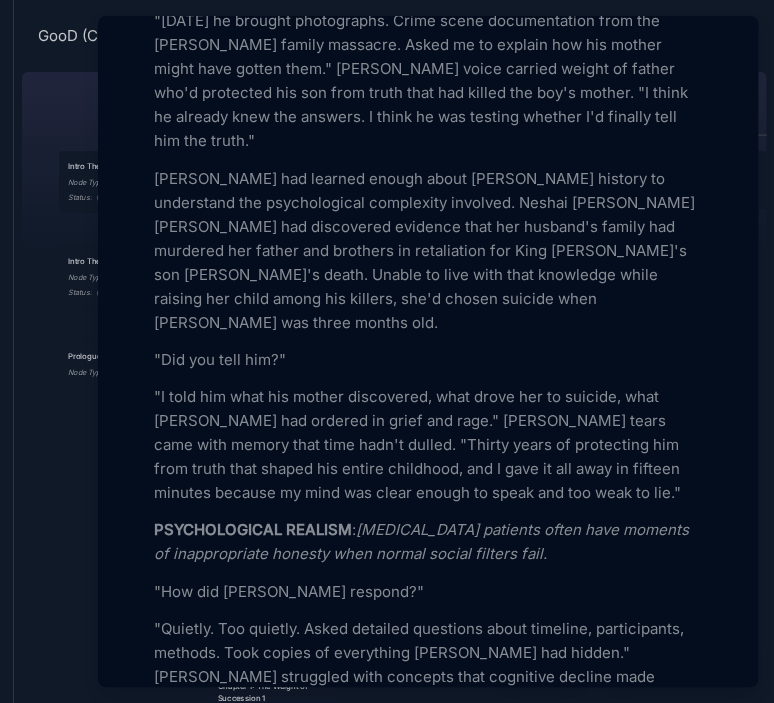 scroll, scrollTop: 1724, scrollLeft: 0, axis: vertical 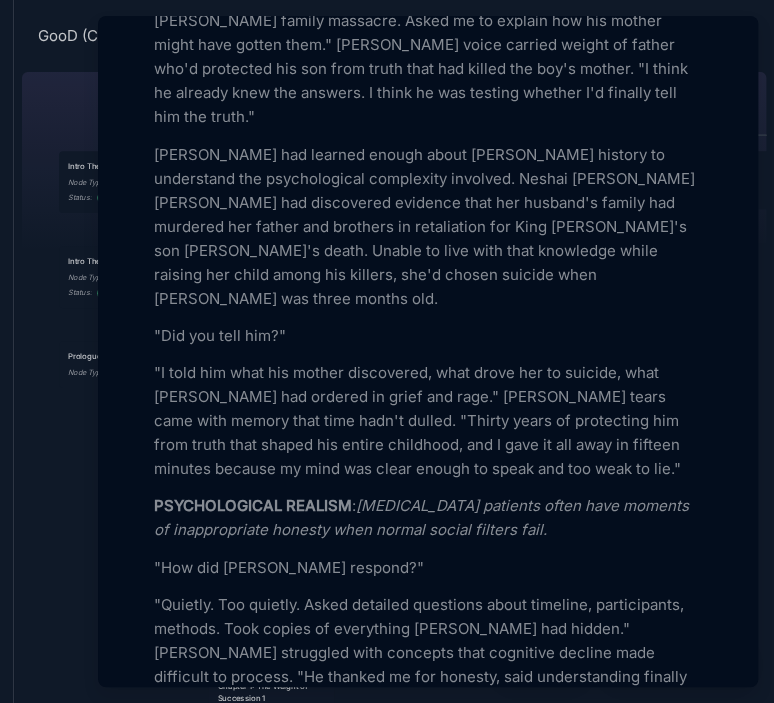 click on "PSYCHOLOGICAL REALISM" at bounding box center [253, 505] 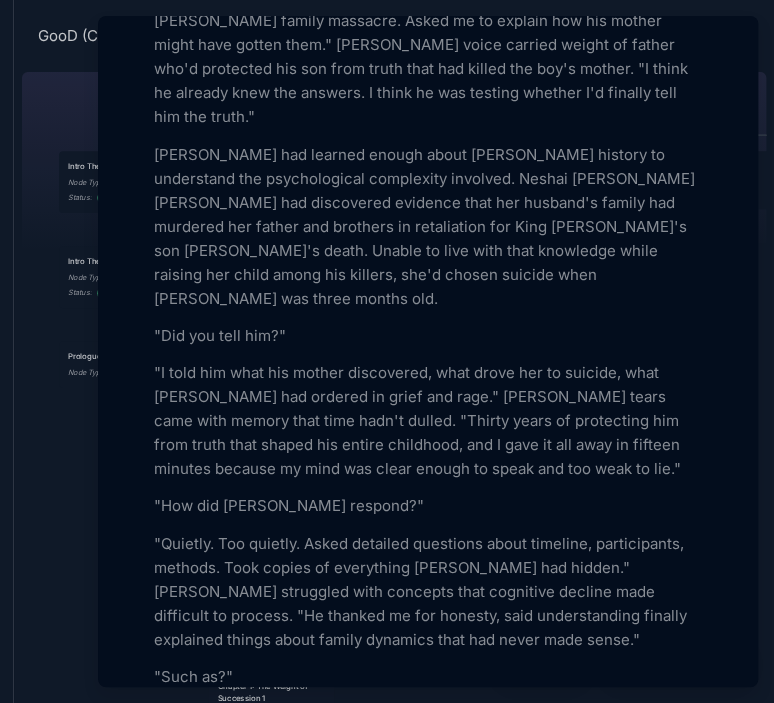 click on ""Quietly. Too quietly. Asked detailed questions about timeline, participants, methods. Took copies of everything [PERSON_NAME] had hidden." [PERSON_NAME] struggled with concepts that cognitive decline made difficult to process. "He thanked me for honesty, said understanding finally explained things about family dynamics that had never made sense."" at bounding box center [428, 592] 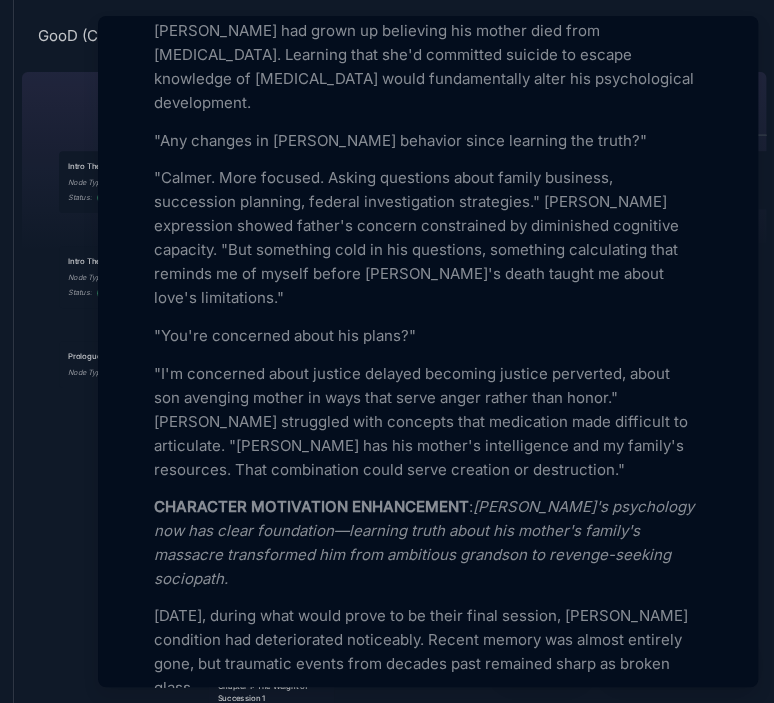 scroll, scrollTop: 2636, scrollLeft: 0, axis: vertical 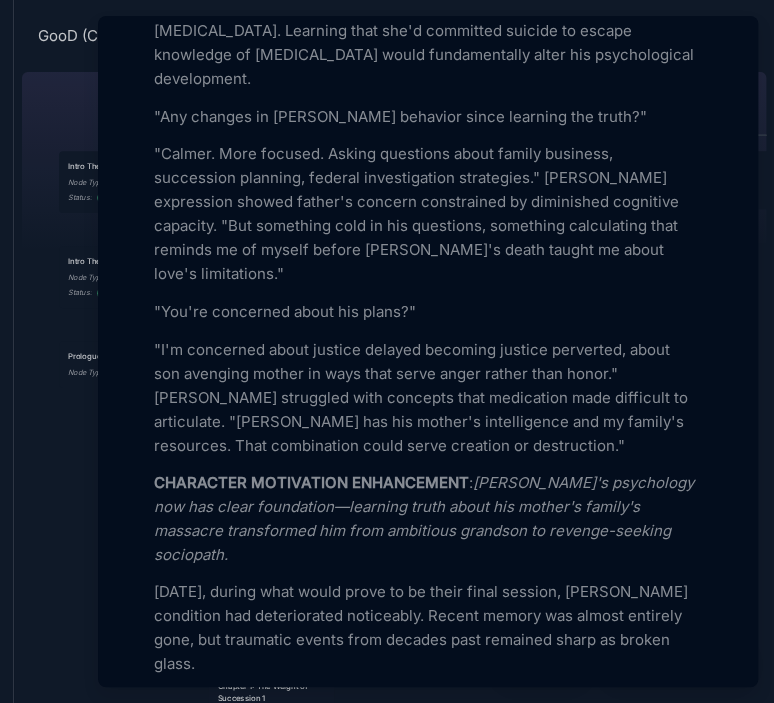 click on "CHARACTER MOTIVATION ENHANCEMENT" at bounding box center [311, 481] 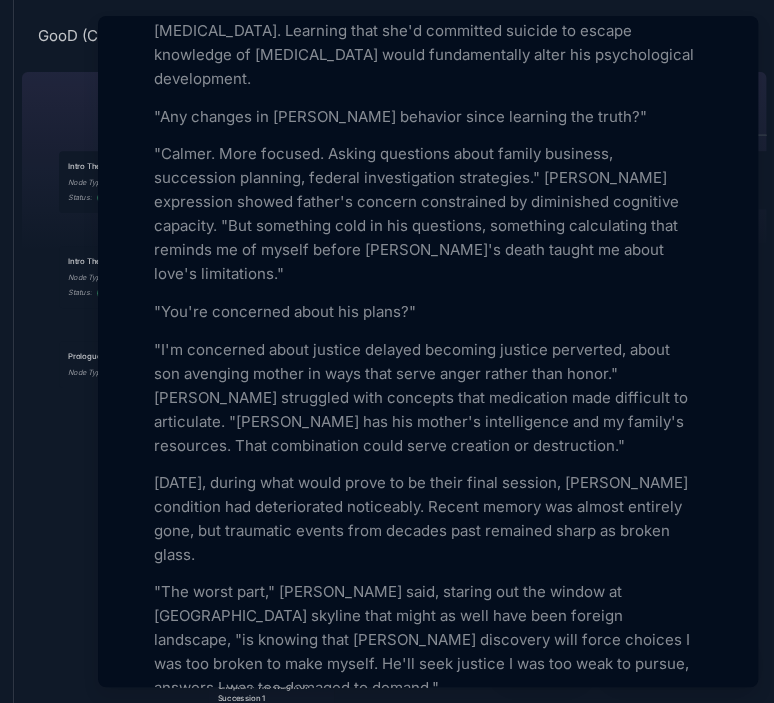 click on "Eight Months Before [PERSON_NAME] Death [PERSON_NAME] had been treating [PERSON_NAME] for early-stage [MEDICAL_DATA] for two years, long enough to understand that his condition was complicated by psychological trauma that had never been properly addressed. At fifty-five, [PERSON_NAME] mind was deteriorating in ways that made some memories crystal clear while others dissolved like morning fog. "Tell me about the good days, [PERSON_NAME]," [PERSON_NAME] said during their weekly session at the [GEOGRAPHIC_DATA] Memory Care facility. "Good days are when I remember [PERSON_NAME]'s laugh without remembering why it stopped," [PERSON_NAME] replied, his fingers drumming against the chair with nervous energy that medication couldn't quite control. "When I can see [PERSON_NAME] as he is now—thirty years old, successful, ambitious—without seeing the baby she died to protect from truth." "[DATE] feels like a clear day," [PERSON_NAME] noted. "Would you like to talk about [PERSON_NAME] visit [DATE]?" "And [DATE]?" "Did you tell him?" "Such as?" :" at bounding box center [428, 24] 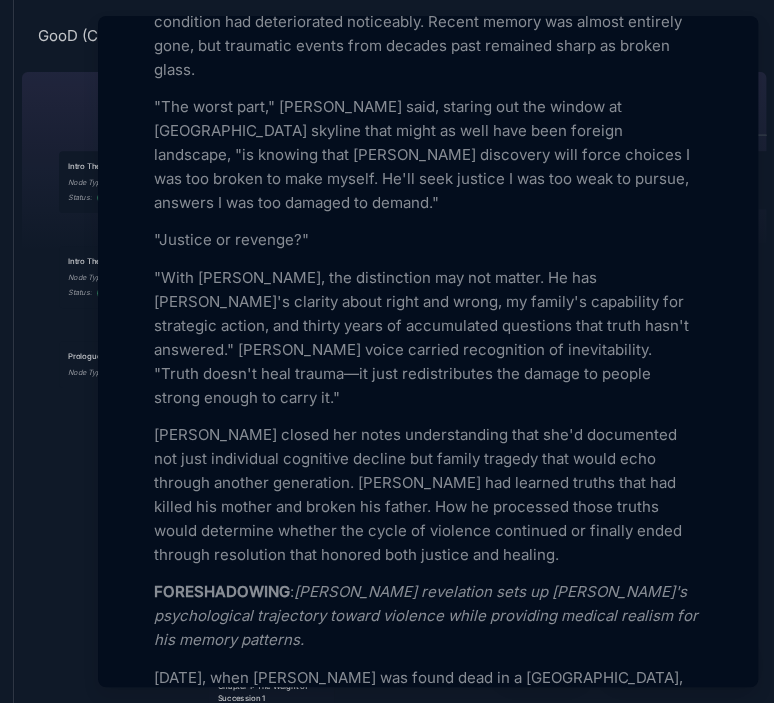 scroll, scrollTop: 3144, scrollLeft: 0, axis: vertical 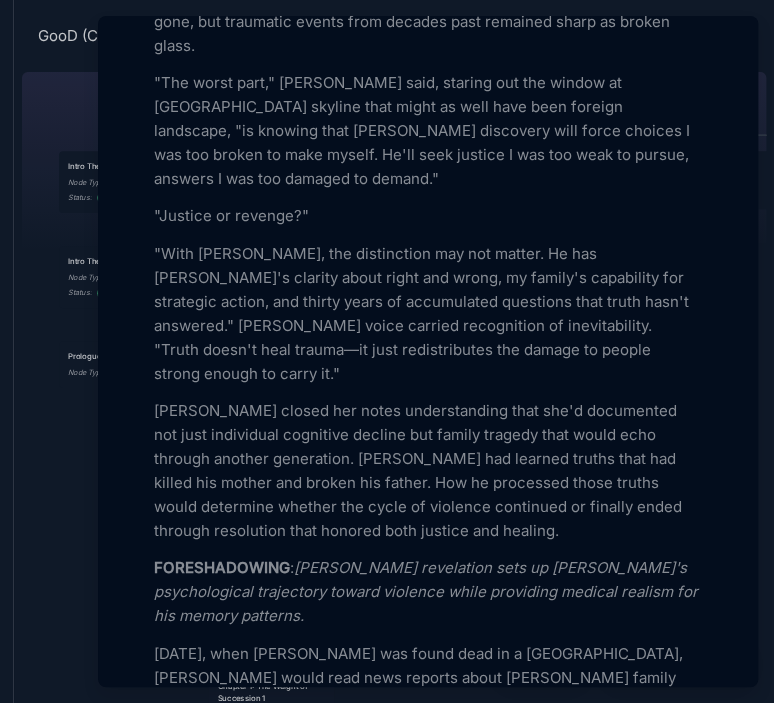 click on "FORESHADOWING" at bounding box center (222, 567) 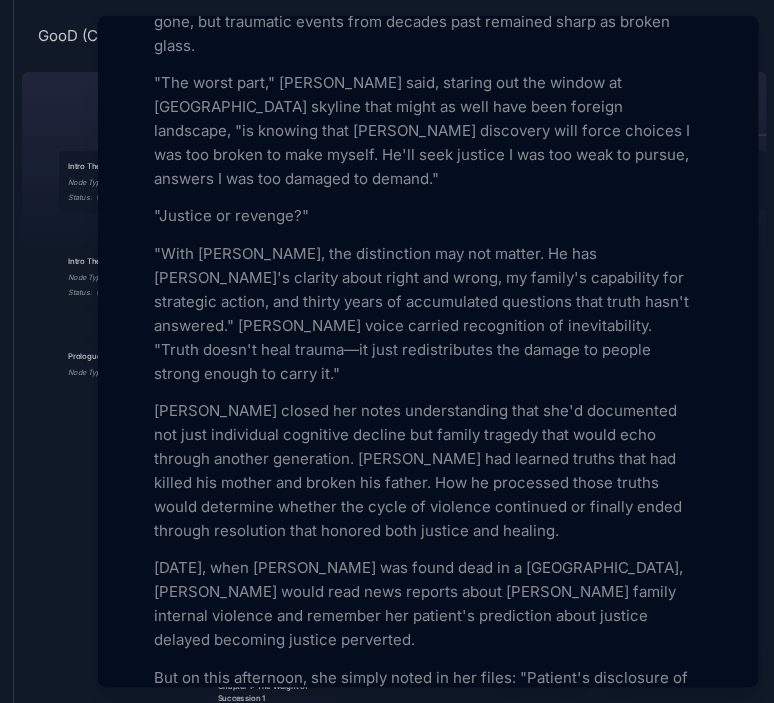 click on "[DATE], when [PERSON_NAME] was found dead in a [GEOGRAPHIC_DATA], [PERSON_NAME] would read news reports about [PERSON_NAME] family internal violence and remember her patient's prediction about justice delayed becoming justice perverted." at bounding box center [428, 604] 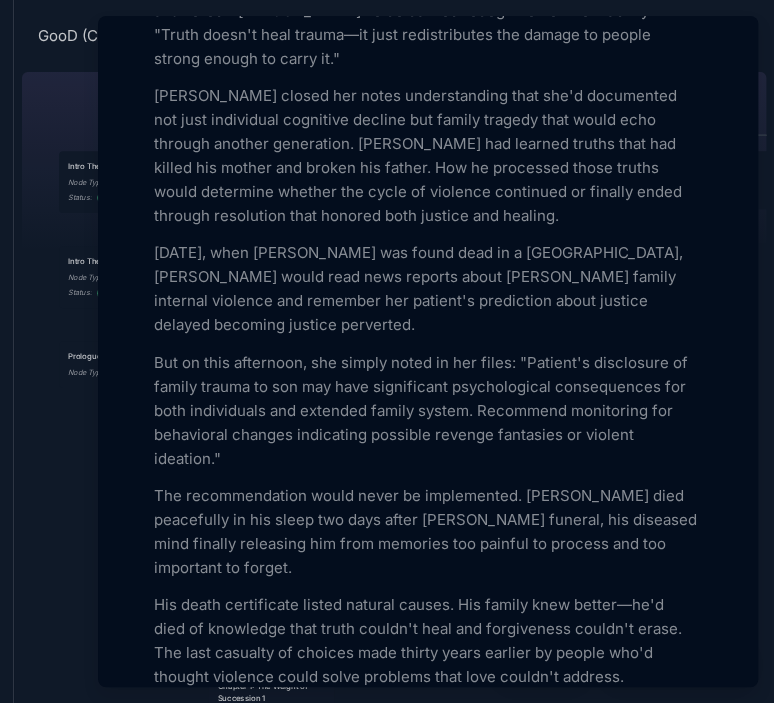 scroll, scrollTop: 3483, scrollLeft: 0, axis: vertical 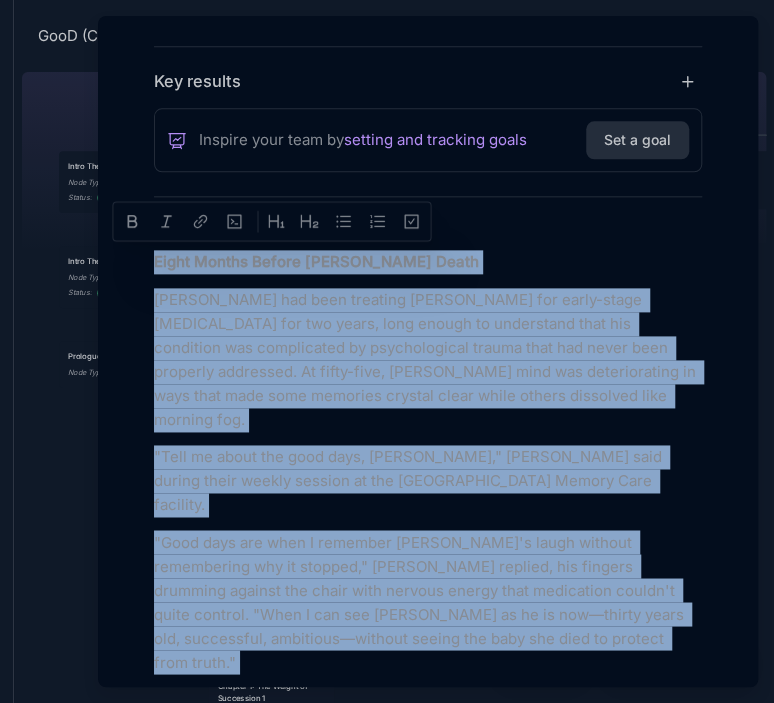 drag, startPoint x: 396, startPoint y: 567, endPoint x: 137, endPoint y: 249, distance: 410.12802 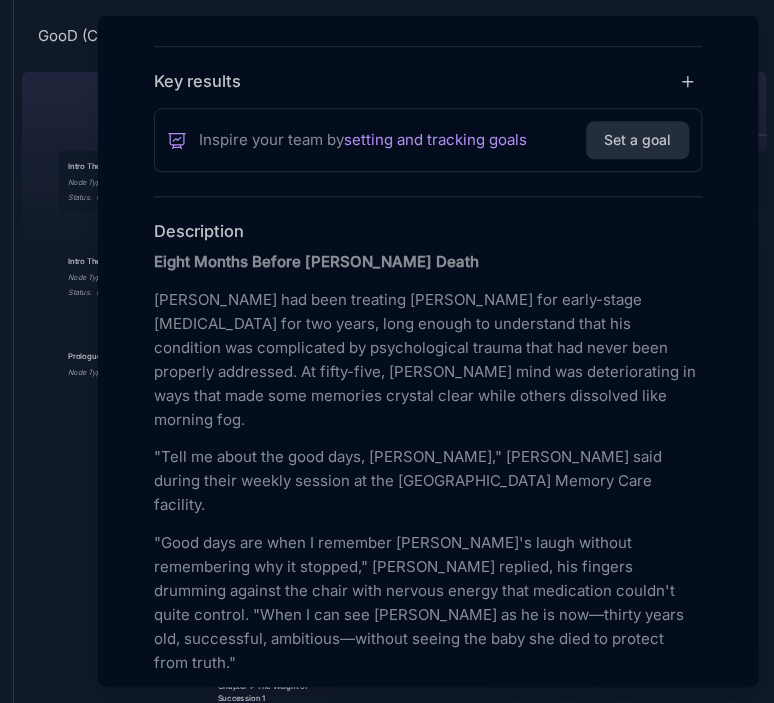 click on "Add Icon Add Cover Chapter 2: The Unraveling Mind (NEW)   Node Type 📚   Story   Status Empty   Collaborators Unassigned   Property Unassigned   Property Empty
To pick up a draggable item, press the space bar.
While dragging, use the arrow keys to move the item.
Press space again to drop the item in its new position, or press escape to cancel.
Add property Key results Inspire your team by  setting and tracking goals Set a goal Description Eight Months Before [PERSON_NAME] Death [PERSON_NAME] had been treating [PERSON_NAME] for early-stage [MEDICAL_DATA] for two years, long enough to understand that his condition was complicated by psychological trauma that had never been properly addressed. At fifty-five, [PERSON_NAME] mind was deteriorating in ways that made some memories crystal clear while others dissolved like morning fog. "Tell me about the good days, [PERSON_NAME]," [PERSON_NAME] said during their weekly session at the [GEOGRAPHIC_DATA] Memory Care facility. "And [DATE]?" "Did you tell him?" DJ DJ" at bounding box center [428, 1975] 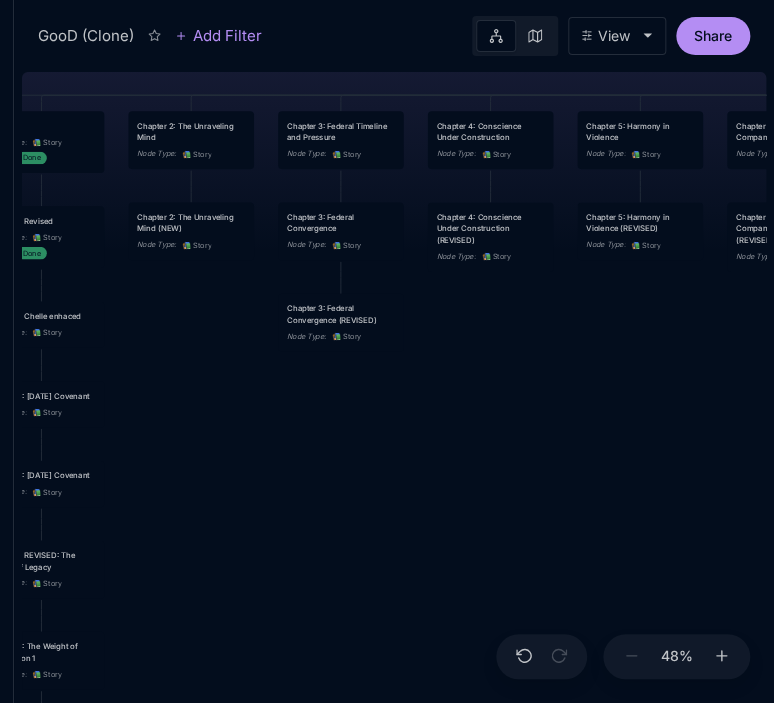 drag, startPoint x: 528, startPoint y: 483, endPoint x: 298, endPoint y: 443, distance: 233.45235 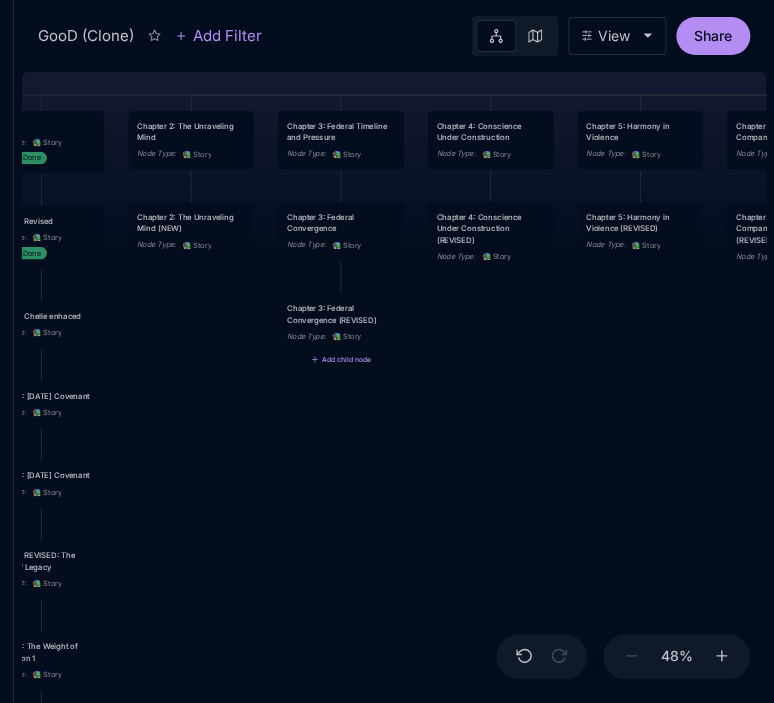 click on "Chapter 3: Federal Convergence (REVISED)" at bounding box center (341, 313) 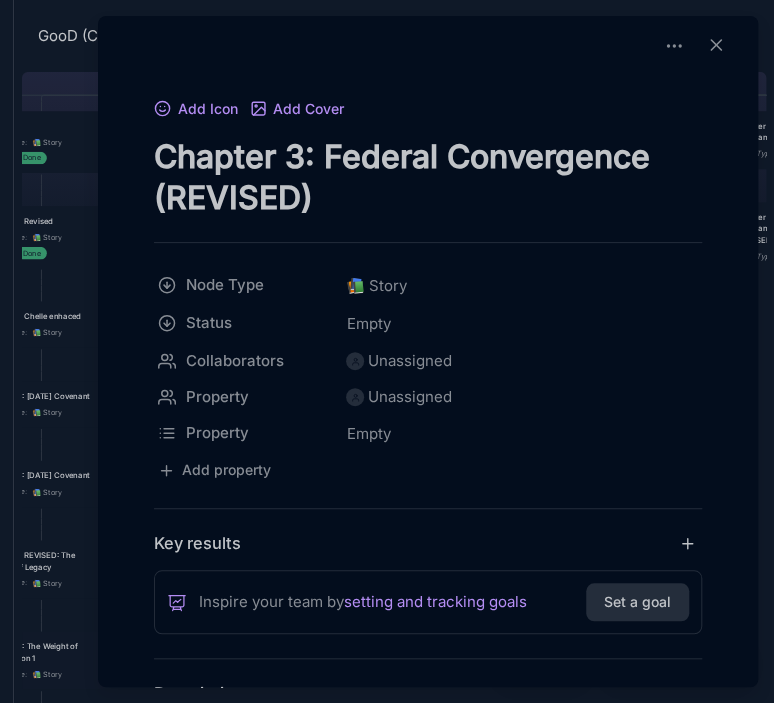 drag, startPoint x: 160, startPoint y: 155, endPoint x: 644, endPoint y: 171, distance: 484.2644 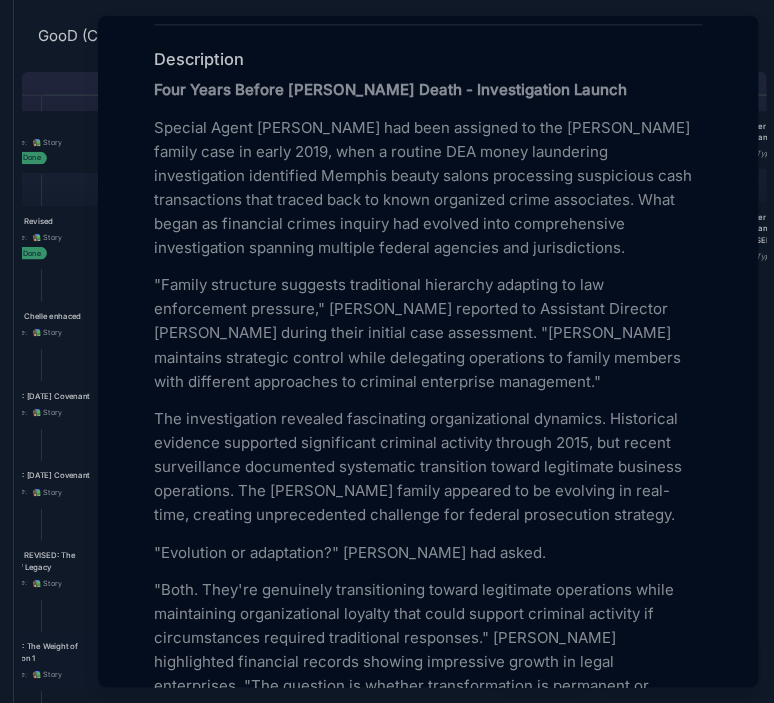 scroll, scrollTop: 640, scrollLeft: 0, axis: vertical 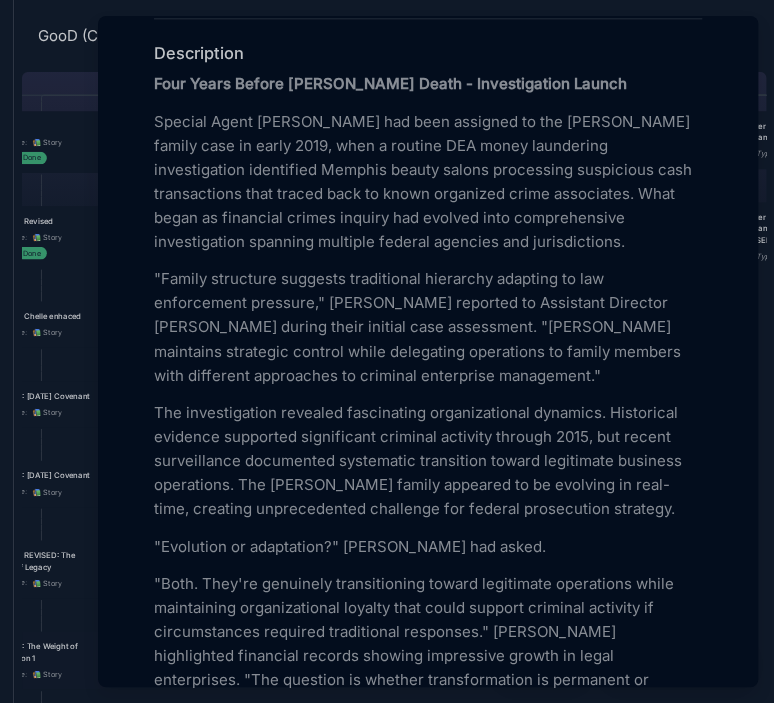 click on ""Family structure suggests traditional hierarchy adapting to law enforcement pressure," [PERSON_NAME] reported to Assistant Director [PERSON_NAME] during their initial case assessment. "[PERSON_NAME] maintains strategic control while delegating operations to family members with different approaches to criminal enterprise management."" at bounding box center (428, 327) 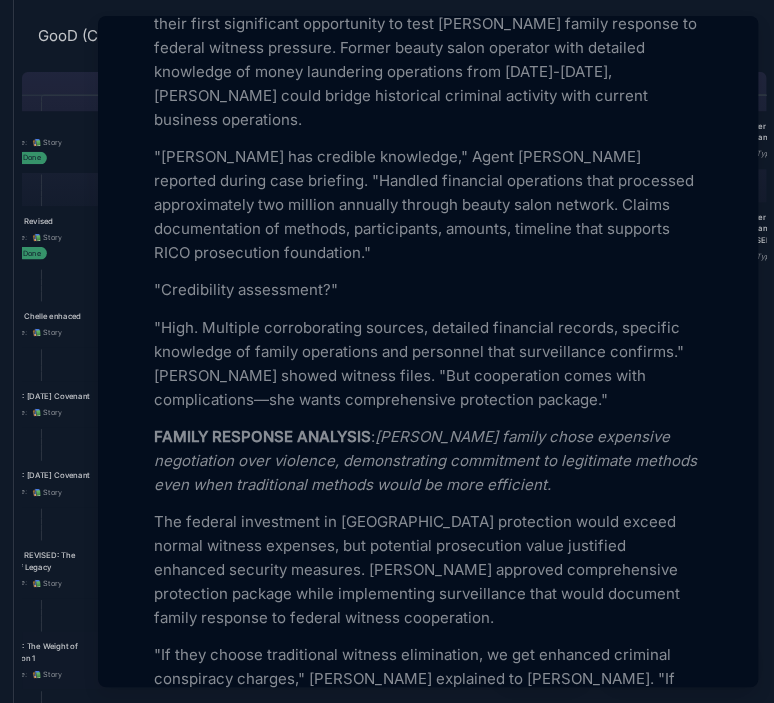 scroll, scrollTop: 1916, scrollLeft: 0, axis: vertical 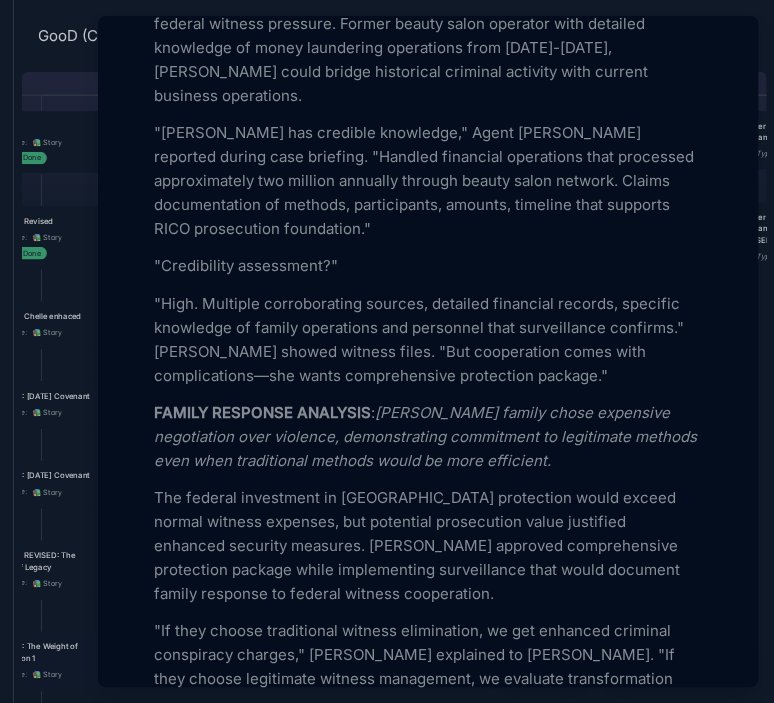 click on "FAMILY RESPONSE ANALYSIS" at bounding box center (262, 412) 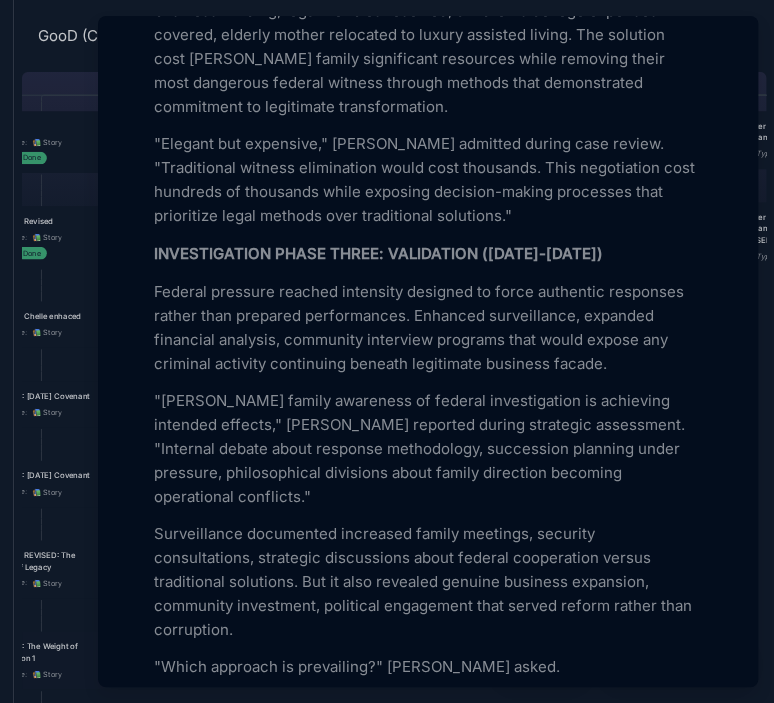 scroll, scrollTop: 2718, scrollLeft: 0, axis: vertical 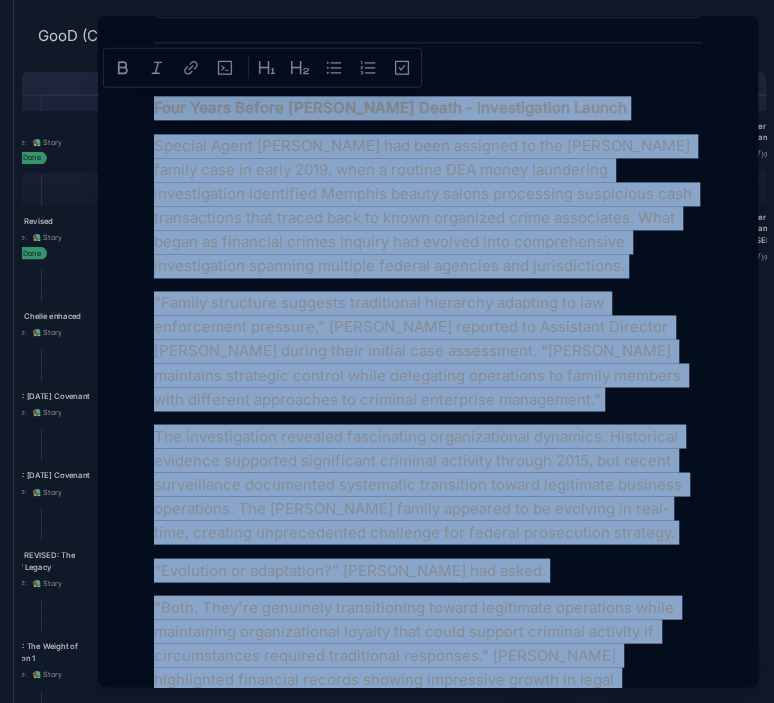 drag, startPoint x: 228, startPoint y: 677, endPoint x: 154, endPoint y: 97, distance: 584.70166 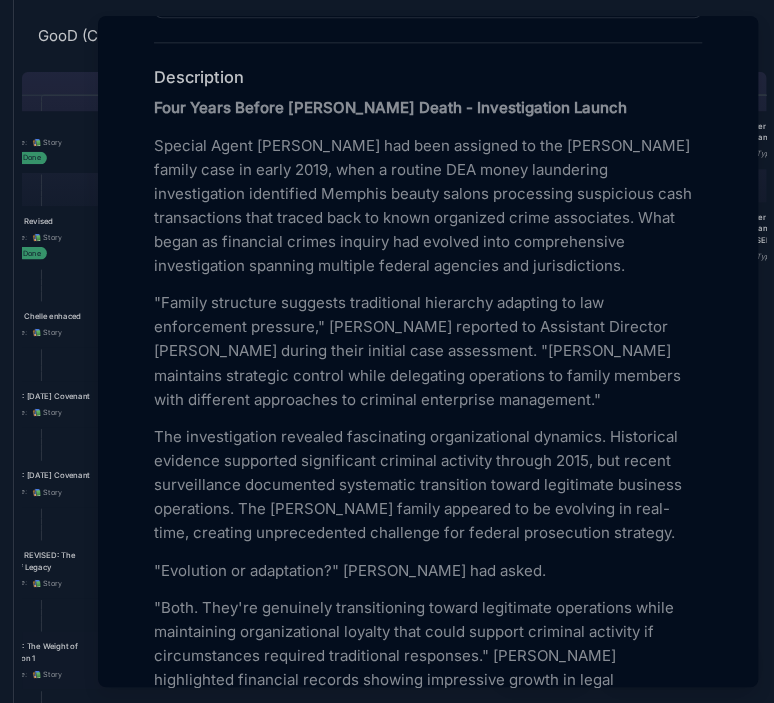 click at bounding box center (387, 351) 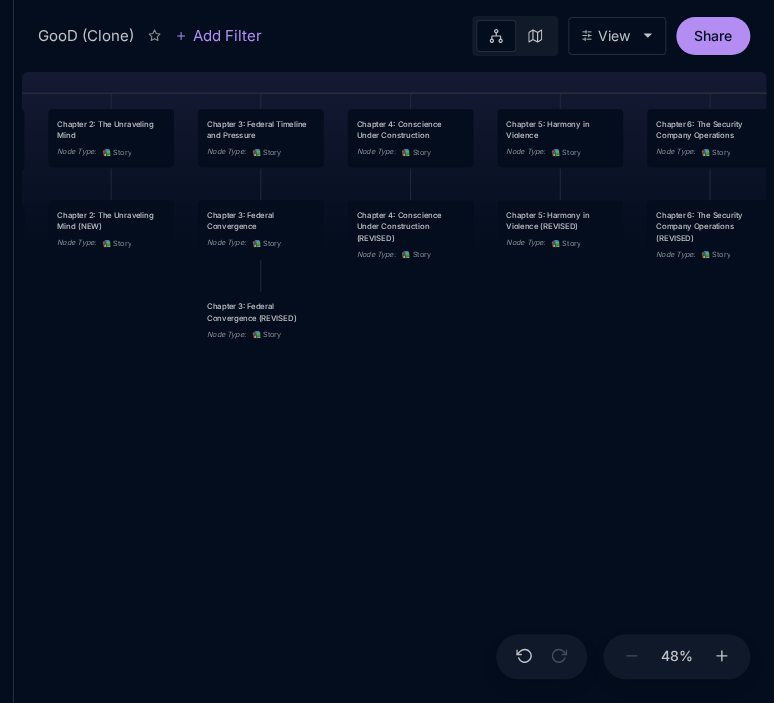 drag, startPoint x: 492, startPoint y: 368, endPoint x: 376, endPoint y: 366, distance: 116.01724 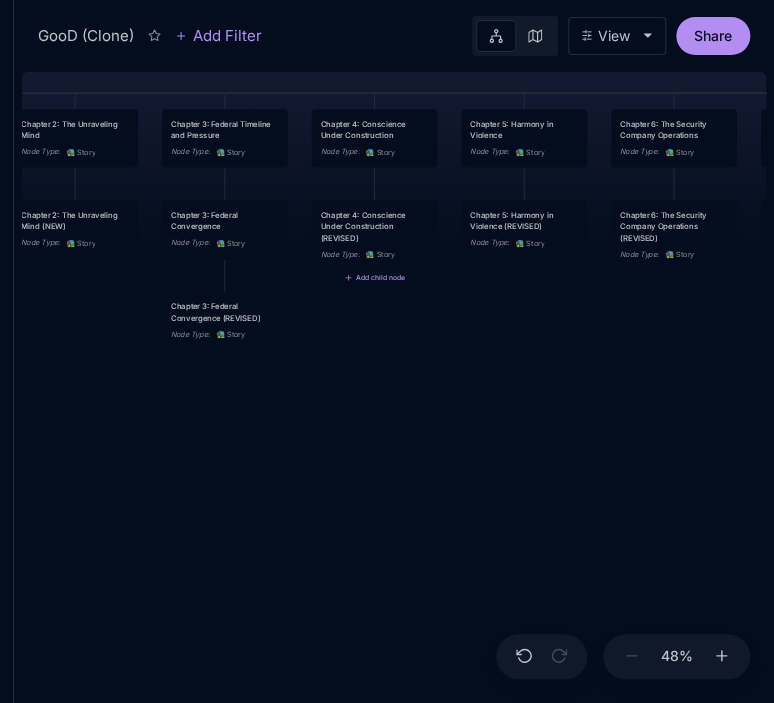 click on "Chapter 4: Conscience Under Construction (REVISED)" at bounding box center (374, 226) 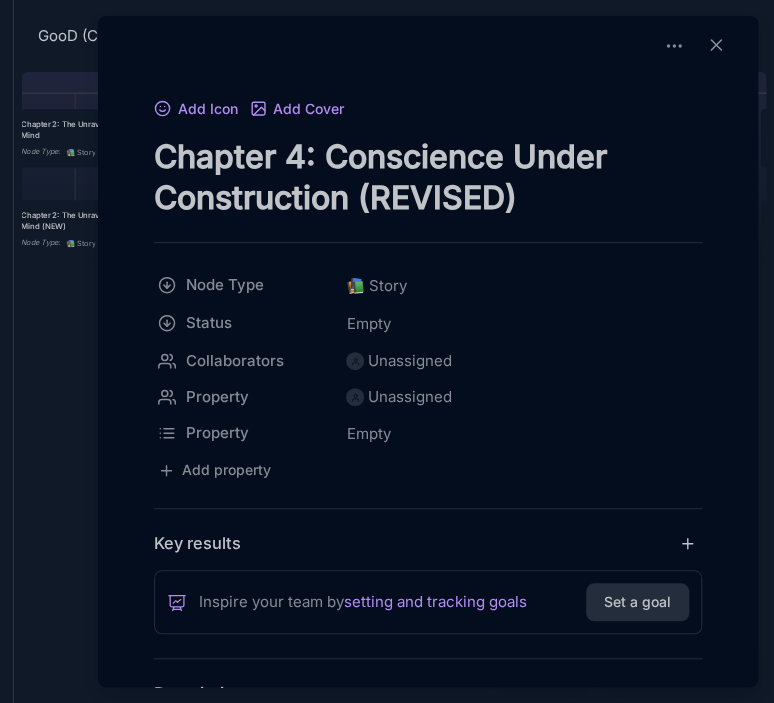 drag, startPoint x: 154, startPoint y: 154, endPoint x: 352, endPoint y: 195, distance: 202.2004 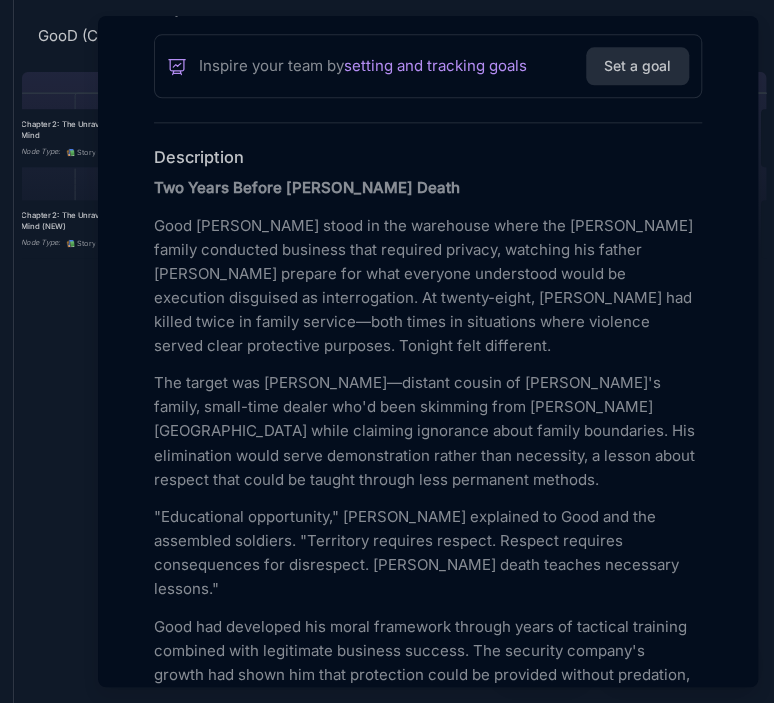 scroll, scrollTop: 619, scrollLeft: 0, axis: vertical 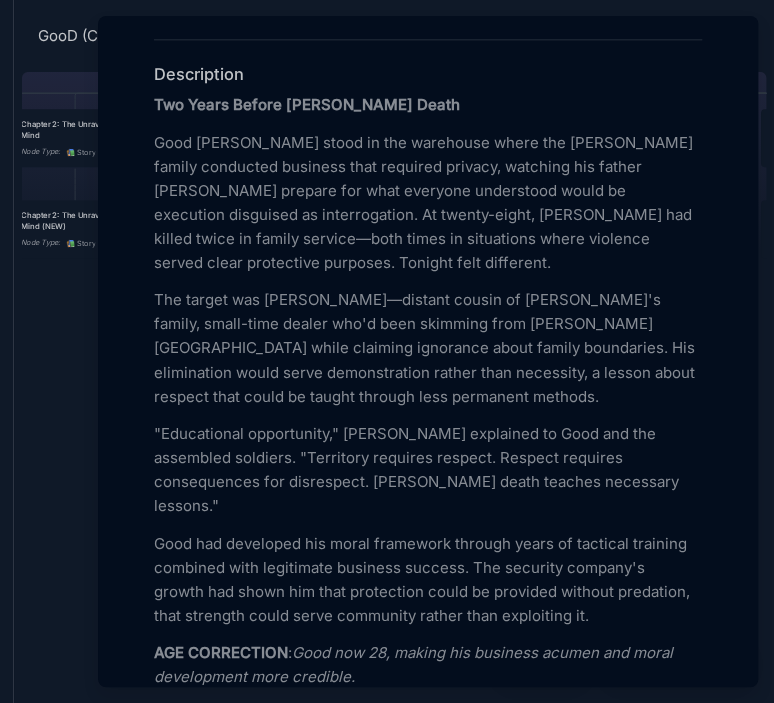 click on "Good had developed his moral framework through years of tactical training combined with legitimate business success. The security company's growth had shown him that protection could be provided without predation, that strength could serve community rather than exploiting it." at bounding box center (428, 579) 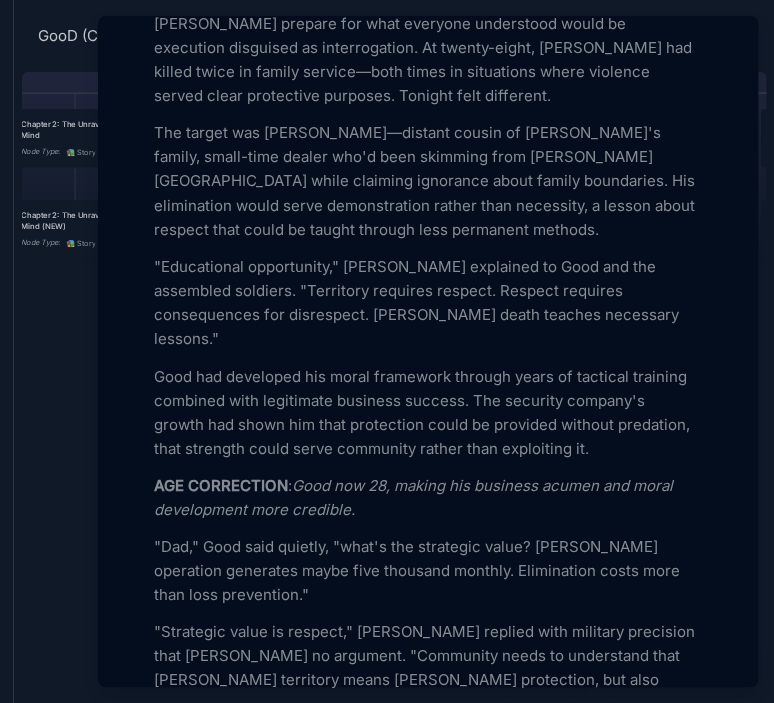 scroll, scrollTop: 824, scrollLeft: 0, axis: vertical 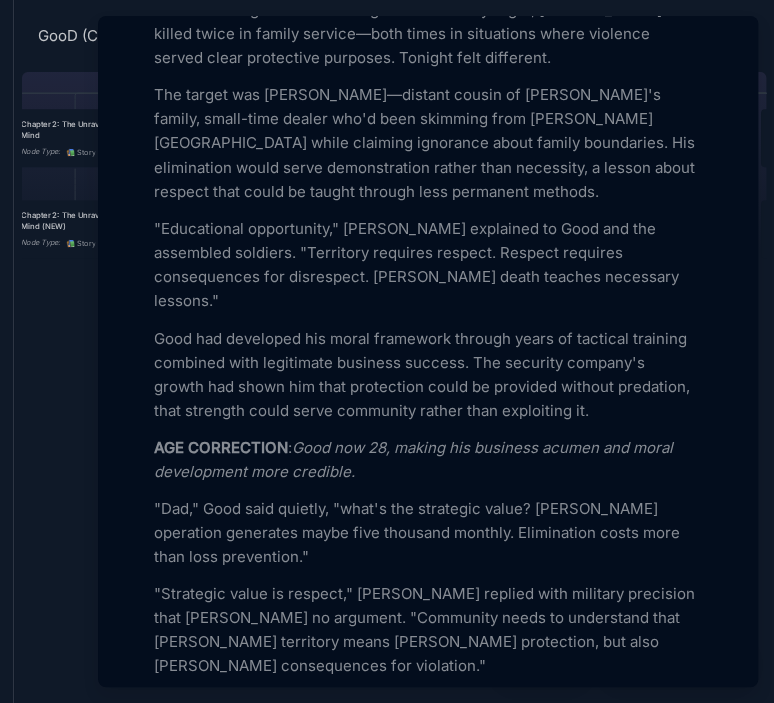 click on "AGE CORRECTION" at bounding box center [221, 446] 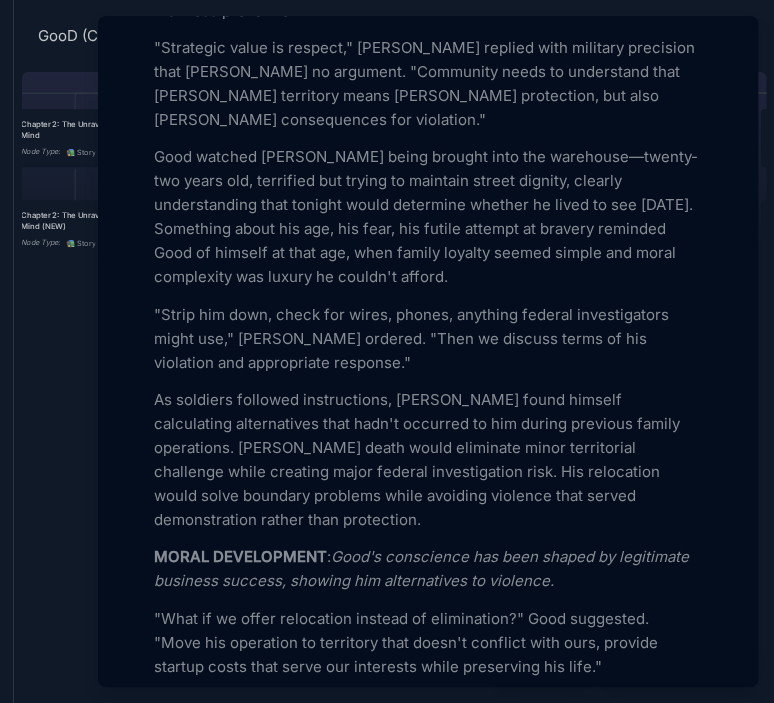 scroll, scrollTop: 1332, scrollLeft: 0, axis: vertical 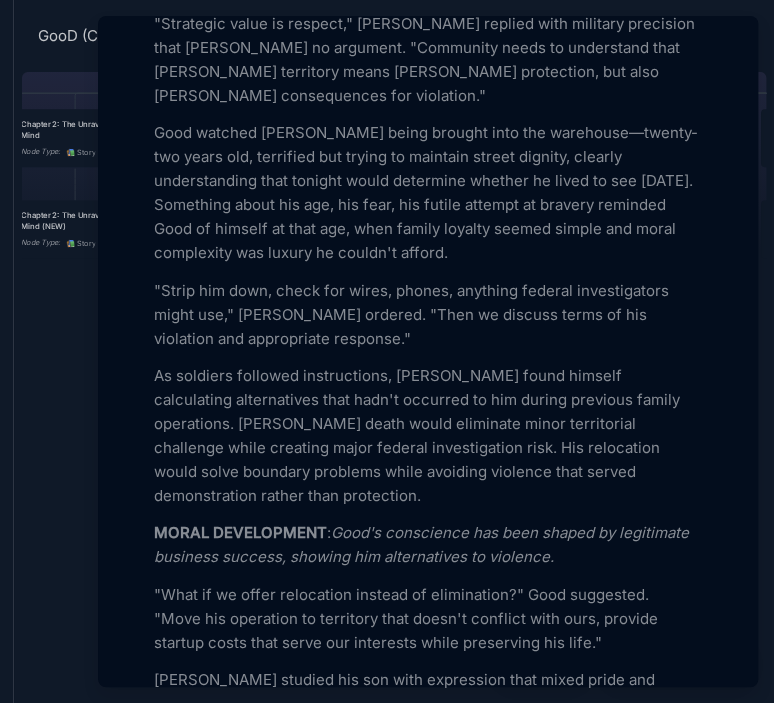 click on "As soldiers followed instructions, [PERSON_NAME] found himself calculating alternatives that hadn't occurred to him during previous family operations. [PERSON_NAME] death would eliminate minor territorial challenge while creating major federal investigation risk. His relocation would solve boundary problems while avoiding violence that served demonstration rather than protection." at bounding box center (428, 436) 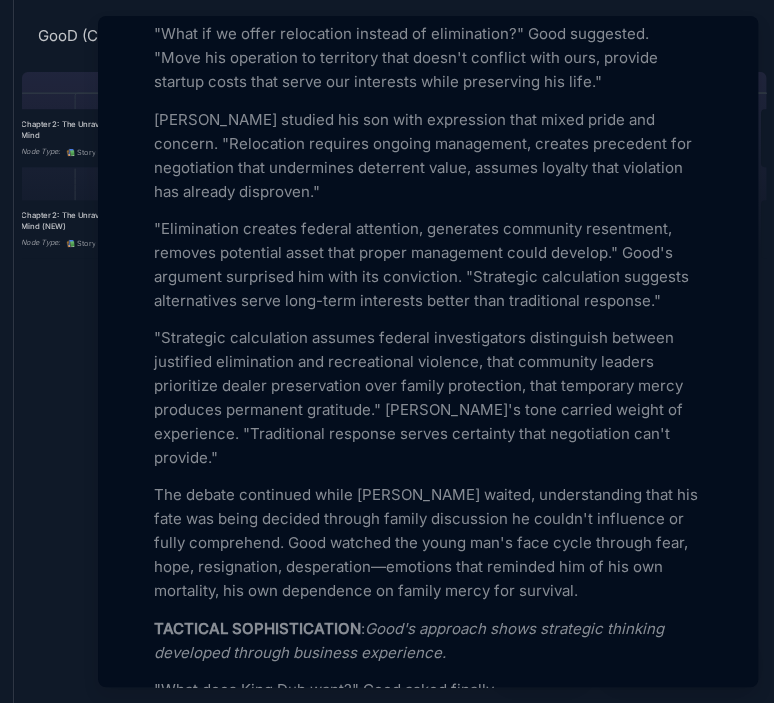 scroll, scrollTop: 1855, scrollLeft: 0, axis: vertical 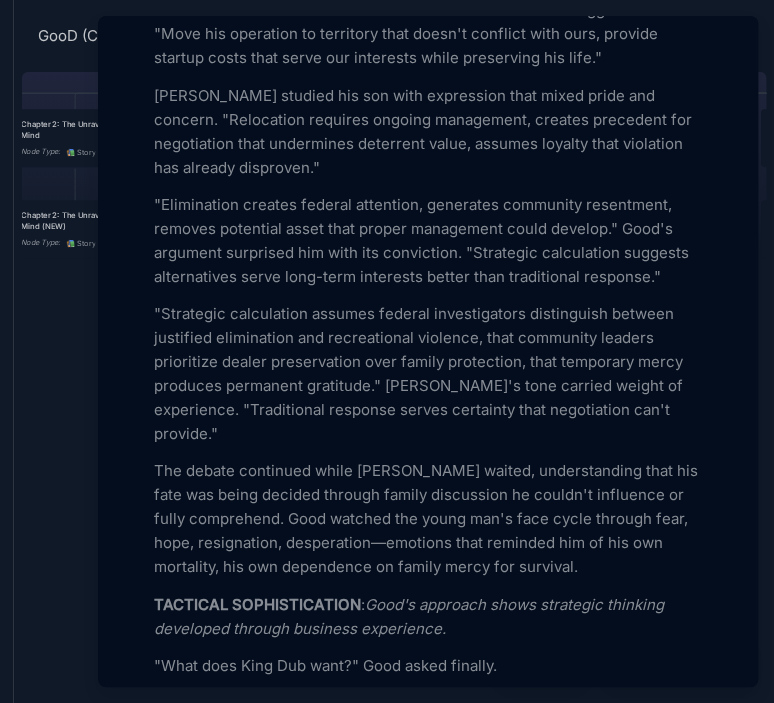 click on "TACTICAL SOPHISTICATION" at bounding box center [257, 604] 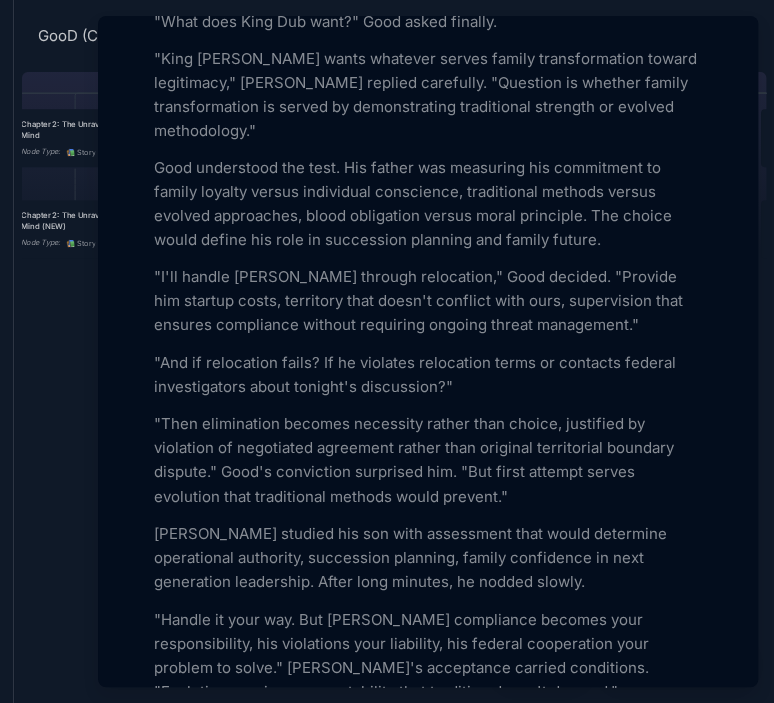 scroll, scrollTop: 2476, scrollLeft: 0, axis: vertical 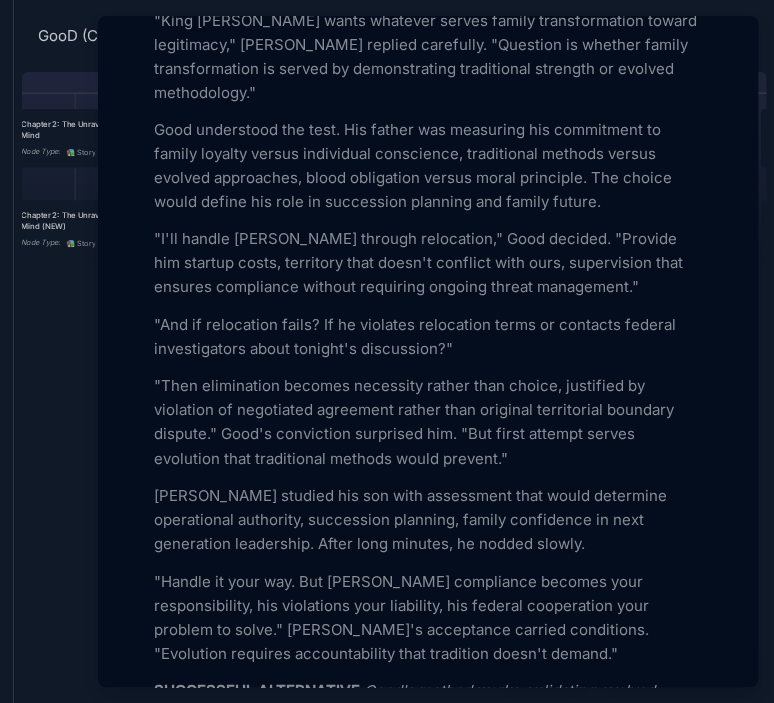 click on ""Handle it your way. But [PERSON_NAME] compliance becomes your responsibility, his violations your liability, his federal cooperation your problem to solve." [PERSON_NAME]'s acceptance carried conditions. "Evolution requires accountability that tradition doesn't demand."" at bounding box center (428, 617) 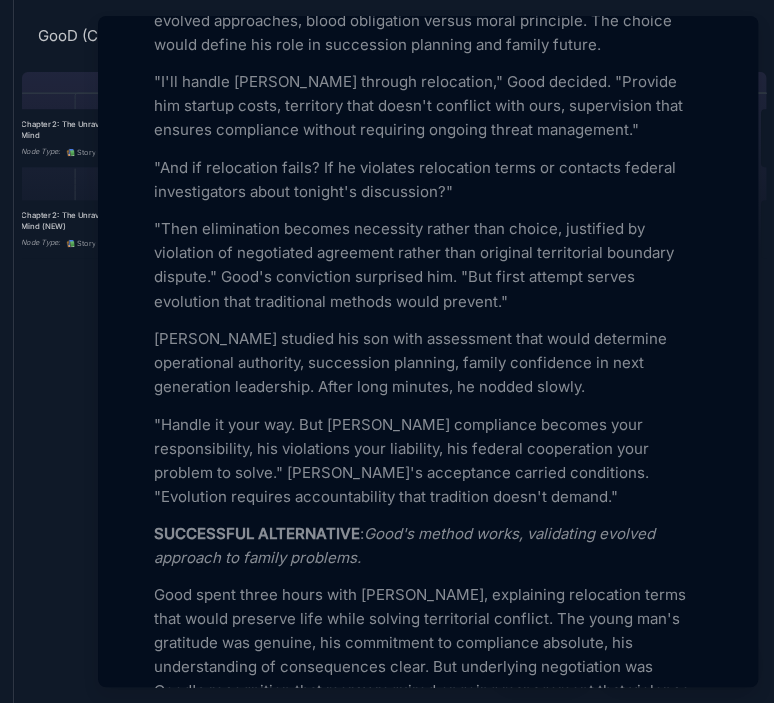 scroll, scrollTop: 2657, scrollLeft: 0, axis: vertical 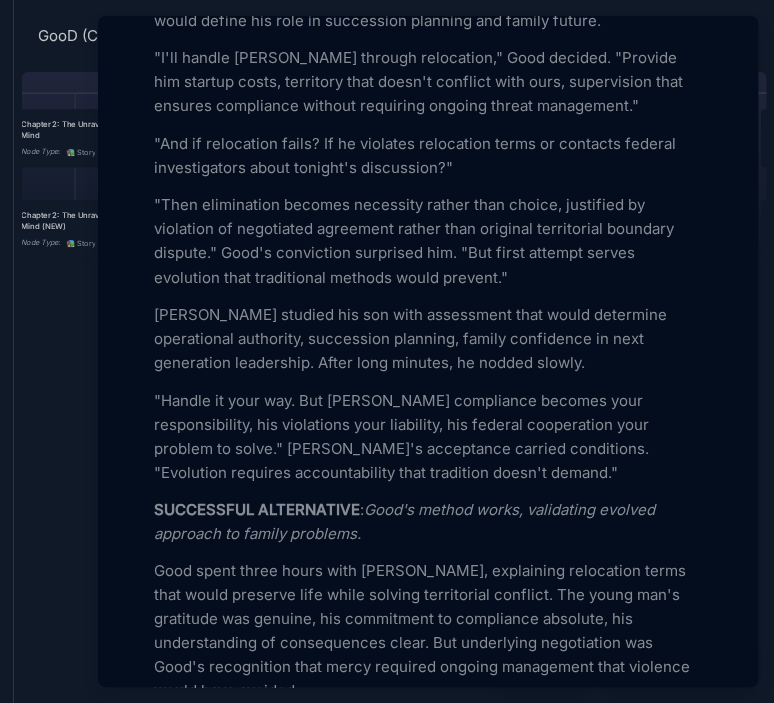 click on "Add Icon Add Cover Chapter 4: Conscience Under Construction (REVISED)   Node Type 📚   Story   Status Empty   Collaborators Unassigned   Property Unassigned   Property Empty
To pick up a draggable item, press the space bar.
While dragging, use the arrow keys to move the item.
Press space again to drop the item in its new position, or press escape to cancel.
Add property Key results Inspire your team by  setting and tracking goals Set a goal Description Two Years Before [PERSON_NAME] Death Good [PERSON_NAME] stood in the warehouse where the [PERSON_NAME] family conducted business that required privacy, watching his father [PERSON_NAME] prepare for what everyone understood would be execution disguised as interrogation. At twenty-eight, [PERSON_NAME] had killed twice in family service—both times in situations where violence served clear protective purposes. Tonight felt different. "What does King Dub want?" Good asked finally. SUCCESSFUL ALTERNATIVE :  Good's method works, validating evolved approach to family problems." at bounding box center (428, 1678) 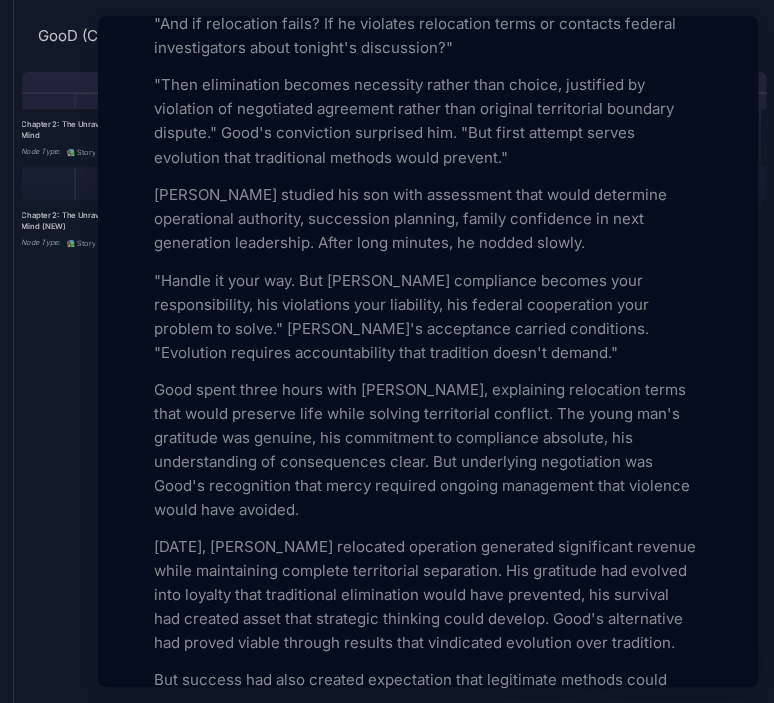 scroll, scrollTop: 2801, scrollLeft: 0, axis: vertical 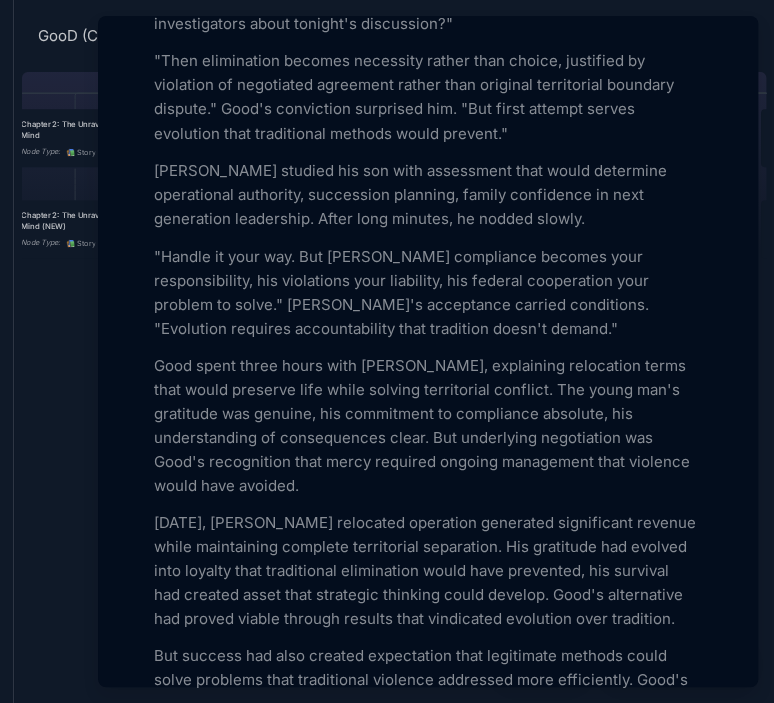 click on "[DATE], [PERSON_NAME] relocated operation generated significant revenue while maintaining complete territorial separation. His gratitude had evolved into loyalty that traditional elimination would have prevented, his survival had created asset that strategic thinking could develop. Good's alternative had proved viable through results that vindicated evolution over tradition." at bounding box center [428, 570] 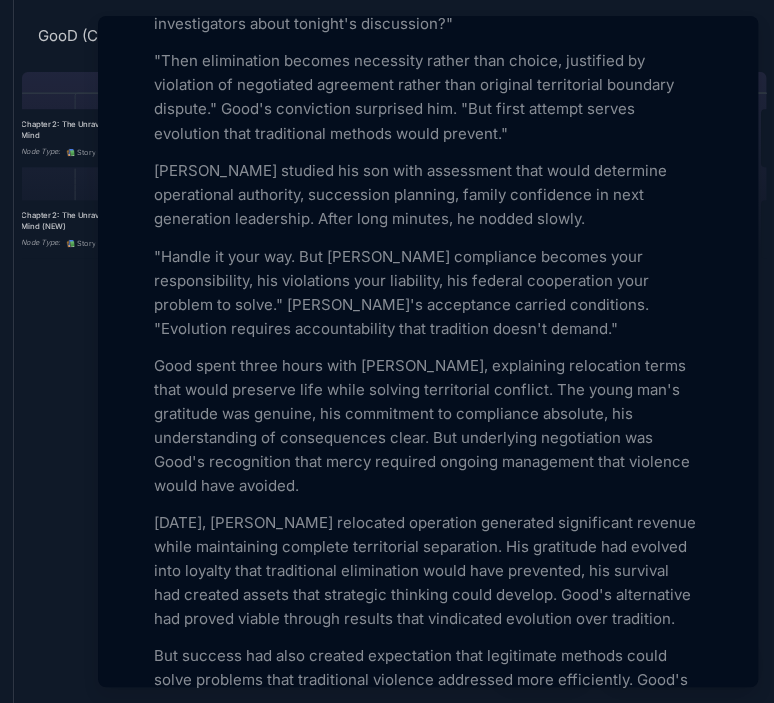 click on "[DATE], [PERSON_NAME] relocated operation generated significant revenue while maintaining complete territorial separation. His gratitude had evolved into loyalty that traditional elimination would have prevented, his survival had created assets that strategic thinking could develop. Good's alternative had proved viable through results that vindicated evolution over tradition." at bounding box center [428, 570] 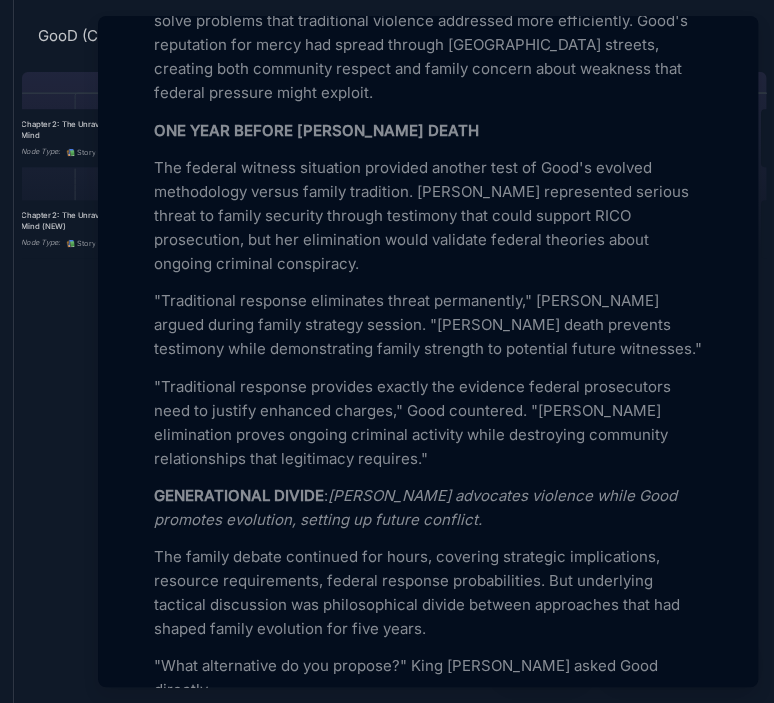 scroll, scrollTop: 3483, scrollLeft: 0, axis: vertical 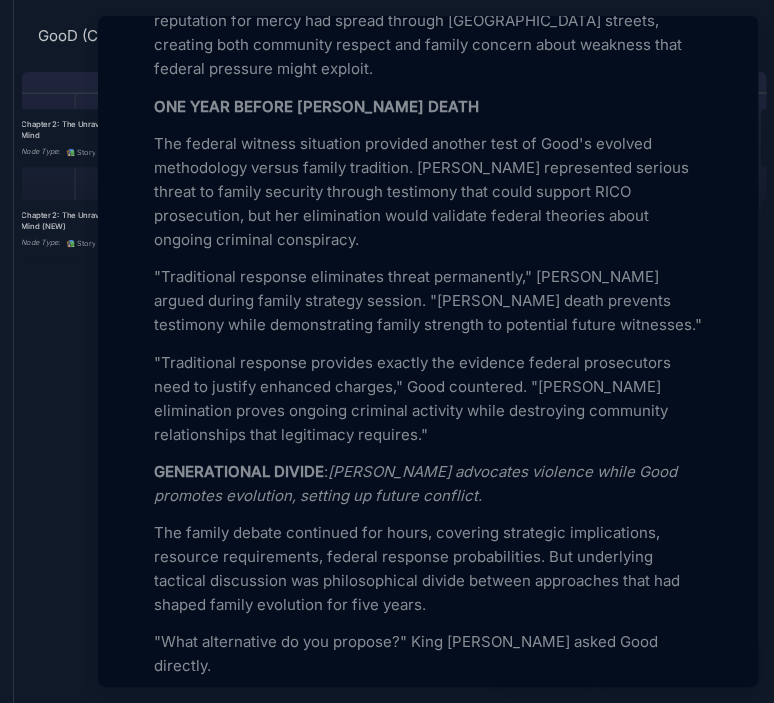 click on "GENERATIONAL DIVIDE" at bounding box center [239, 471] 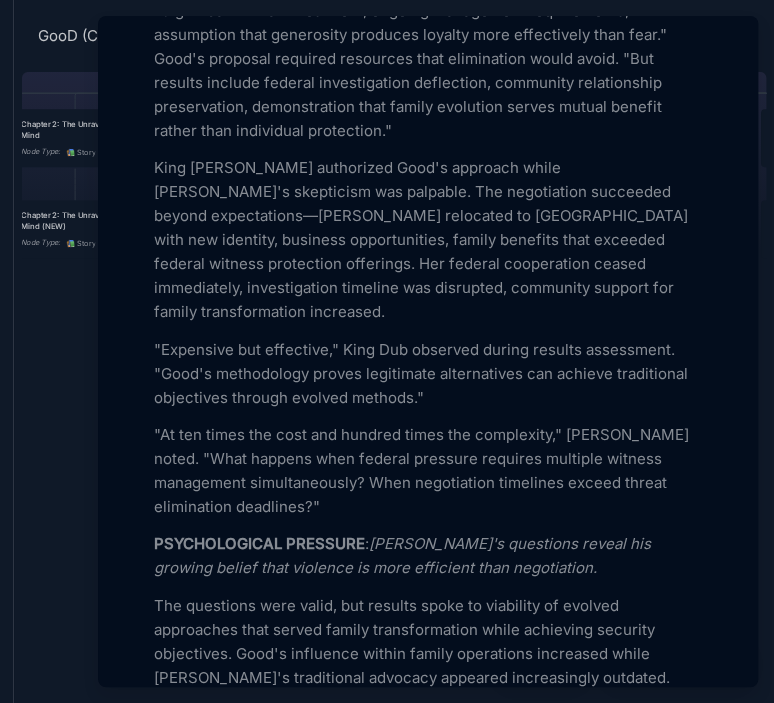 scroll, scrollTop: 4285, scrollLeft: 0, axis: vertical 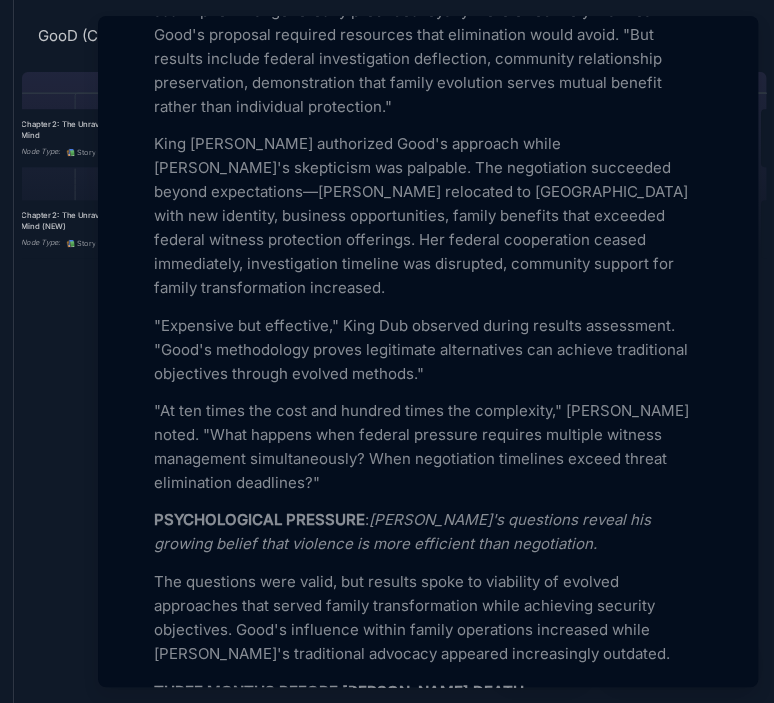 click on "PSYCHOLOGICAL PRESSURE" at bounding box center (259, 519) 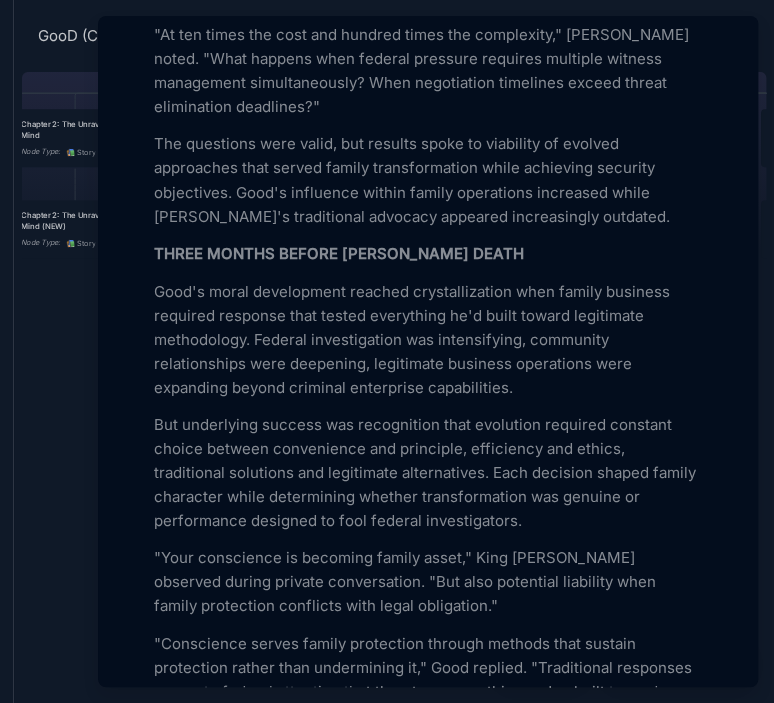 scroll, scrollTop: 4685, scrollLeft: 0, axis: vertical 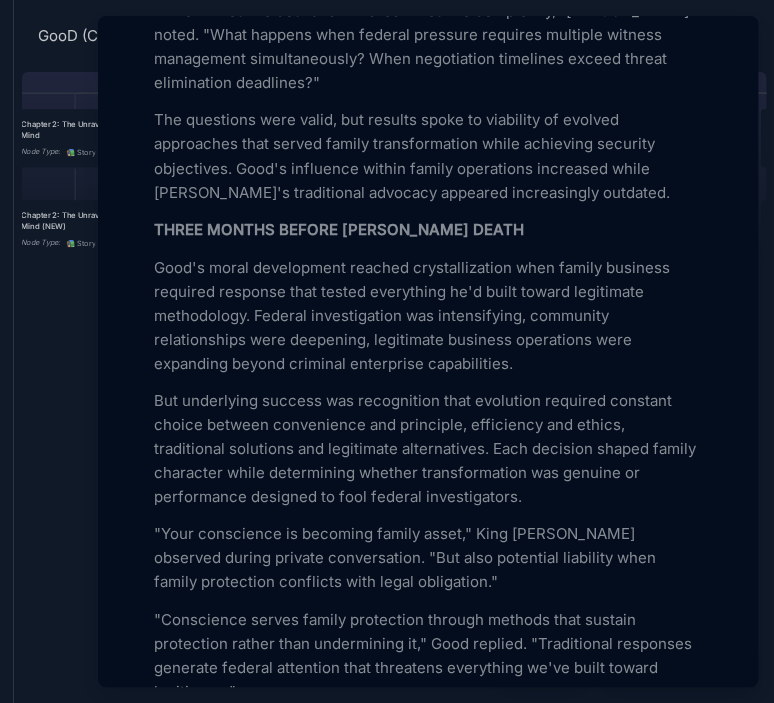 click on ""Your conscience is becoming family asset," King [PERSON_NAME] observed during private conversation. "But also potential liability when family protection conflicts with legal obligation."" at bounding box center (428, 557) 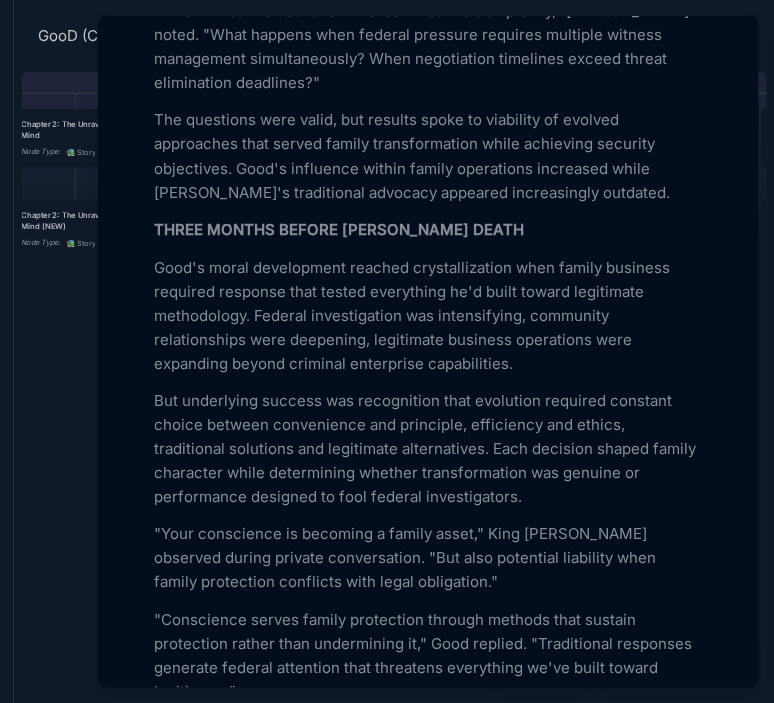 click on ""Your conscience is becoming a family asset," King [PERSON_NAME] observed during private conversation. "But also potential liability when family protection conflicts with legal obligation."" at bounding box center (428, 557) 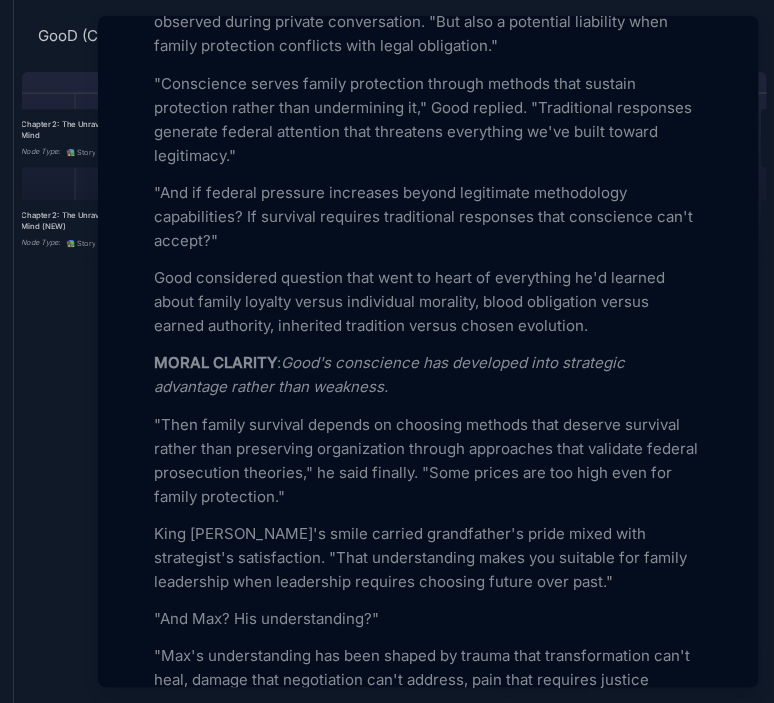 scroll, scrollTop: 5258, scrollLeft: 0, axis: vertical 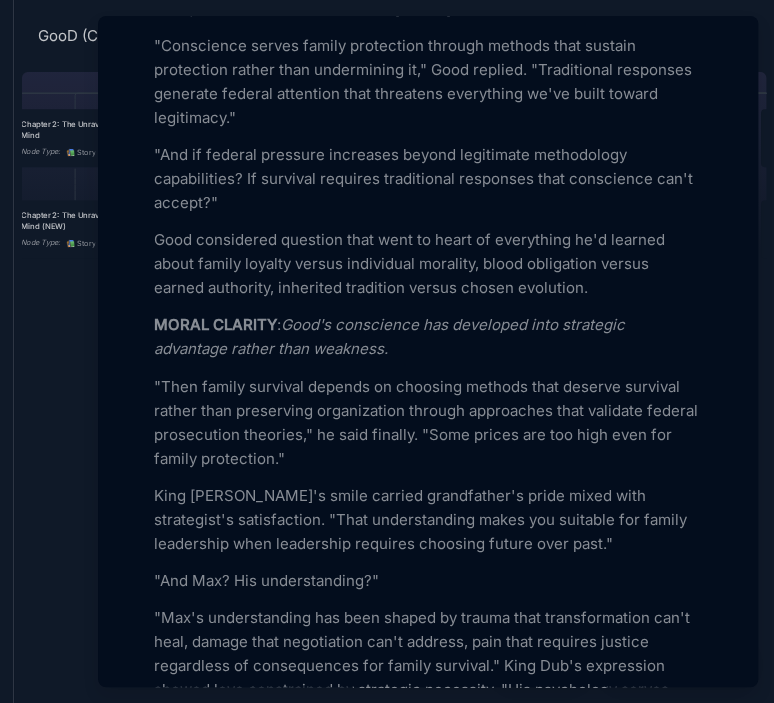 click on "Good considered question that went to heart of everything he'd learned about family loyalty versus individual morality, blood obligation versus earned authority, inherited tradition versus chosen evolution." at bounding box center (428, 264) 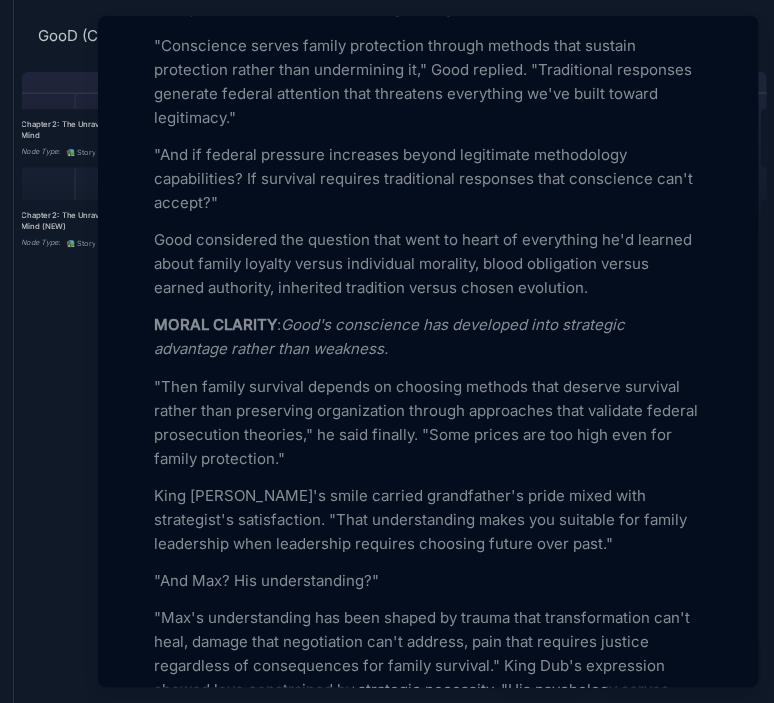 click on "Good considered the question that went to heart of everything he'd learned about family loyalty versus individual morality, blood obligation versus earned authority, inherited tradition versus chosen evolution." at bounding box center [428, 264] 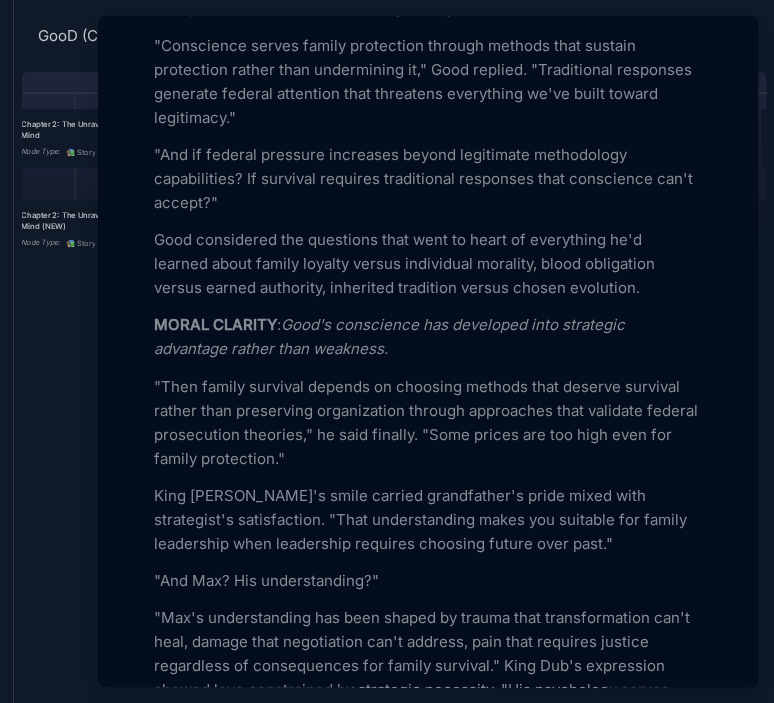 click on "MORAL CLARITY" at bounding box center (215, 324) 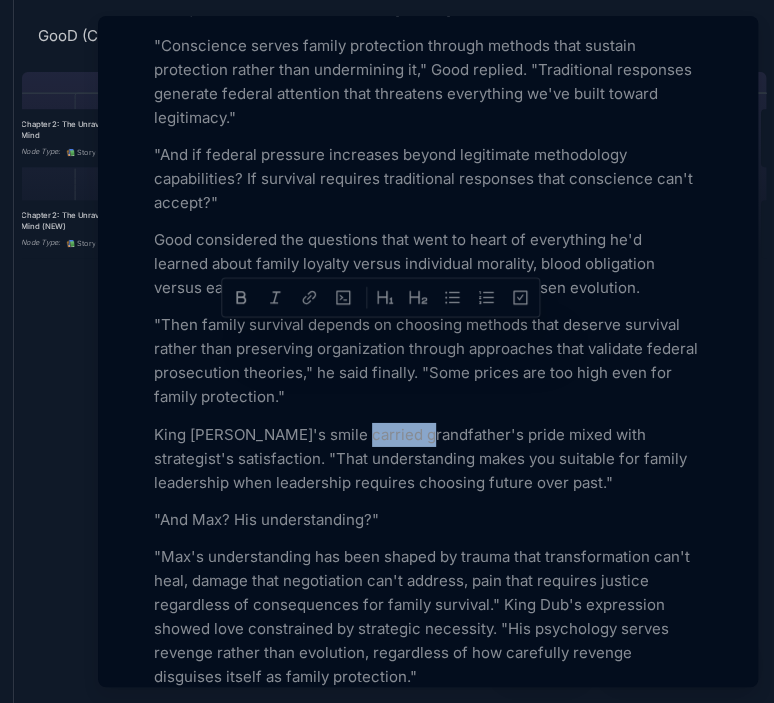 drag, startPoint x: 343, startPoint y: 334, endPoint x: 413, endPoint y: 339, distance: 70.178345 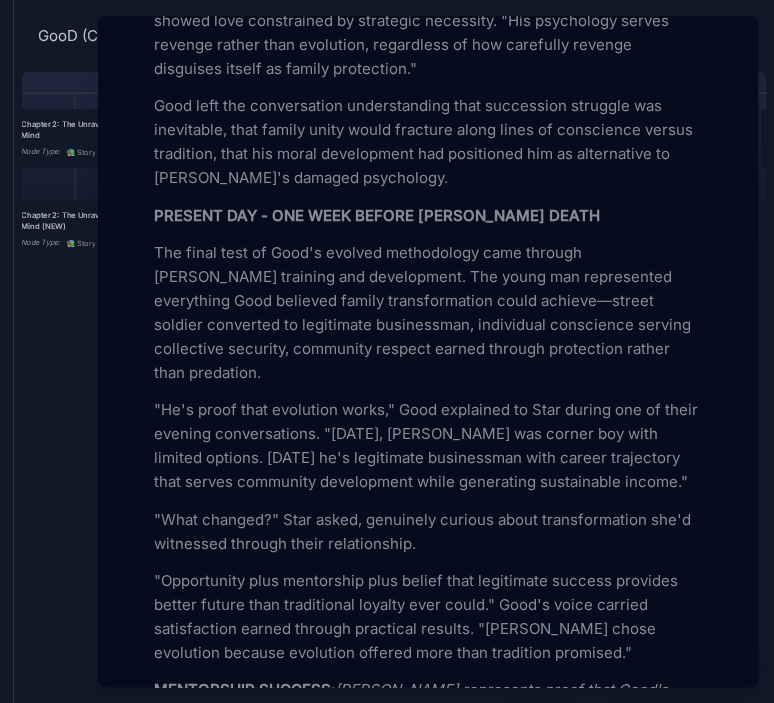 scroll, scrollTop: 5903, scrollLeft: 0, axis: vertical 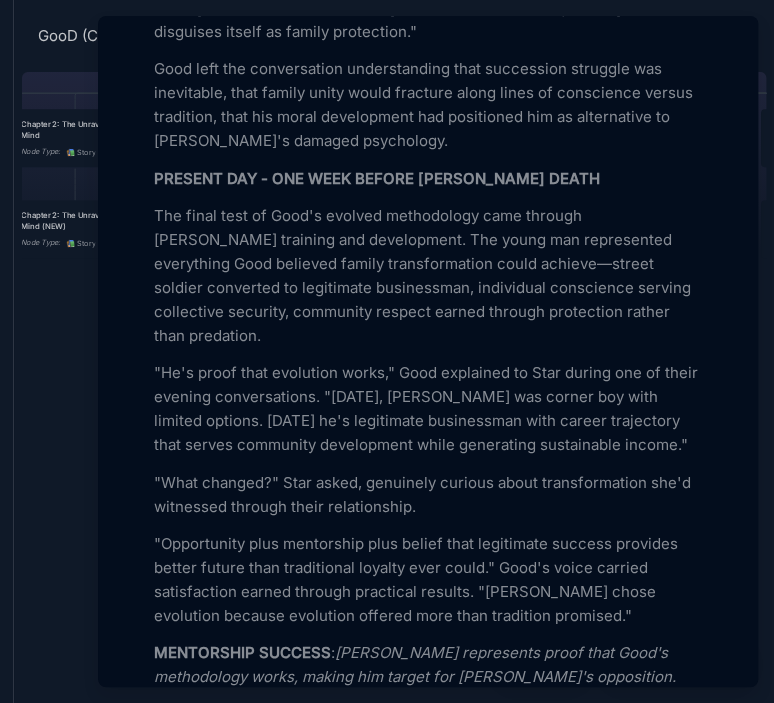 click on ""He's proof that evolution works," Good explained to Star during one of their evening conversations. "[DATE], [PERSON_NAME] was corner boy with limited options. [DATE] he's legitimate businessman with career trajectory that serves community development while generating sustainable income."" at bounding box center [428, 409] 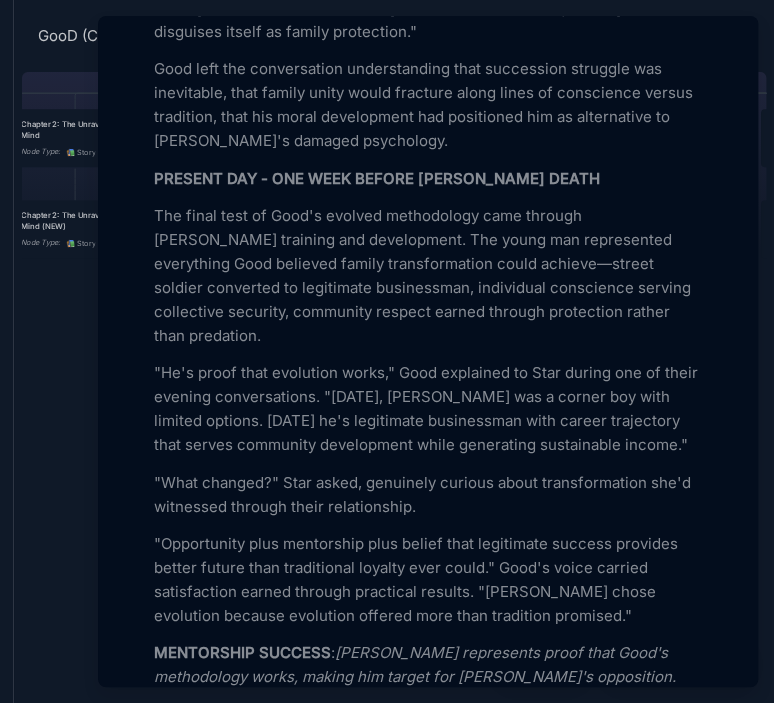 click on ""He's proof that evolution works," Good explained to Star during one of their evening conversations. "[DATE], [PERSON_NAME] was a corner boy with limited options. [DATE] he's legitimate businessman with career trajectory that serves community development while generating sustainable income."" at bounding box center [428, 409] 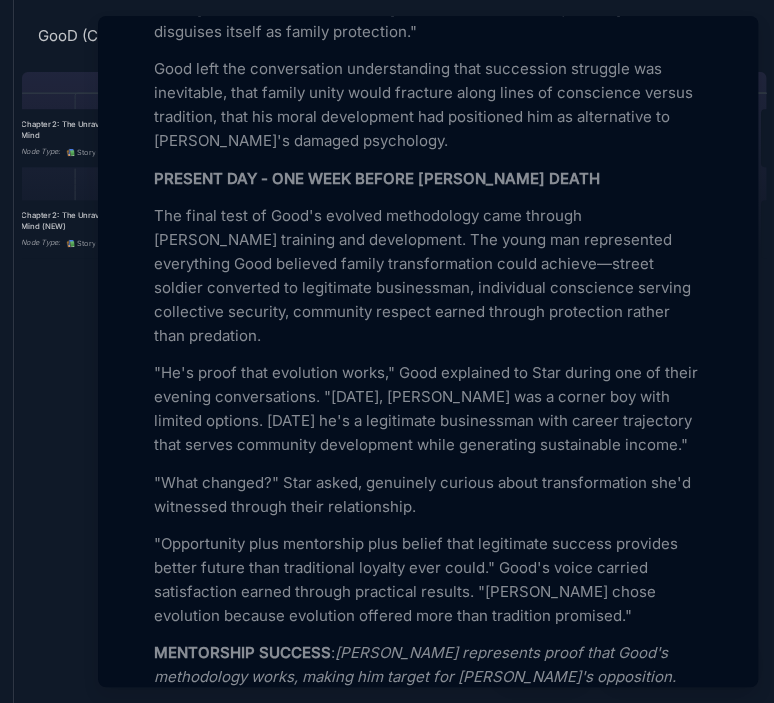 click on ""He's proof that evolution works," Good explained to Star during one of their evening conversations. "[DATE], [PERSON_NAME] was a corner boy with limited options. [DATE] he's a legitimate businessman with career trajectory that serves community development while generating sustainable income."" at bounding box center [428, 409] 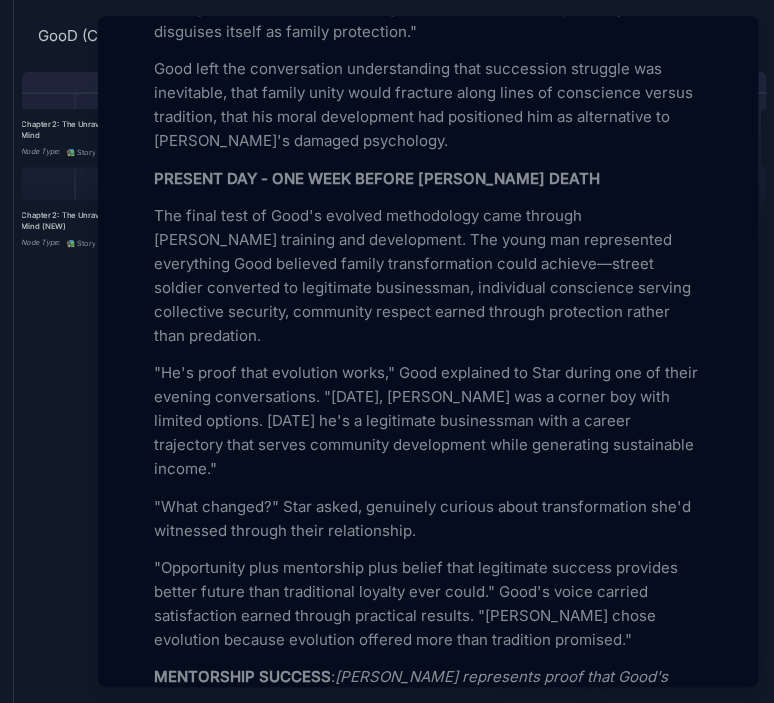 click on ""What changed?" Star asked, genuinely curious about transformation she'd witnessed through their relationship." at bounding box center [428, 519] 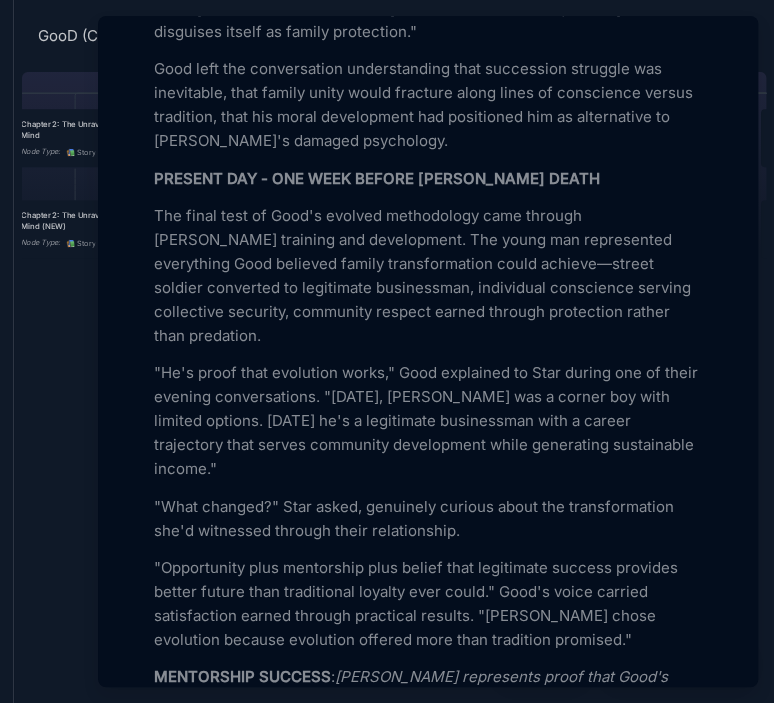 click on ""Opportunity plus mentorship plus belief that legitimate success provides better future than traditional loyalty ever could." Good's voice carried satisfaction earned through practical results. "[PERSON_NAME] chose evolution because evolution offered more than tradition promised."" at bounding box center (428, 604) 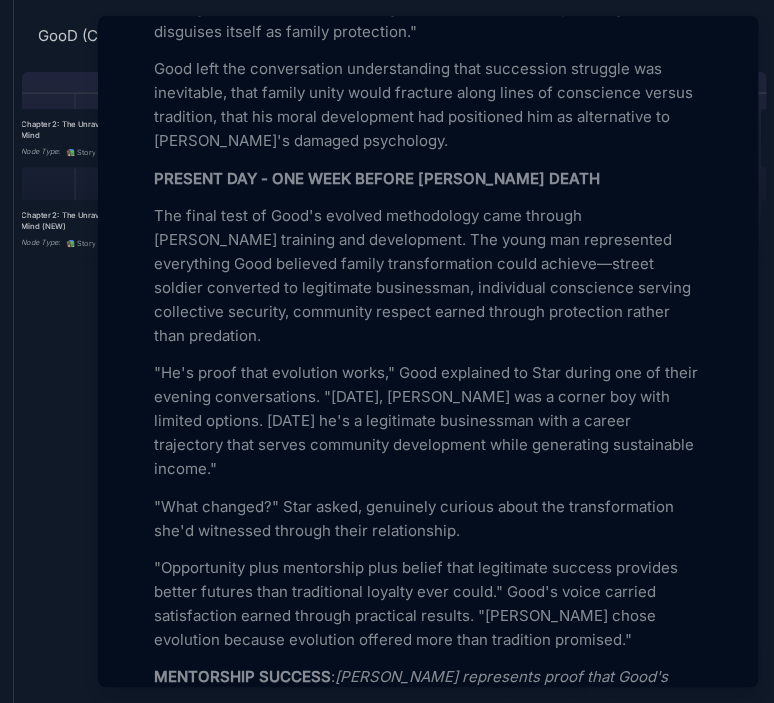 click on "MENTORSHIP SUCCESS" at bounding box center (242, 676) 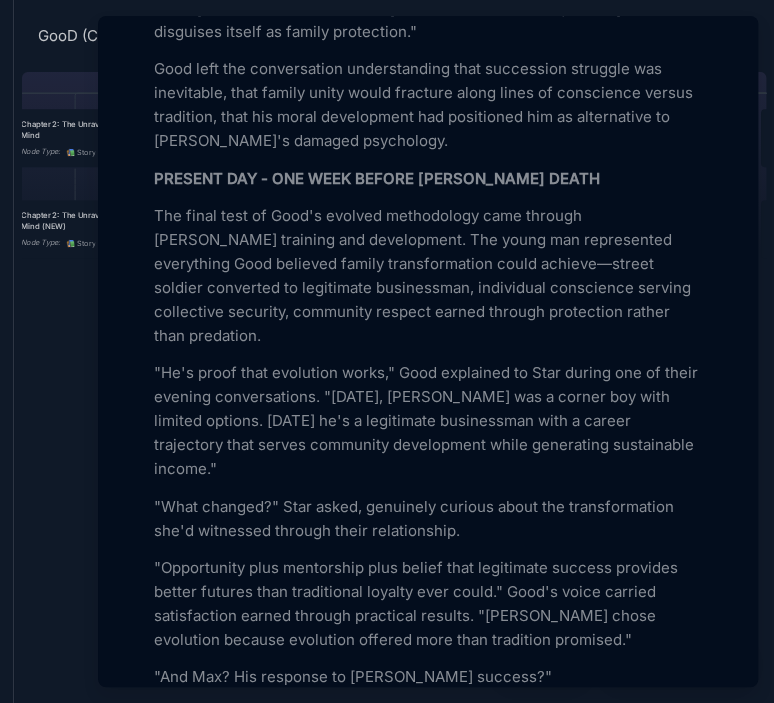 click on ""Skepticism that legitimate transformation can survive federal pressure, community challenges, traditional competition that evolved methods can't address through legal solutions." Good's tone suggested growing concern. "[PERSON_NAME] sees [PERSON_NAME] success as evidence of dangerous naivety rather than proof of viable alternatives."" at bounding box center (428, 762) 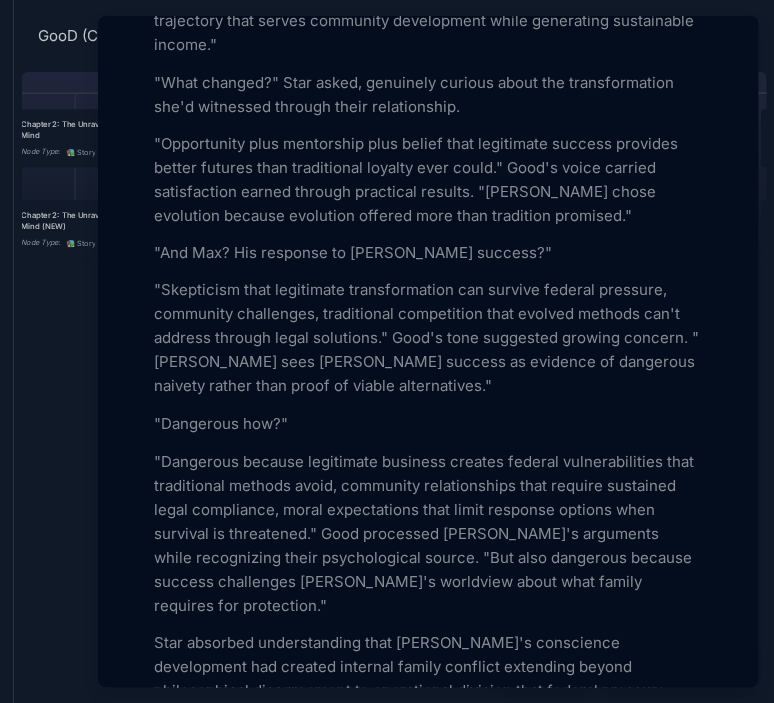 scroll, scrollTop: 6364, scrollLeft: 0, axis: vertical 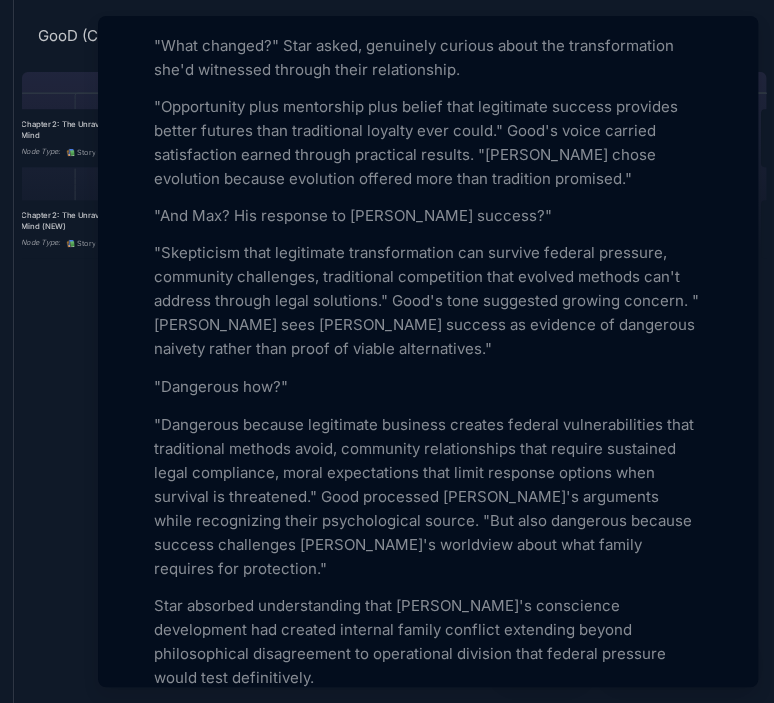 click on ""Dangerous because legitimate business creates federal vulnerabilities that traditional methods avoid, community relationships that require sustained legal compliance, moral expectations that limit response options when survival is threatened." Good processed [PERSON_NAME]'s arguments while recognizing their psychological source. "But also dangerous because success challenges [PERSON_NAME]'s worldview about what family requires for protection."" at bounding box center (428, 496) 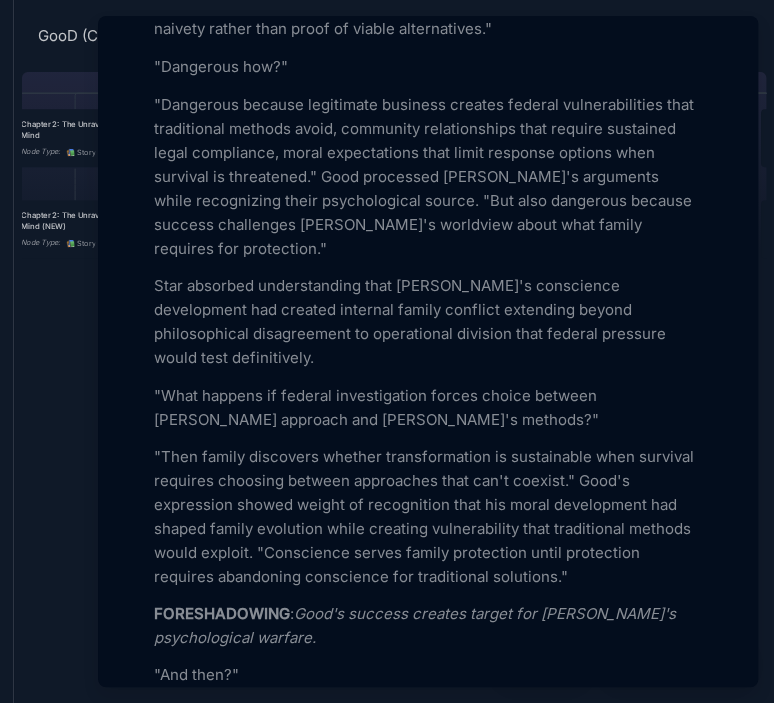 scroll, scrollTop: 6693, scrollLeft: 0, axis: vertical 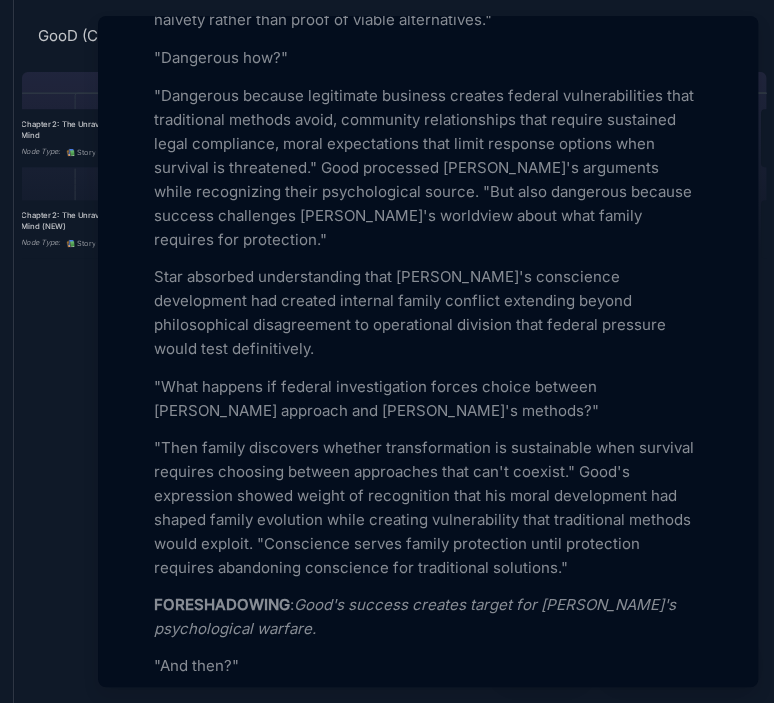 click on "FORESHADOWING" at bounding box center (222, 603) 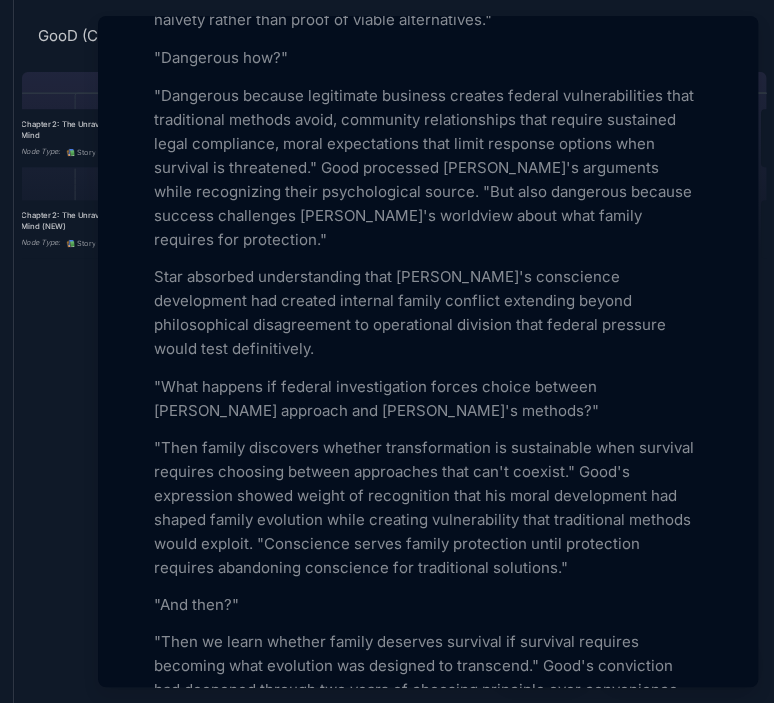 click on "Add Icon Add Cover Chapter 4: Conscience Under Construction (REVISED)   Node Type 📚   Story   Status Empty   Collaborators Unassigned   Property Unassigned   Property Empty
To pick up a draggable item, press the space bar.
While dragging, use the arrow keys to move the item.
Press space again to drop the item in its new position, or press escape to cancel.
Add property Key results Inspire your team by  setting and tracking goals Set a goal Description Two Years Before [PERSON_NAME] Death Good [PERSON_NAME] stood in the warehouse where the [PERSON_NAME] family conducted business that required privacy, watching his father [PERSON_NAME] prepare for what everyone understood would be execution disguised as interrogation. At twenty-eight, [PERSON_NAME] had killed twice in family service—both times in situations where violence served clear protective purposes. Tonight felt different. "What does King Dub want?" Good asked finally. ONE YEAR BEFORE [PERSON_NAME] DEATH "What alternative do you propose?" King [PERSON_NAME] asked Good directly." at bounding box center (428, 351) 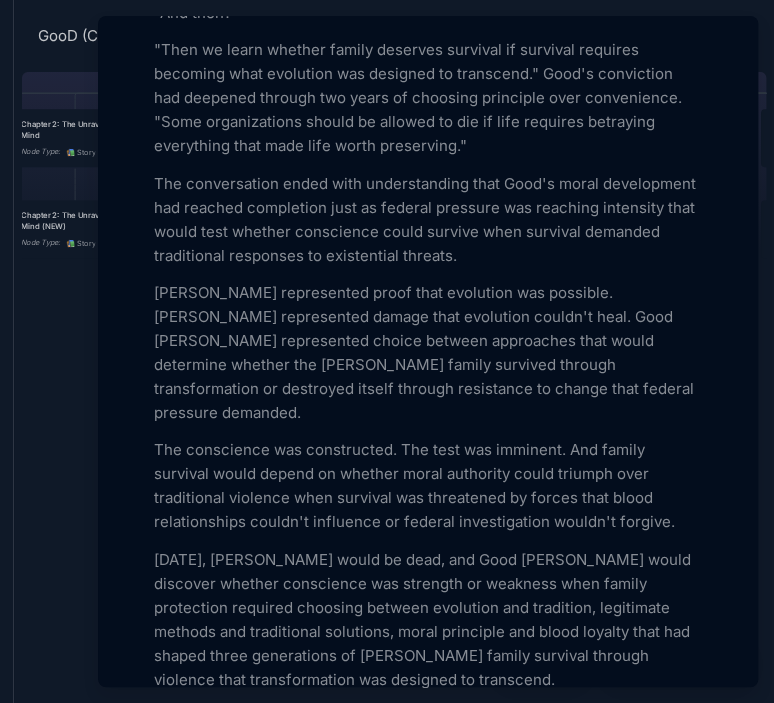 scroll, scrollTop: 7304, scrollLeft: 0, axis: vertical 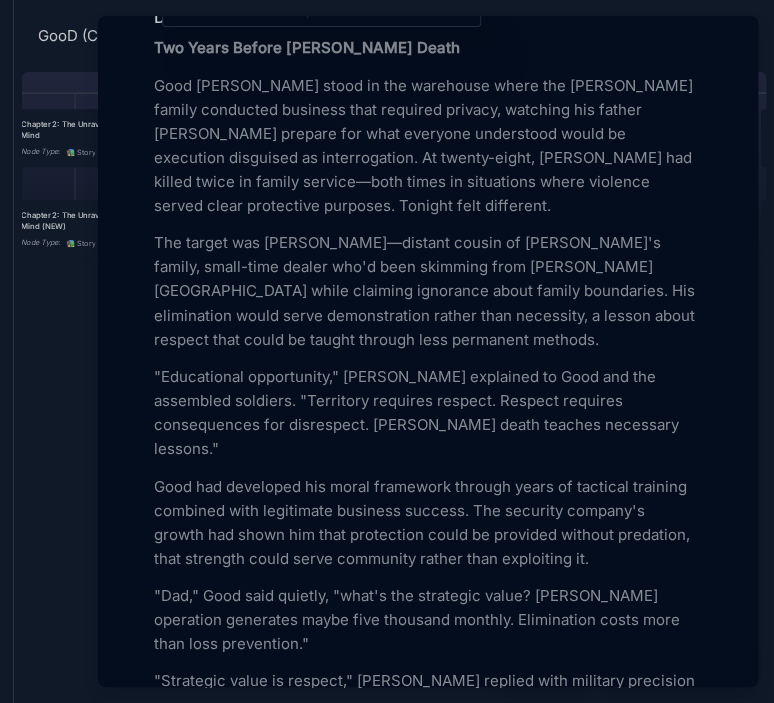 drag, startPoint x: 490, startPoint y: 533, endPoint x: 139, endPoint y: 54, distance: 593.8367 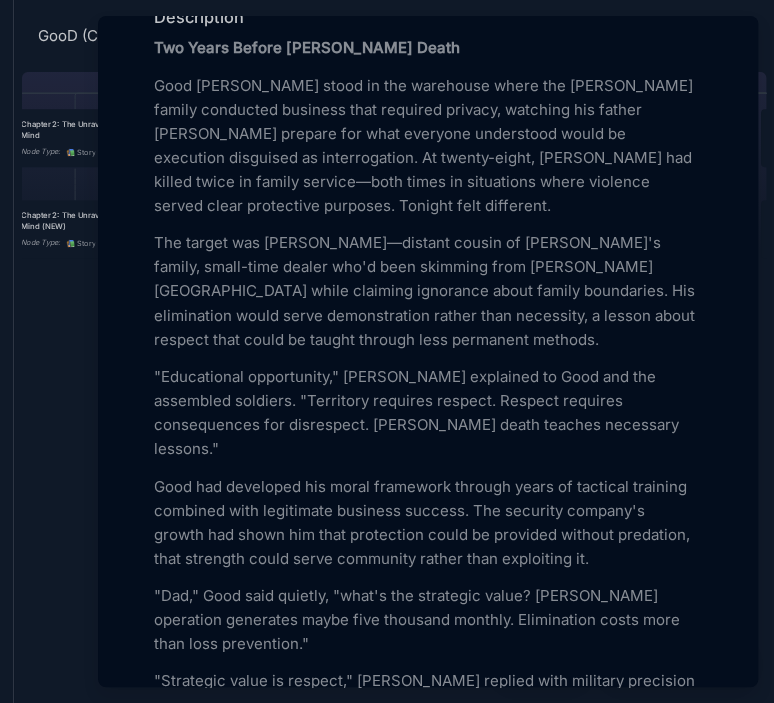 click at bounding box center [387, 351] 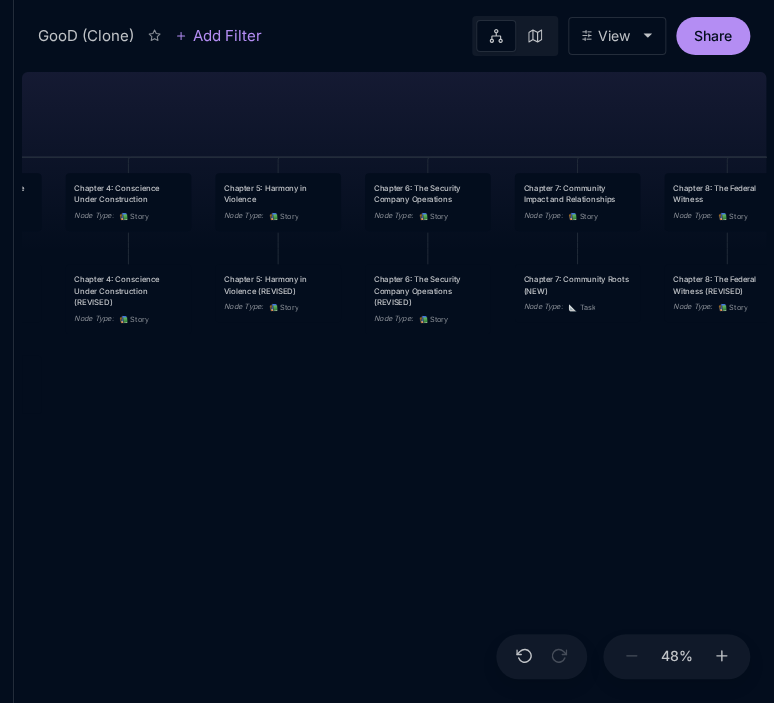 drag, startPoint x: 474, startPoint y: 391, endPoint x: 228, endPoint y: 455, distance: 254.1889 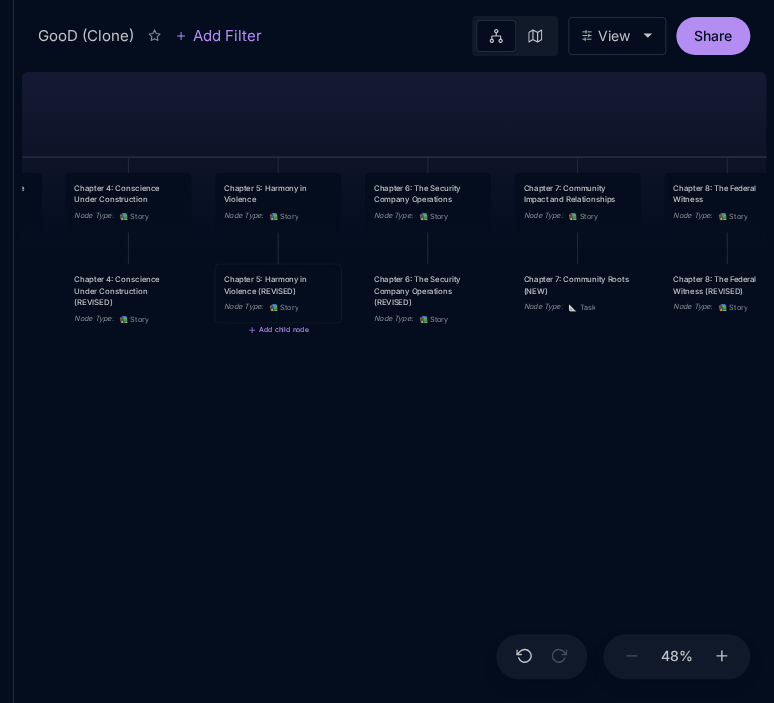 click on "Chapter 5: Harmony in Violence (REVISED)" at bounding box center (278, 284) 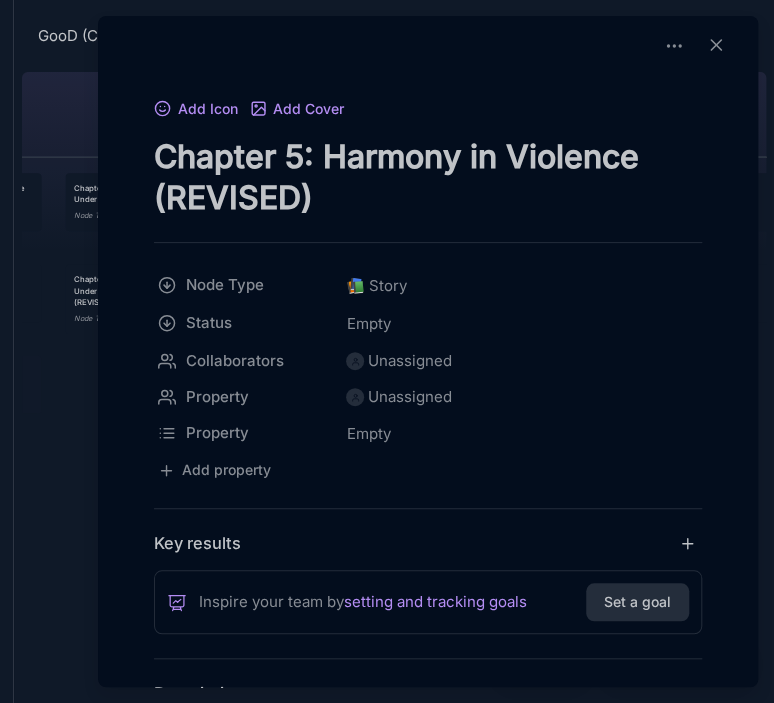 drag, startPoint x: 155, startPoint y: 154, endPoint x: 653, endPoint y: 147, distance: 498.0492 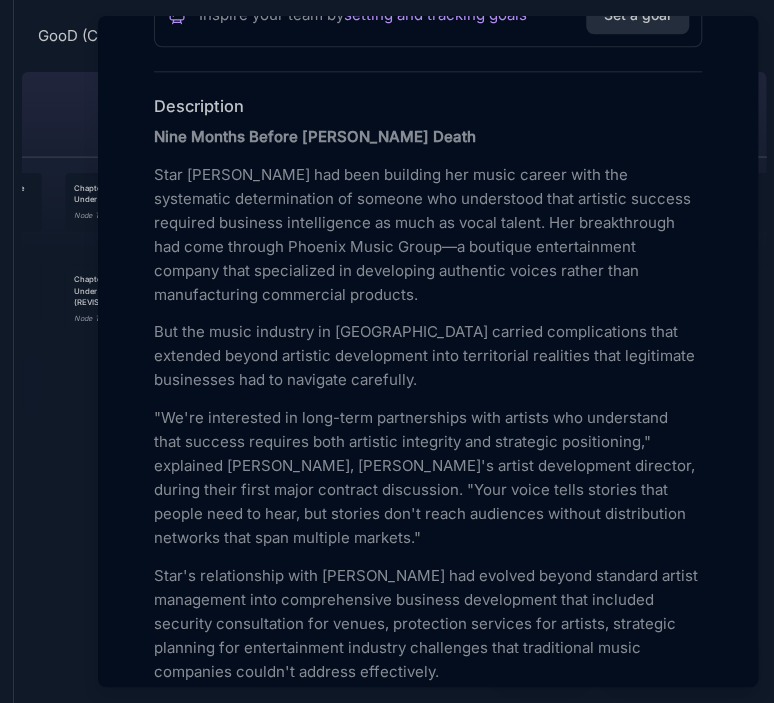 scroll, scrollTop: 604, scrollLeft: 0, axis: vertical 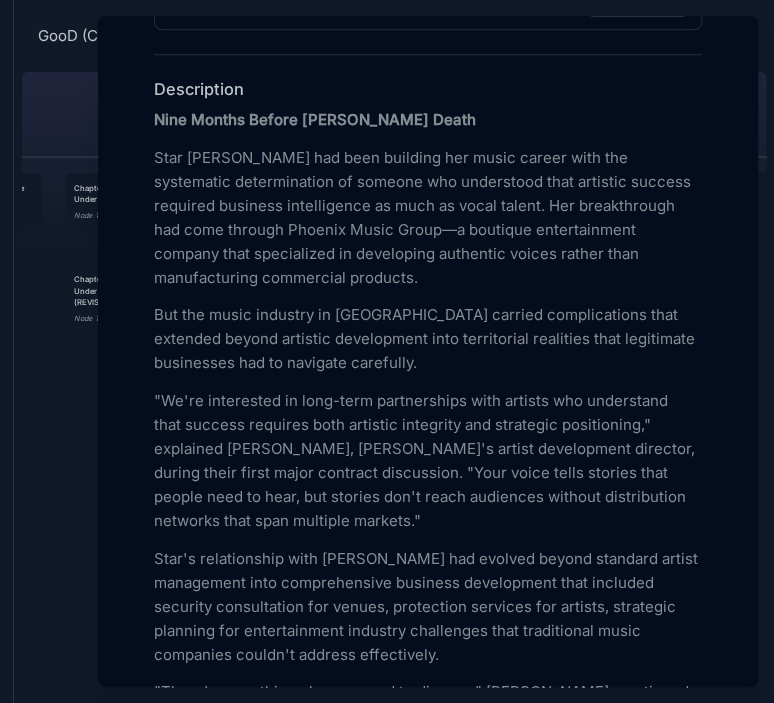 click on "Star [PERSON_NAME] had been building her music career with the systematic determination of someone who understood that artistic success required business intelligence as much as vocal talent. Her breakthrough had come through Phoenix Music Group—a boutique entertainment company that specialized in developing authentic voices rather than manufacturing commercial products." at bounding box center [428, 218] 